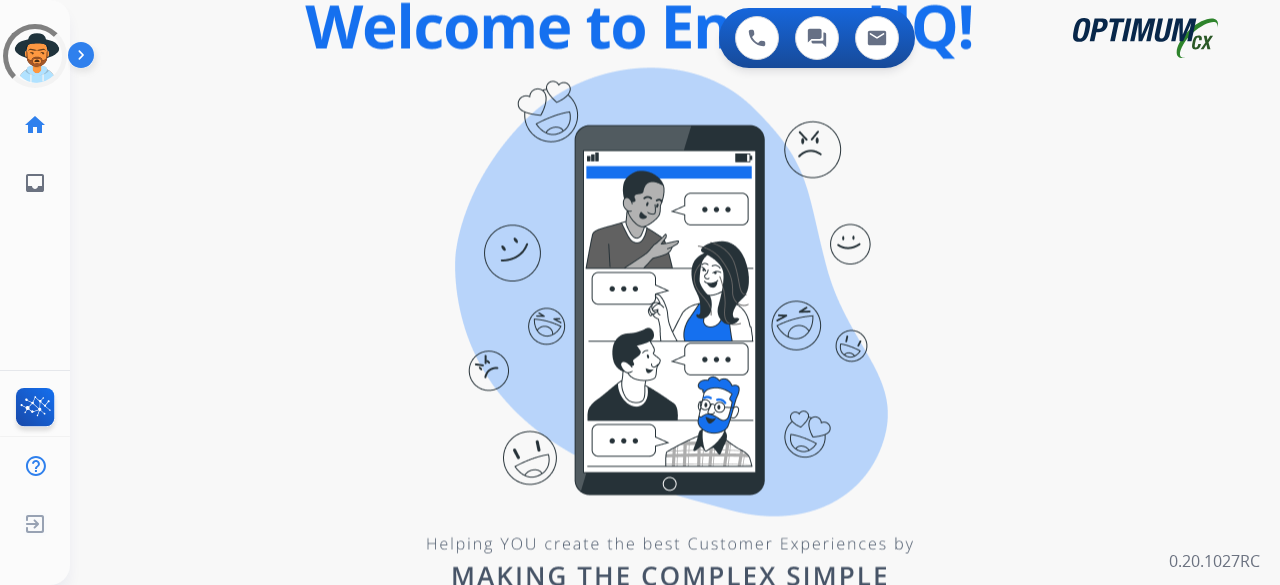 scroll, scrollTop: 0, scrollLeft: 0, axis: both 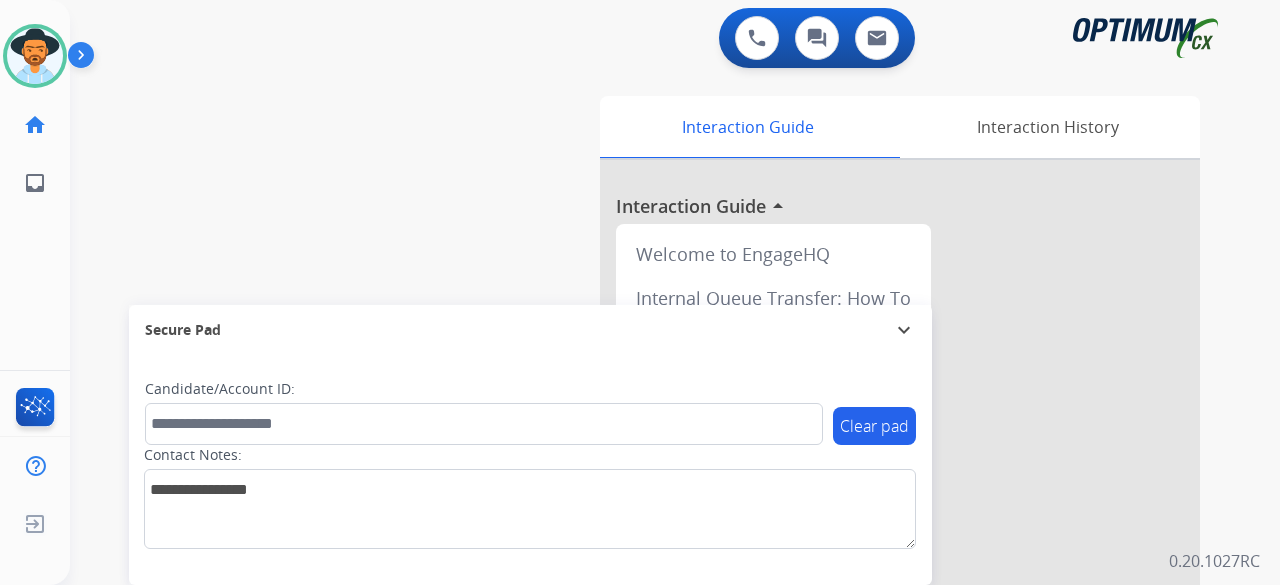 click on "Candidate/Account ID:" at bounding box center (484, 412) 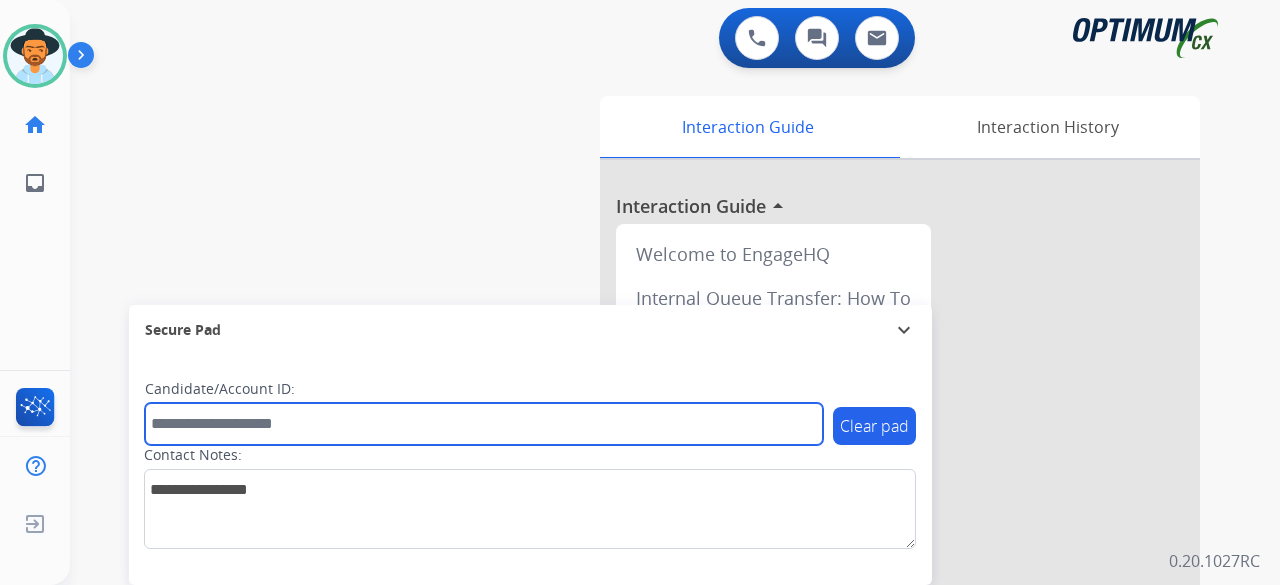 click at bounding box center (484, 424) 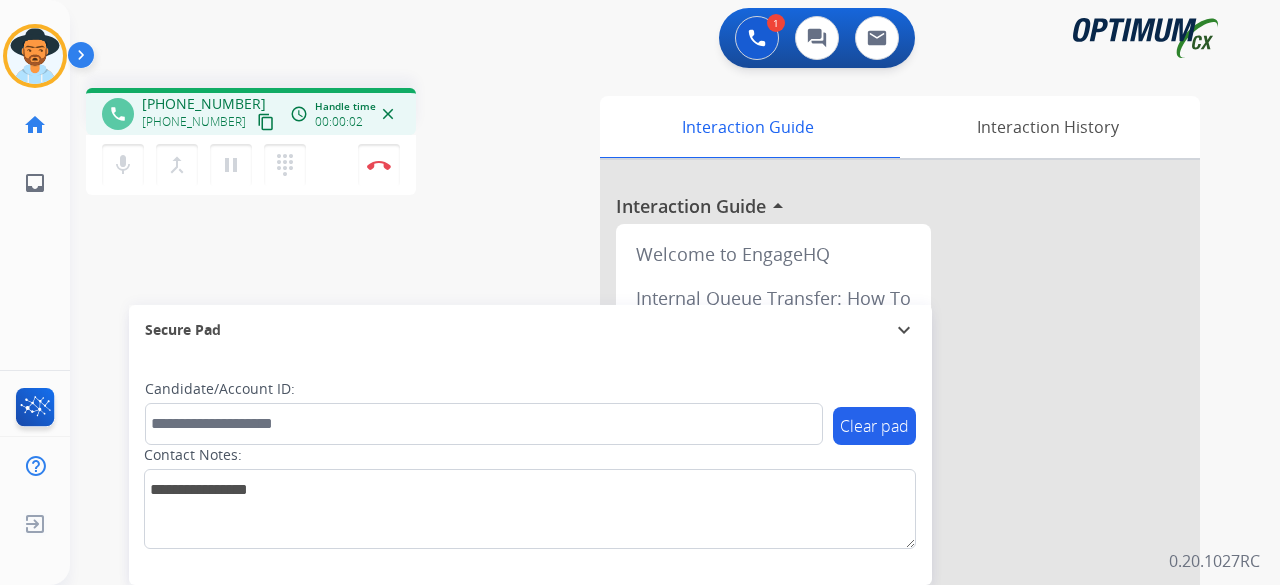 click on "phone [PHONE_NUMBER] [PHONE_NUMBER] content_copy access_time Call metrics Queue   00:12 Hold   00:00 Talk   00:03 Total   00:14 Handle time 00:00:02 close mic Mute merge_type Bridge pause Hold dialpad Dialpad Disconnect swap_horiz Break voice bridge close_fullscreen Connect 3-Way Call merge_type Separate 3-Way Call  Interaction Guide   Interaction History  Interaction Guide arrow_drop_up  Welcome to EngageHQ   Internal Queue Transfer: How To  Secure Pad expand_more Clear pad Candidate/Account ID: Contact Notes:" at bounding box center [651, 489] 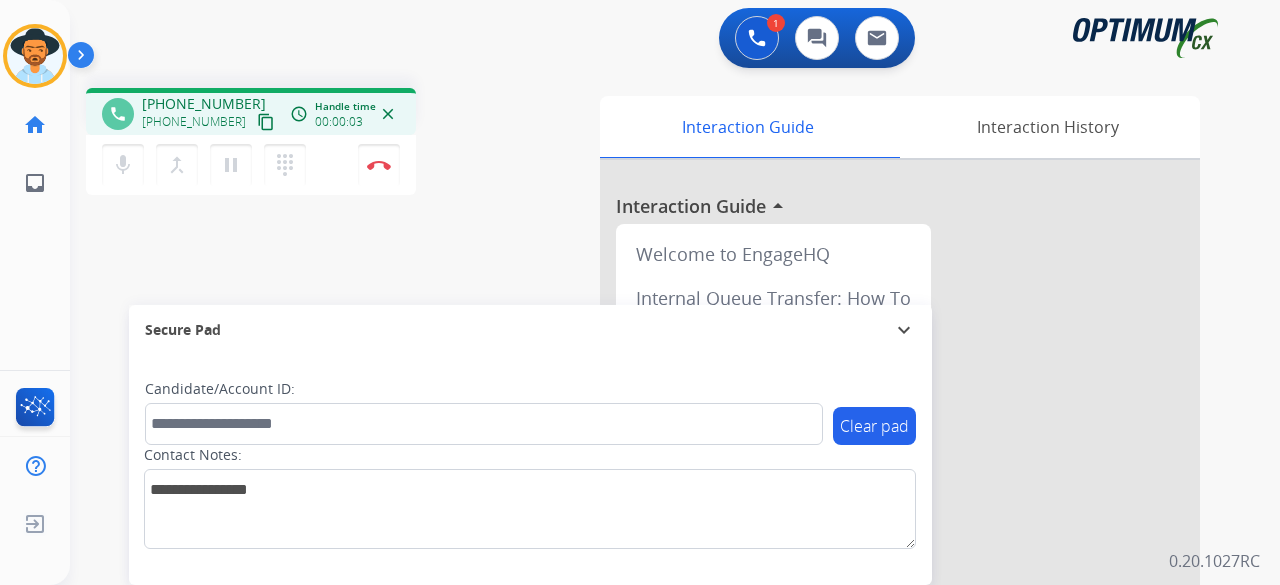 click on "content_copy" at bounding box center (266, 122) 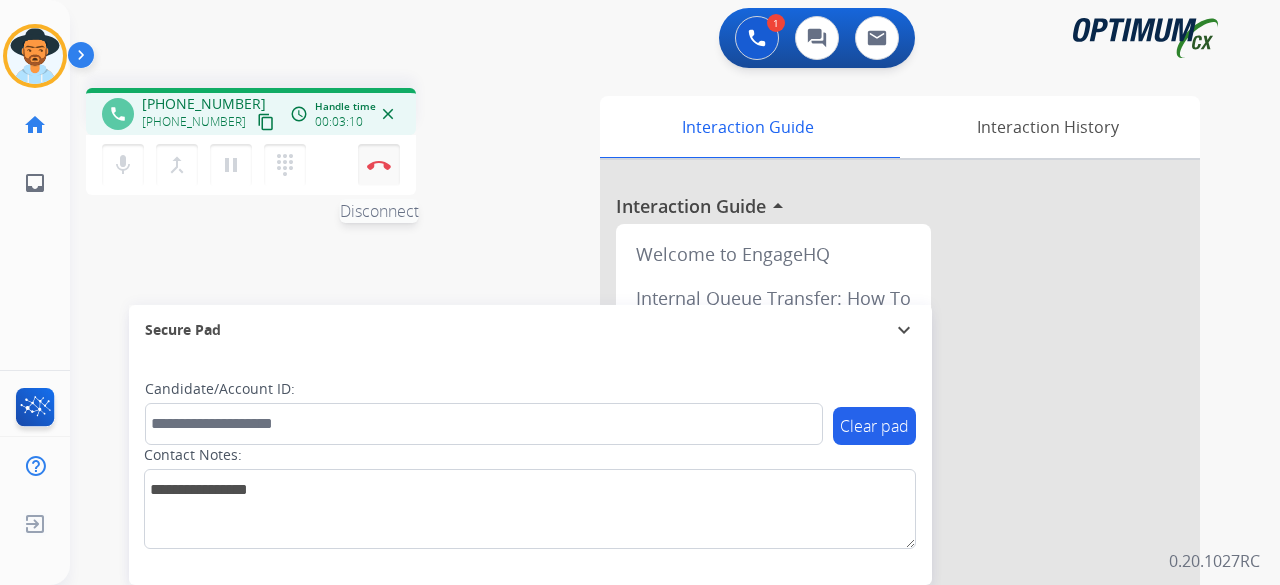 click at bounding box center [379, 165] 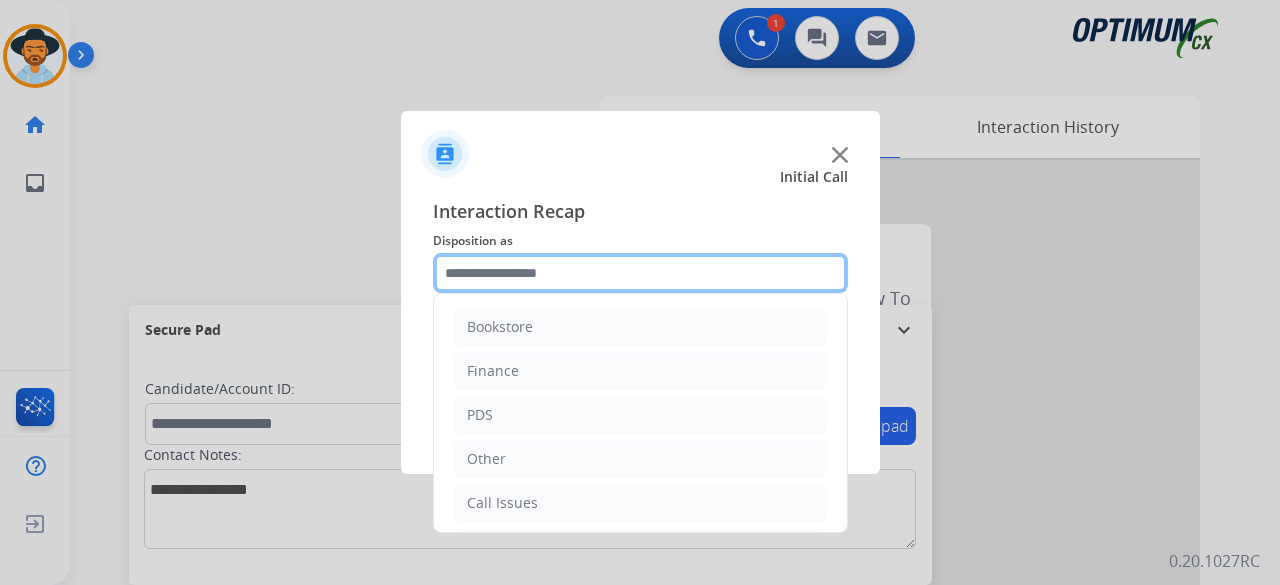 click 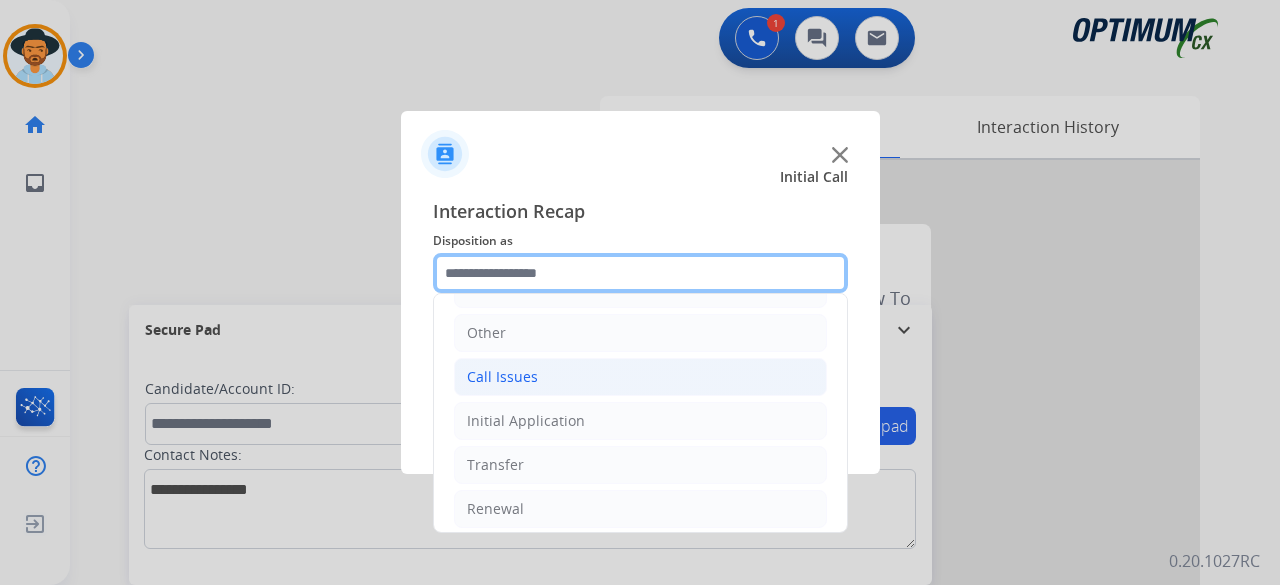 scroll, scrollTop: 130, scrollLeft: 0, axis: vertical 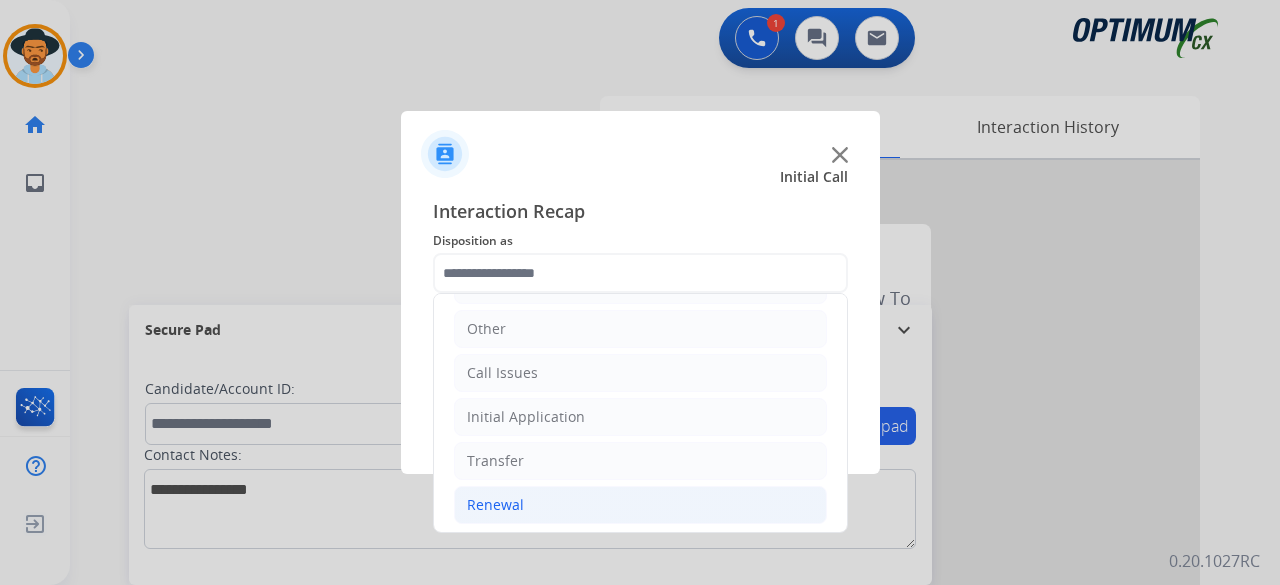 click on "Renewal" 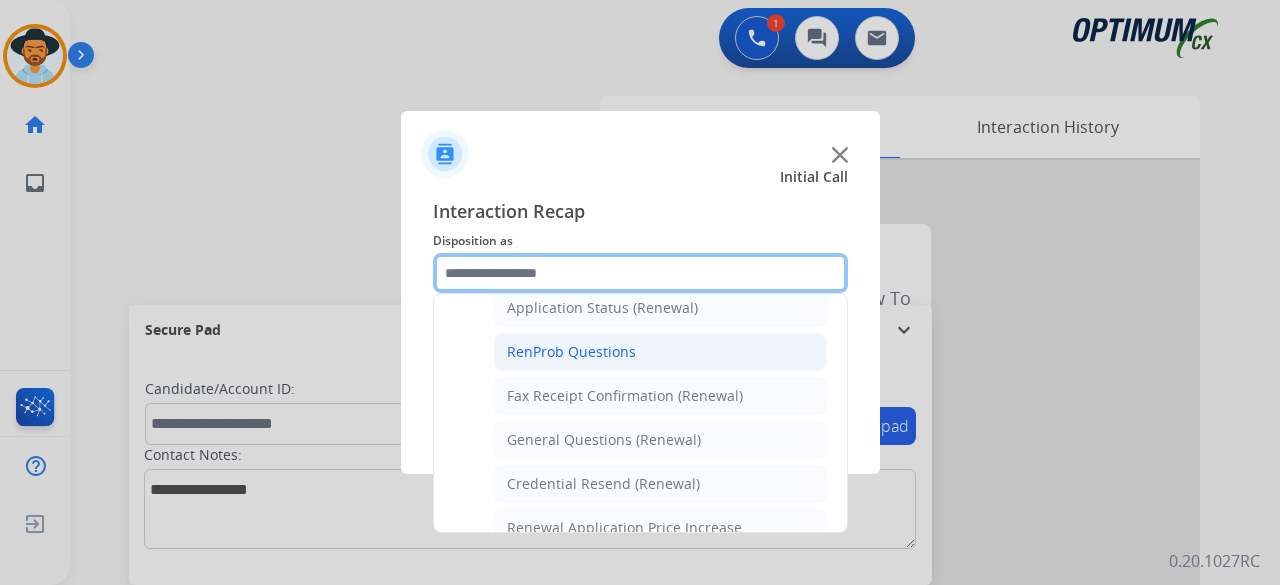 scroll, scrollTop: 520, scrollLeft: 0, axis: vertical 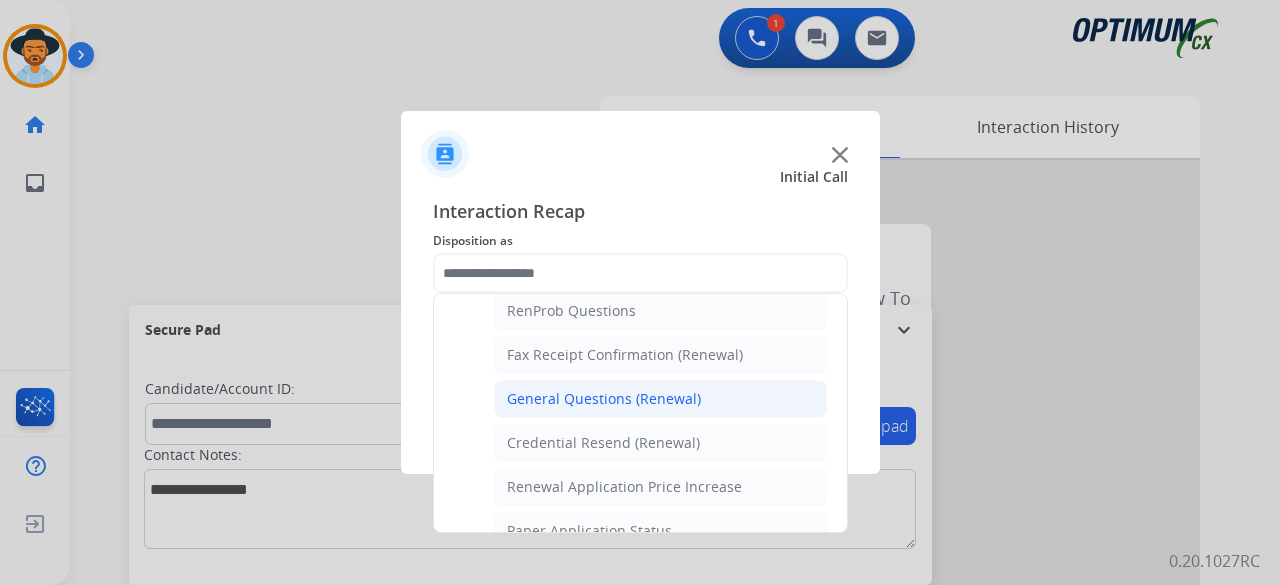 click on "General Questions (Renewal)" 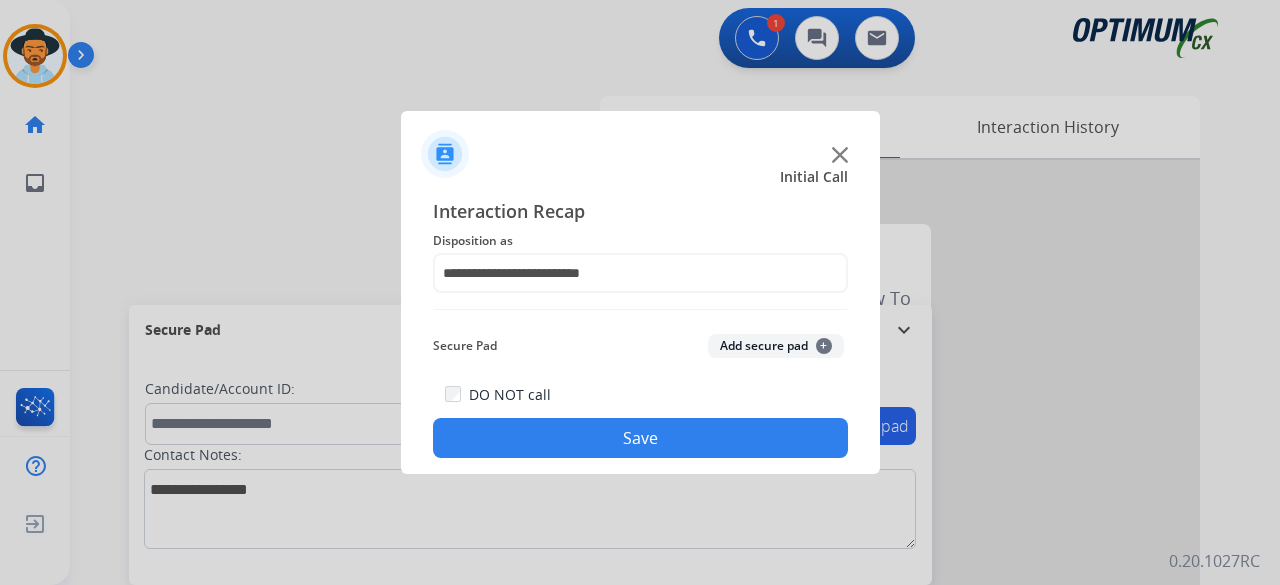 click on "Add secure pad  +" 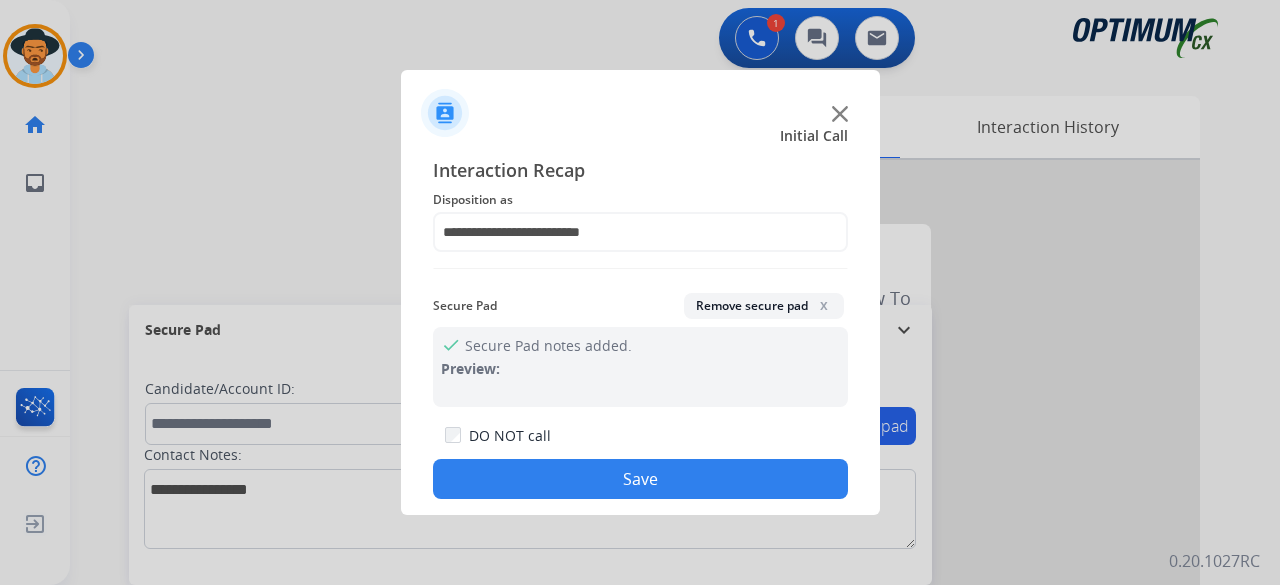 click on "Save" 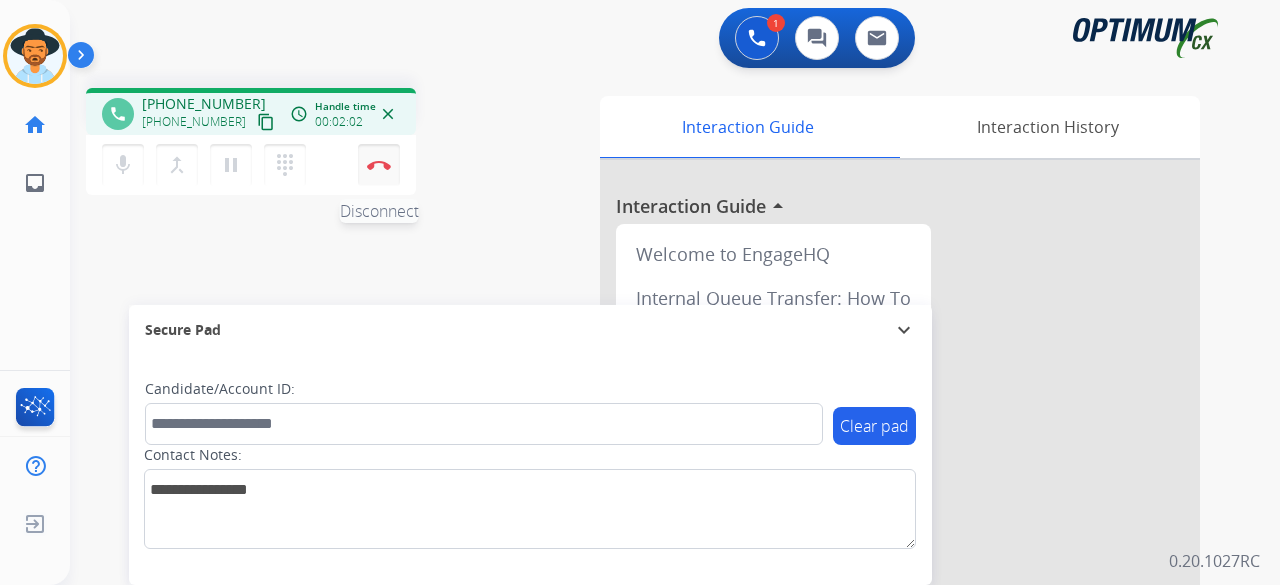 click at bounding box center [379, 165] 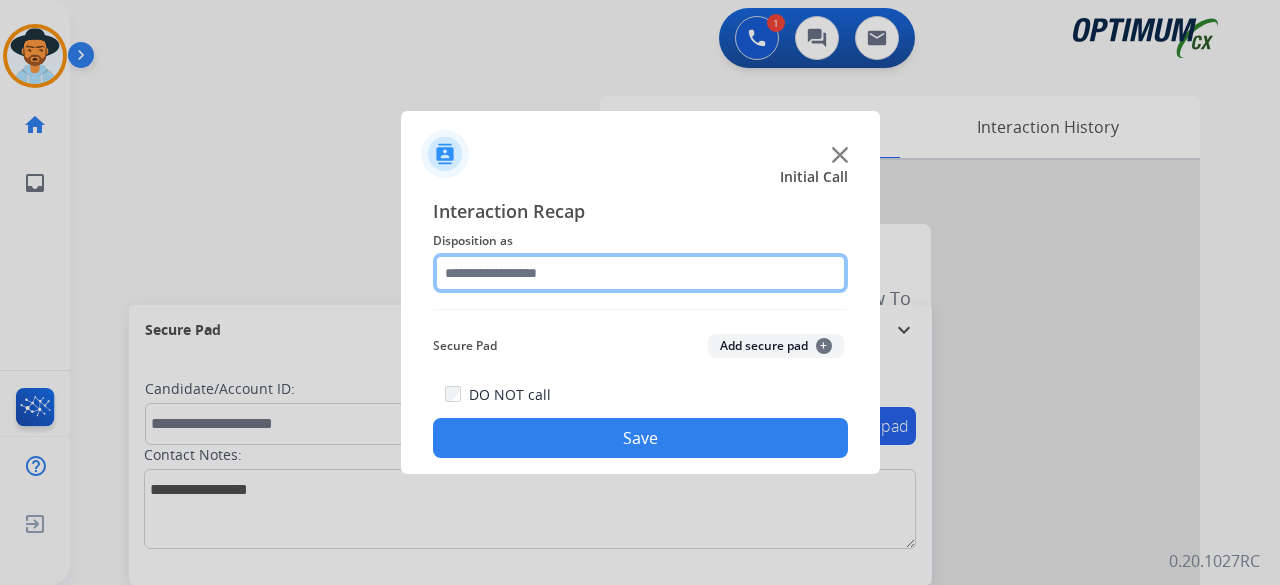 click 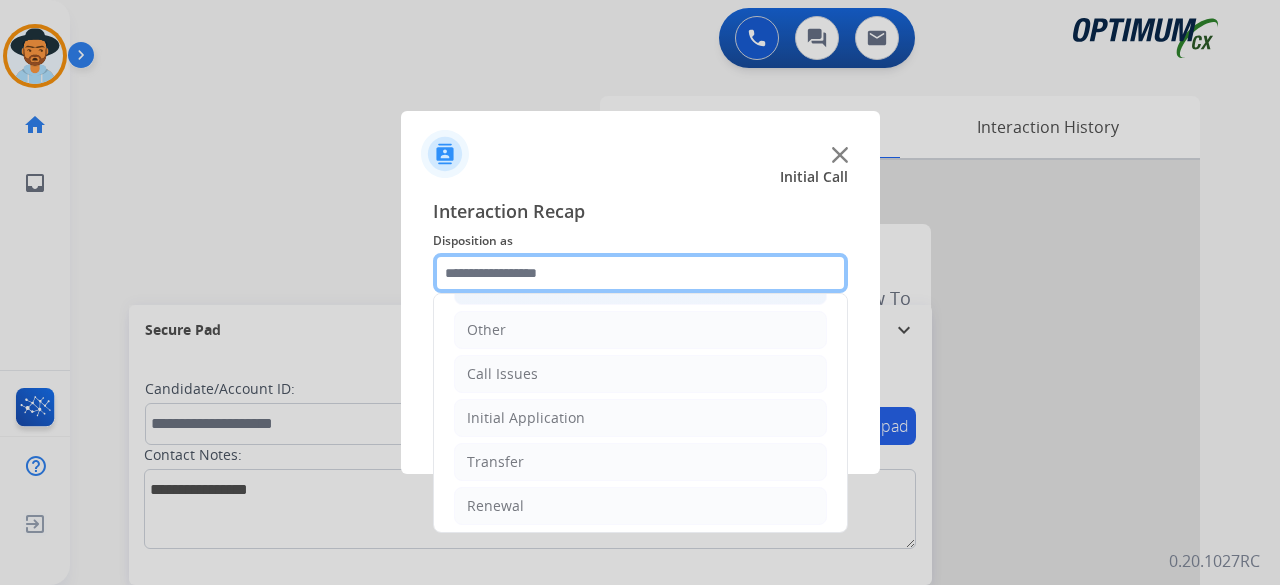 scroll, scrollTop: 130, scrollLeft: 0, axis: vertical 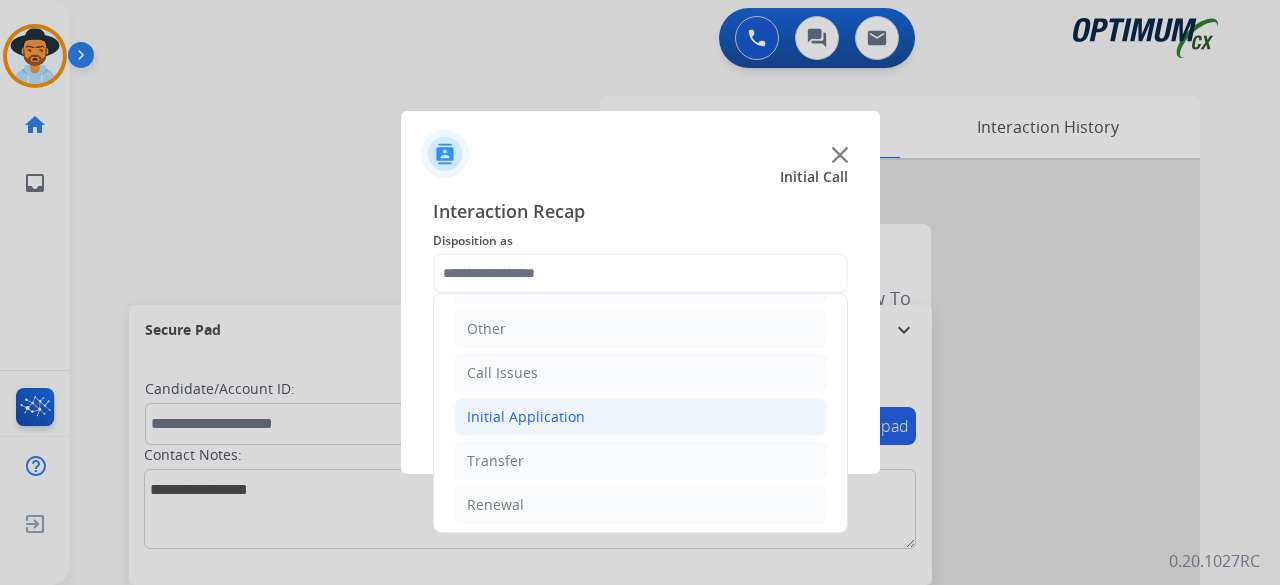 click on "Initial Application" 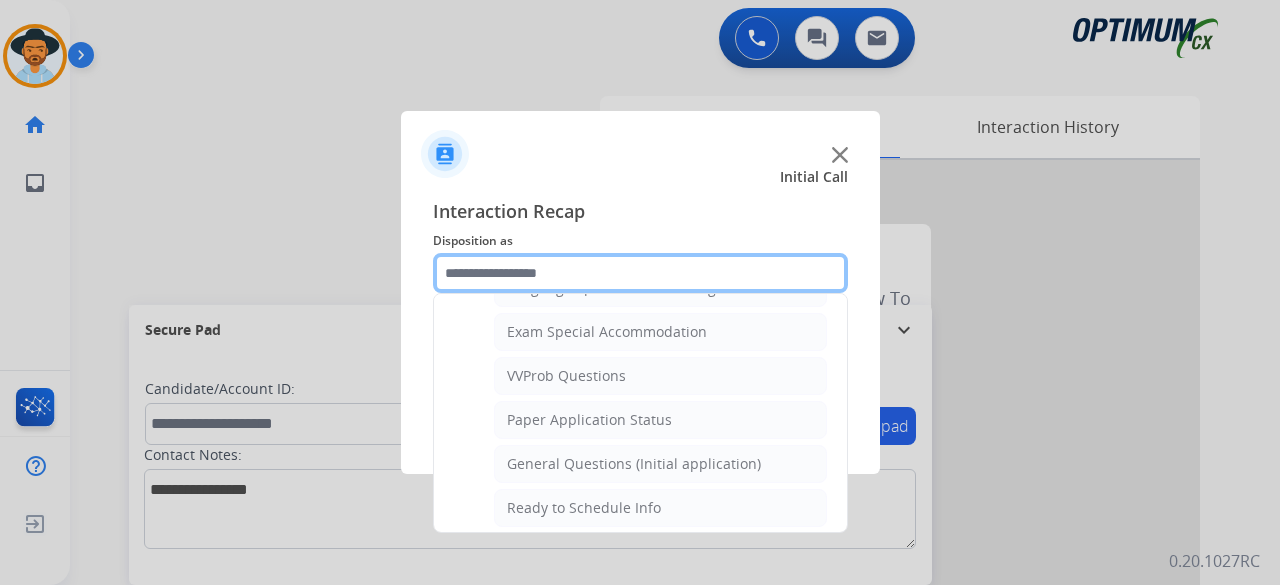 scroll, scrollTop: 1066, scrollLeft: 0, axis: vertical 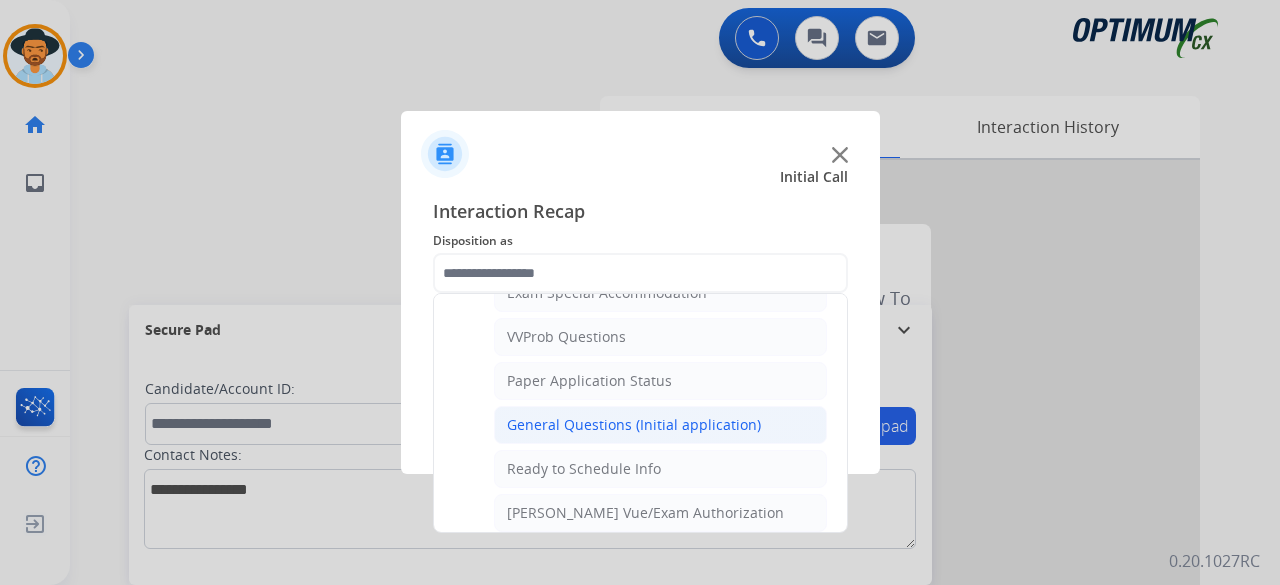 click on "General Questions (Initial application)" 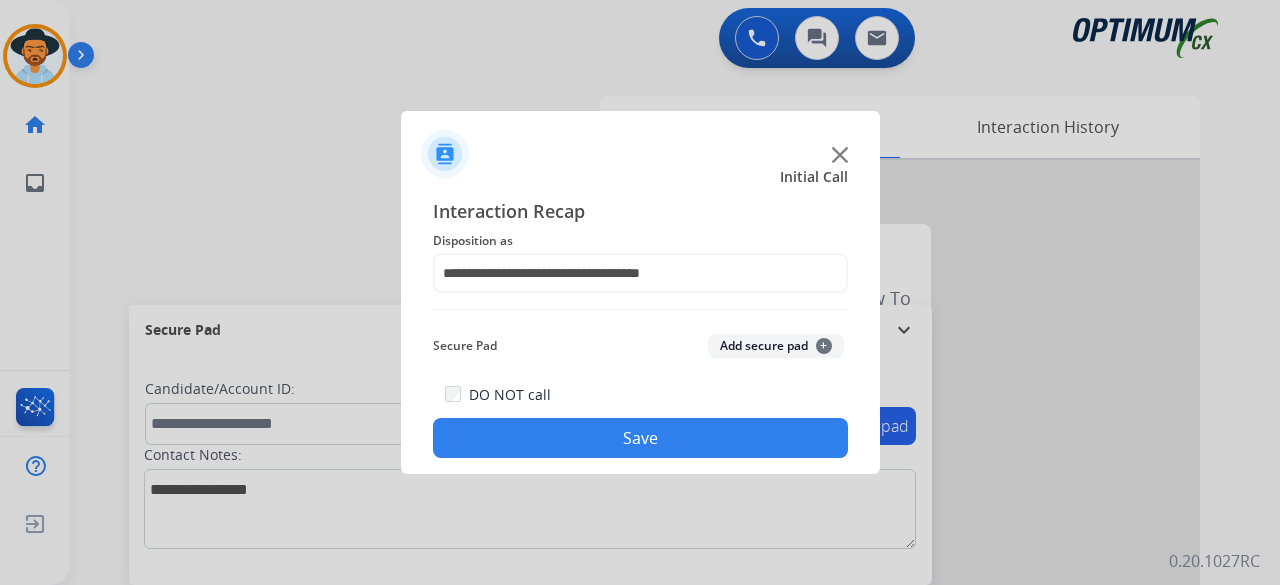 click on "Add secure pad  +" 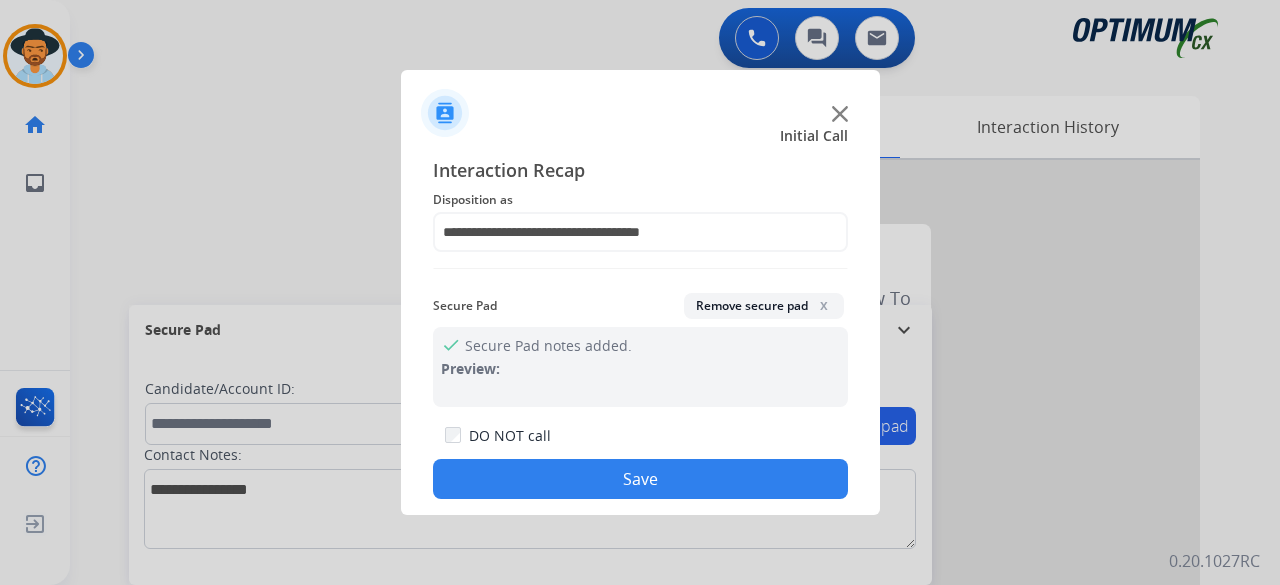 click on "Save" 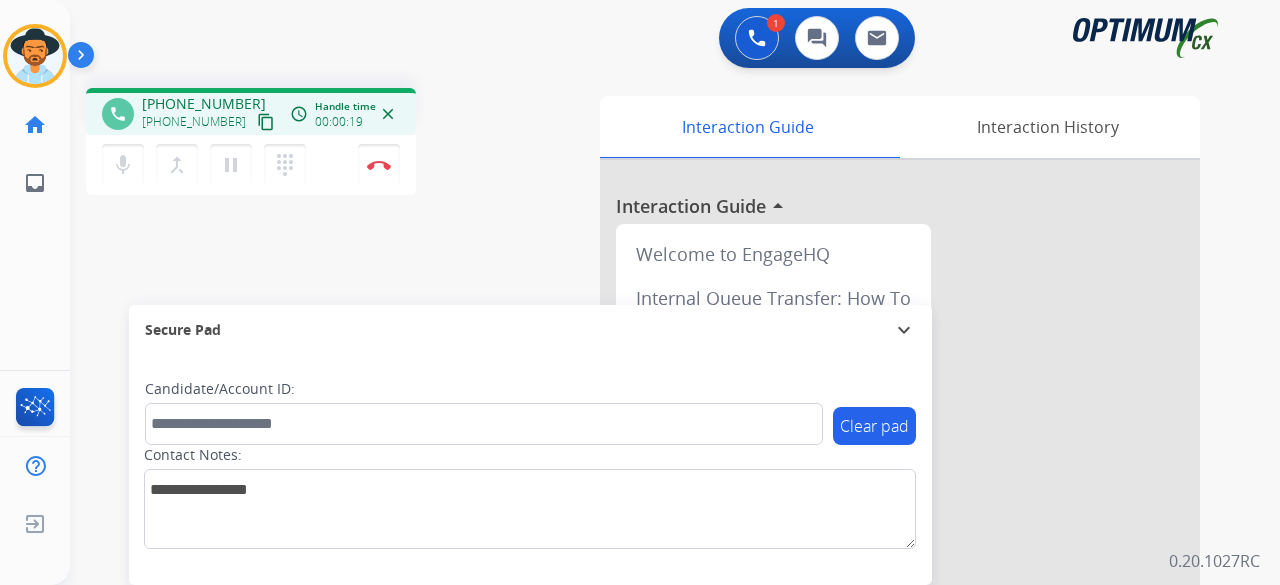 click on "content_copy" at bounding box center (266, 122) 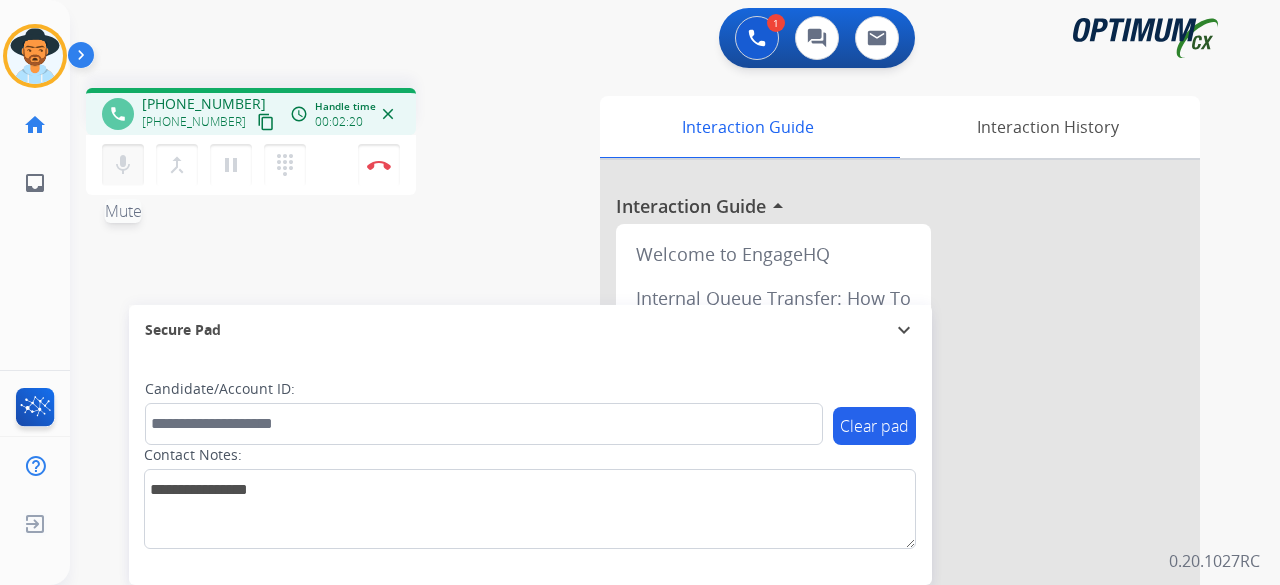 click on "mic" at bounding box center [123, 165] 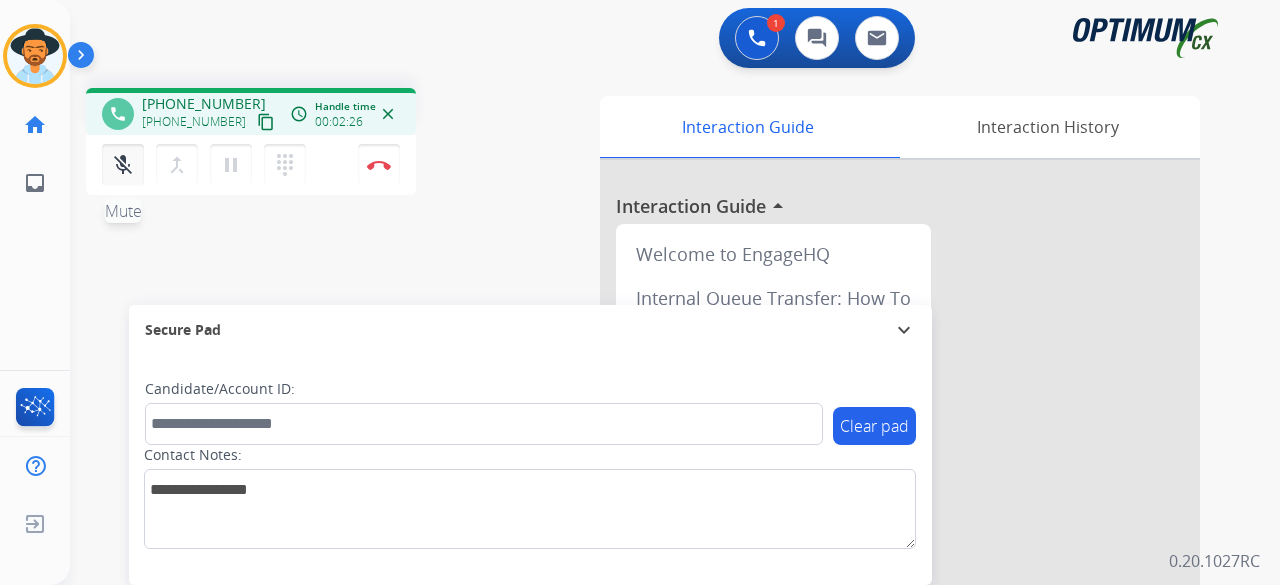 click on "mic_off" at bounding box center [123, 165] 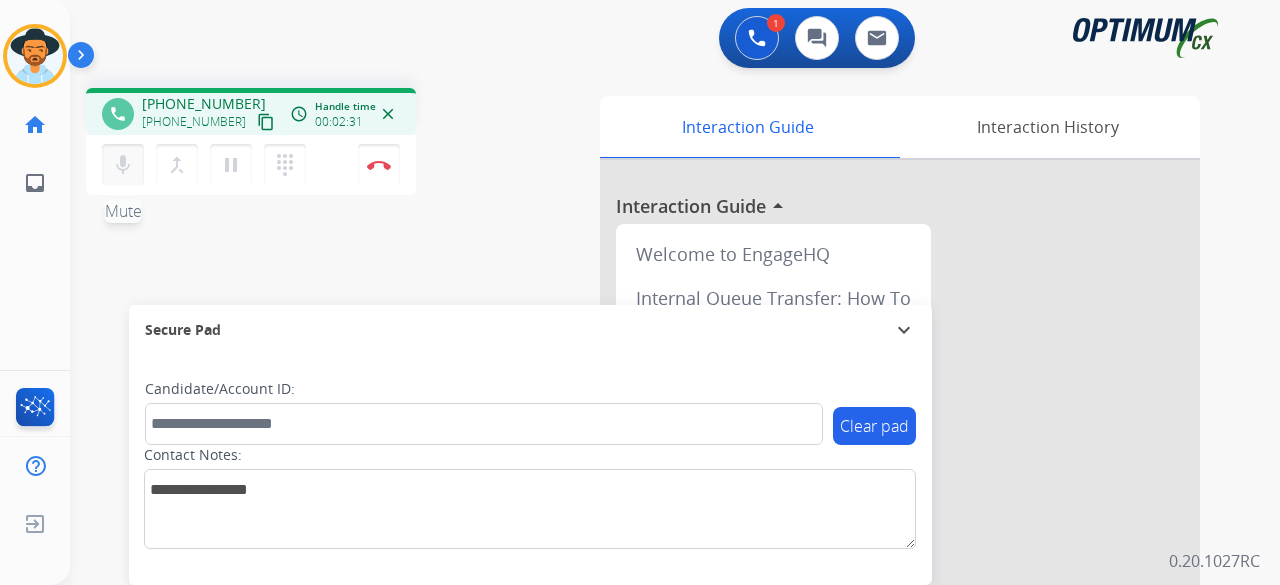 click on "mic" at bounding box center (123, 165) 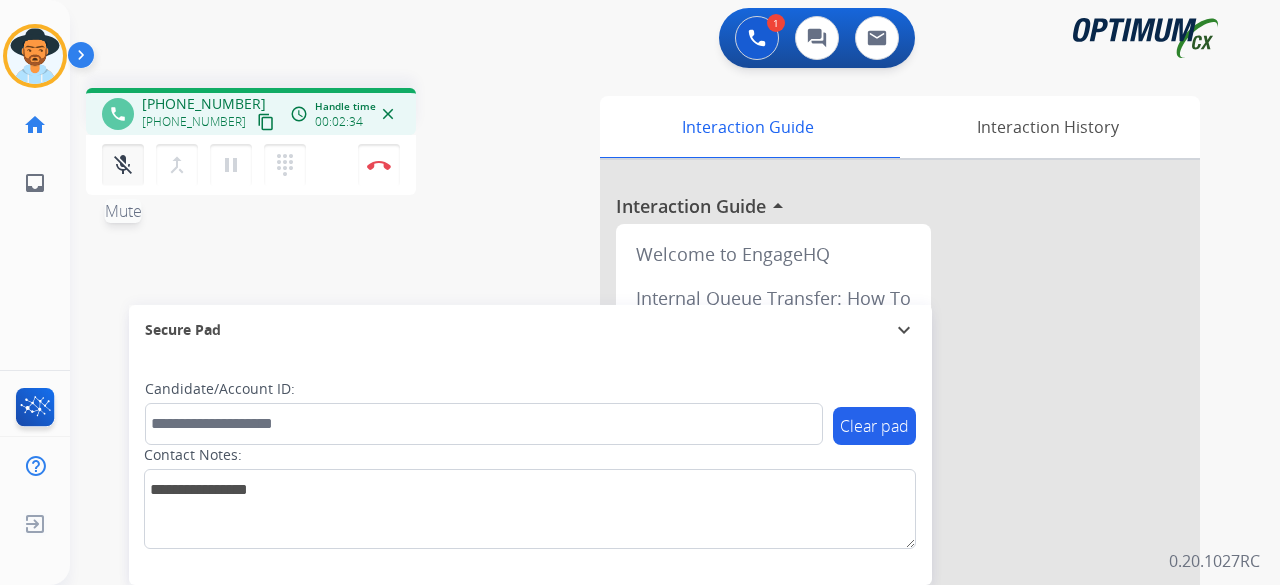 click on "mic_off" at bounding box center (123, 165) 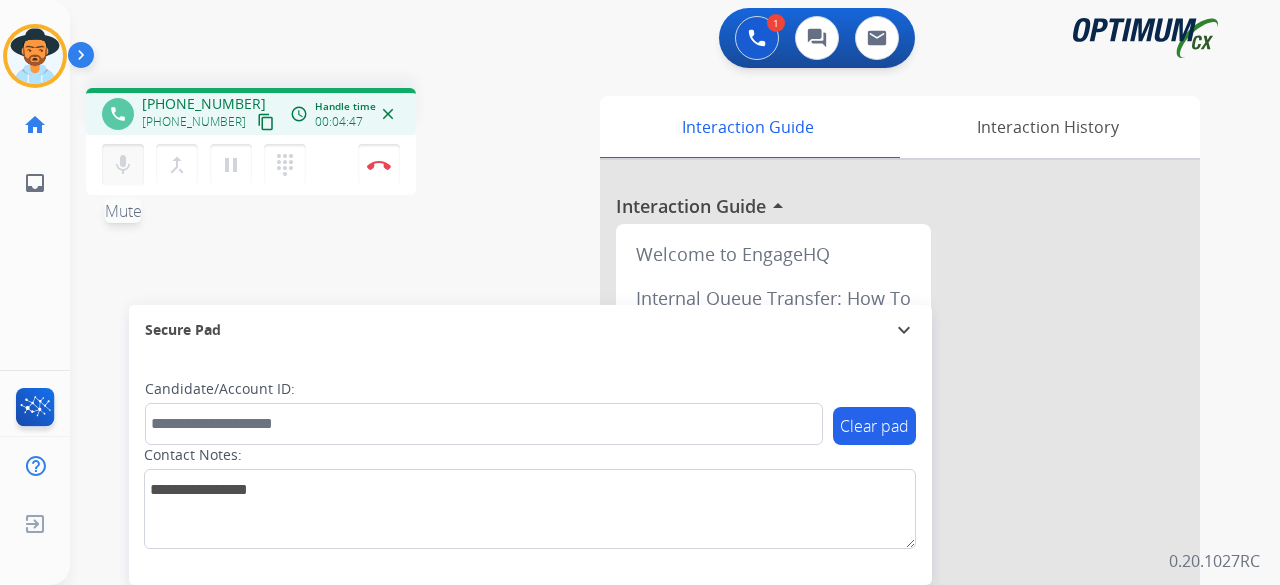 click on "mic" at bounding box center [123, 165] 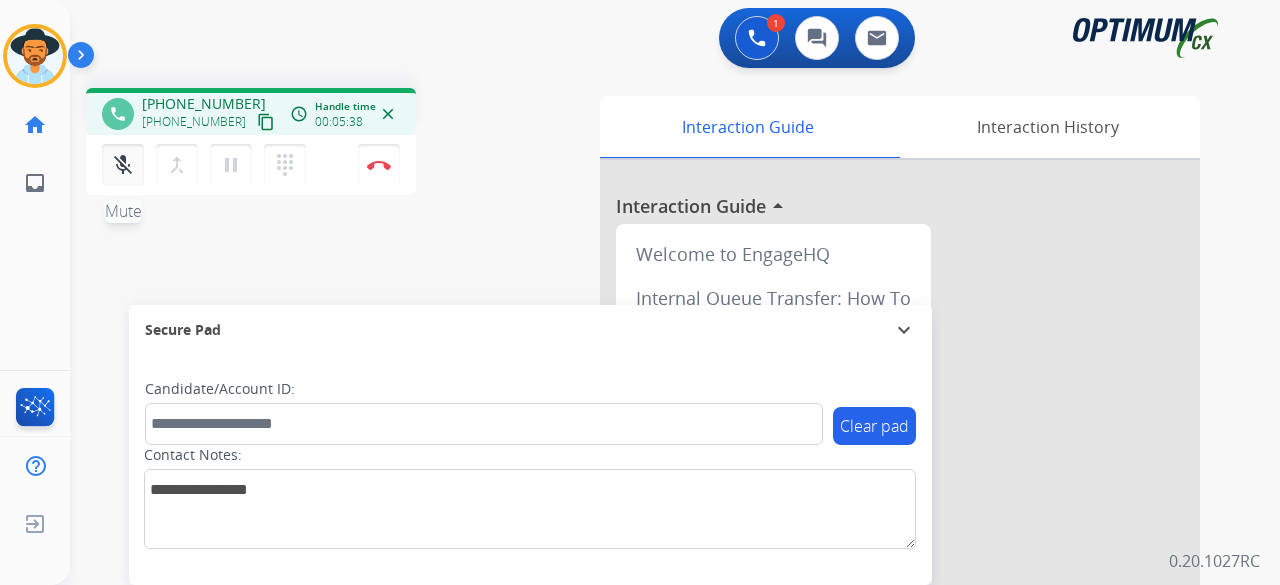 click on "mic_off" at bounding box center [123, 165] 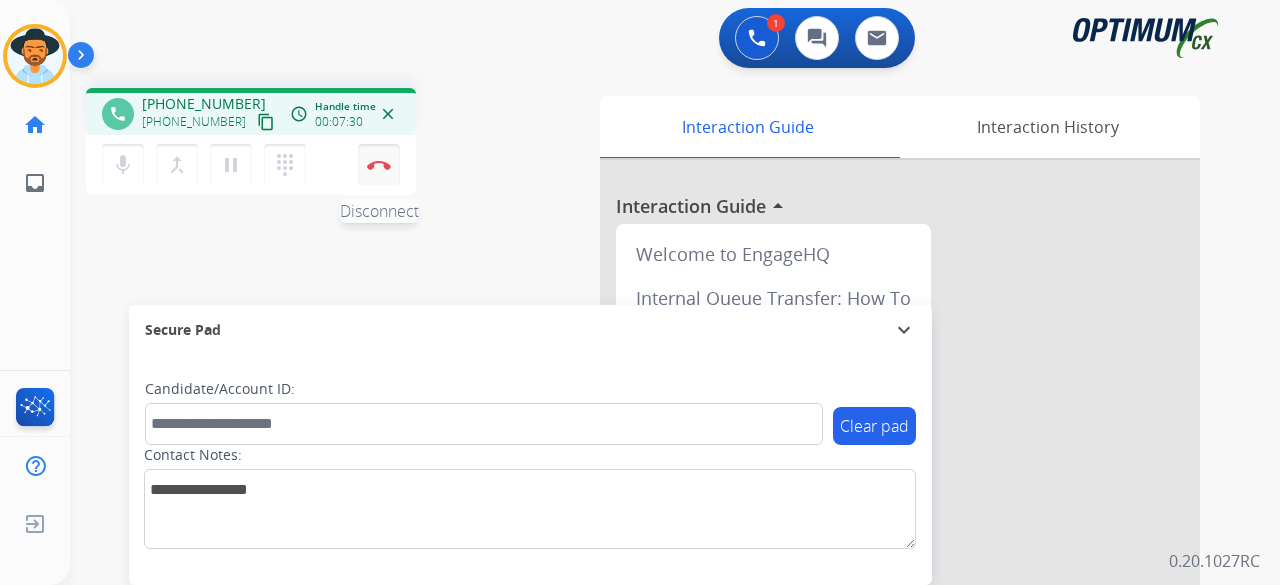 click on "Disconnect" at bounding box center [379, 165] 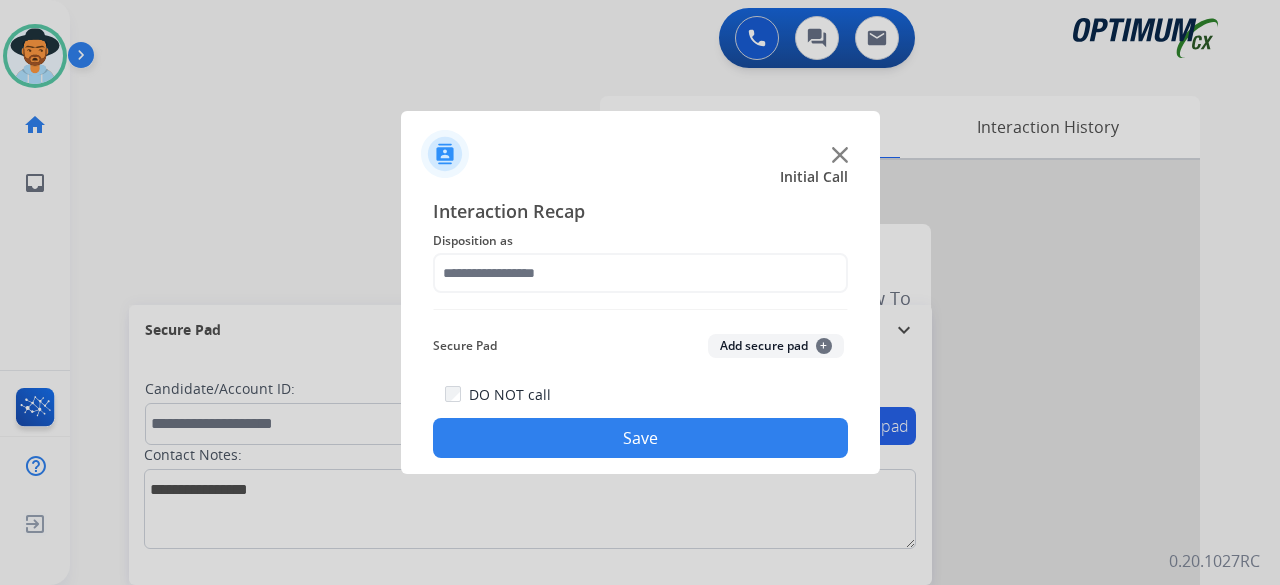 click on "Initial Call" 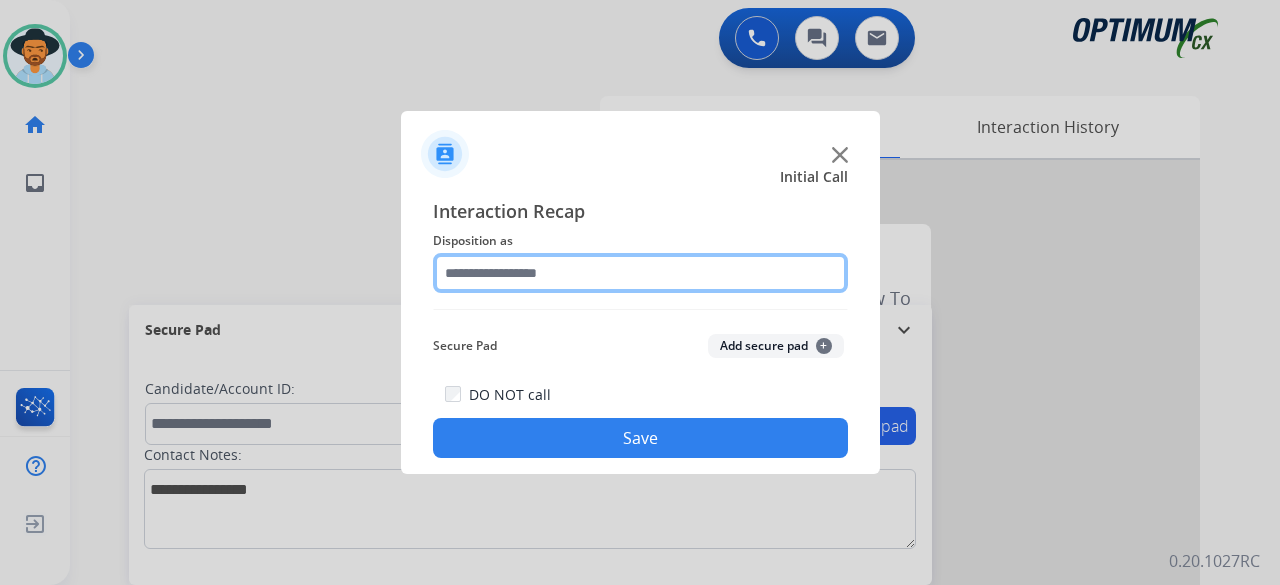 click 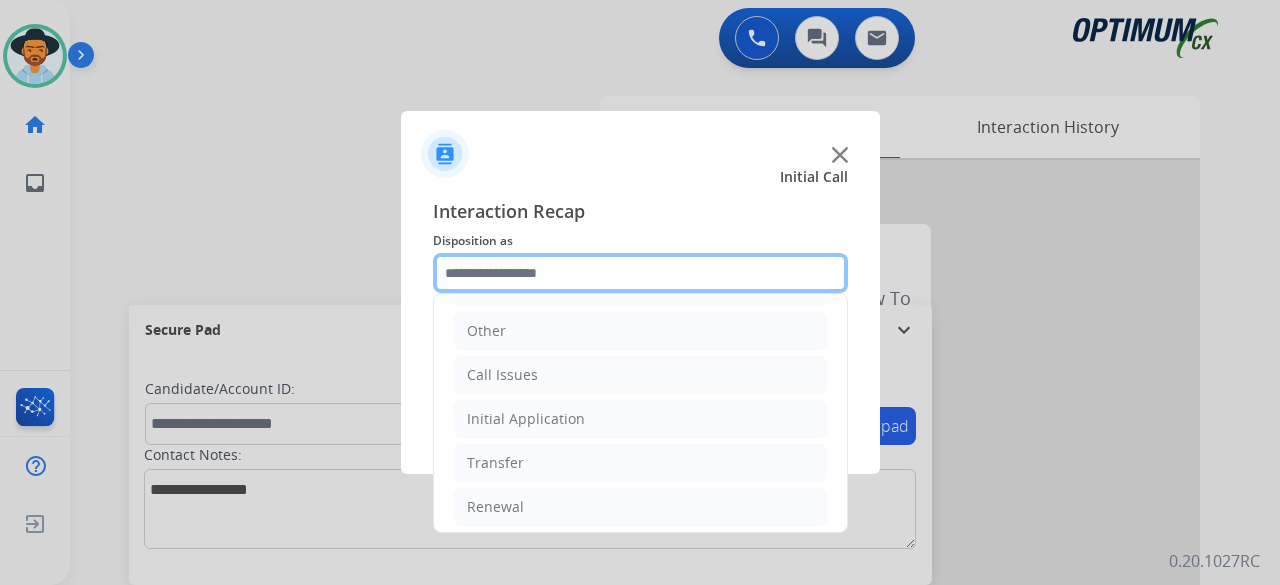 scroll, scrollTop: 130, scrollLeft: 0, axis: vertical 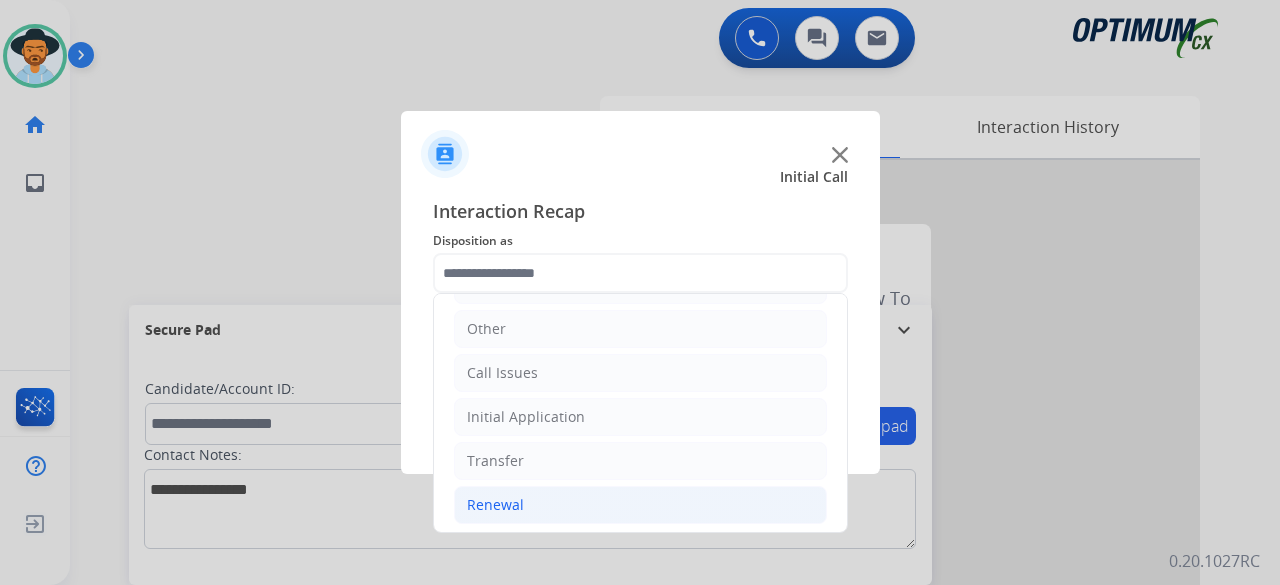 click on "Renewal" 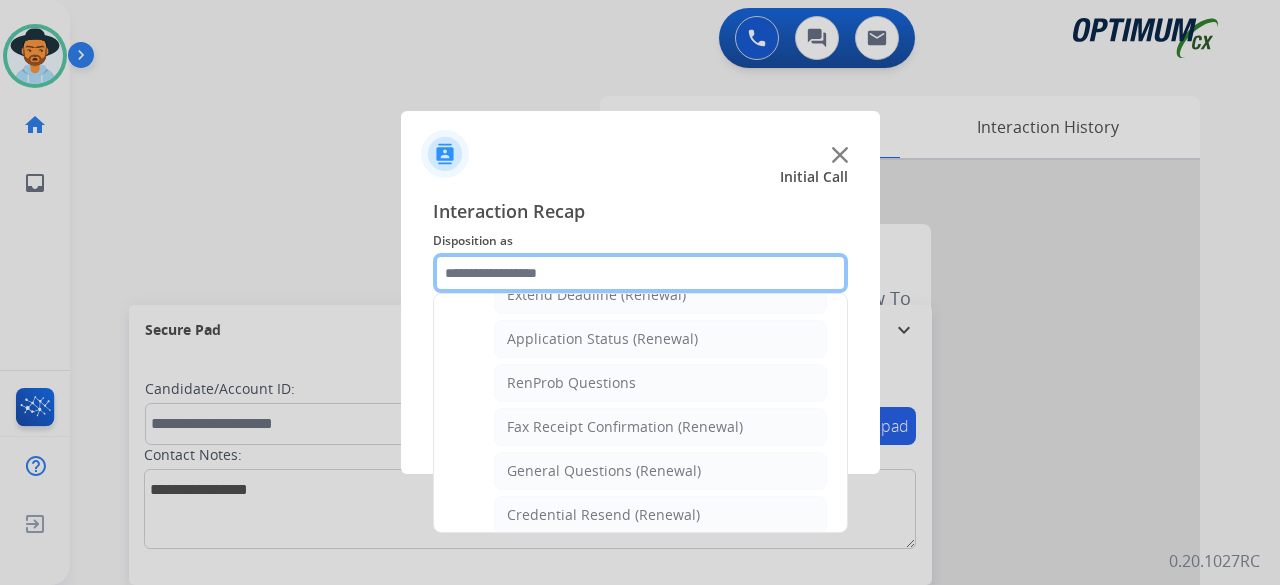 scroll, scrollTop: 472, scrollLeft: 0, axis: vertical 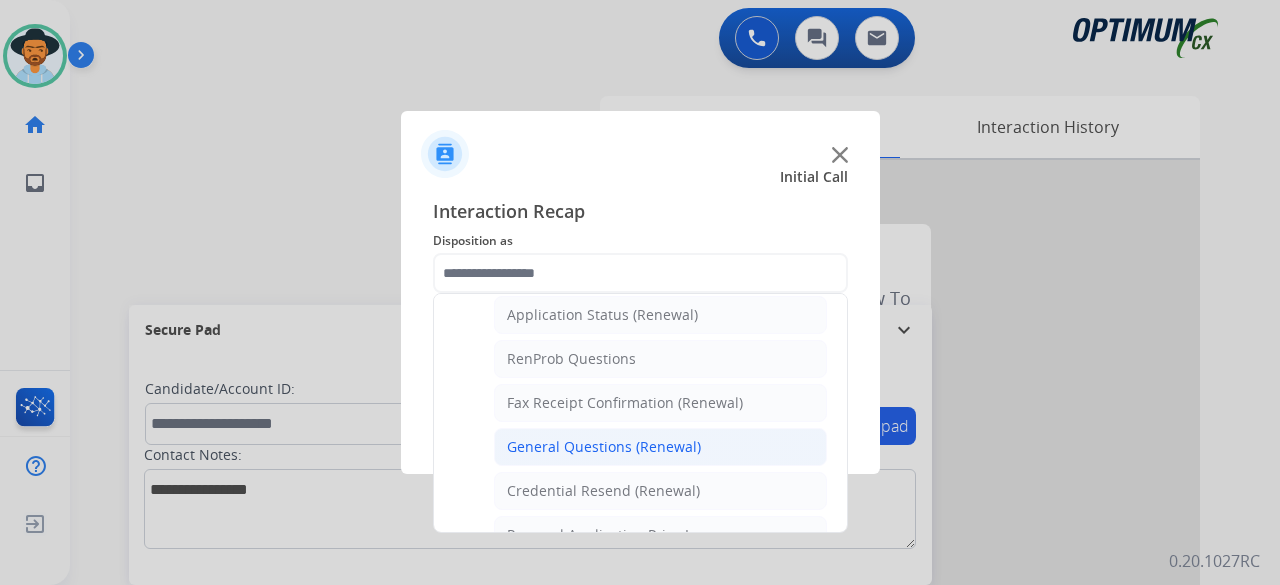 click on "General Questions (Renewal)" 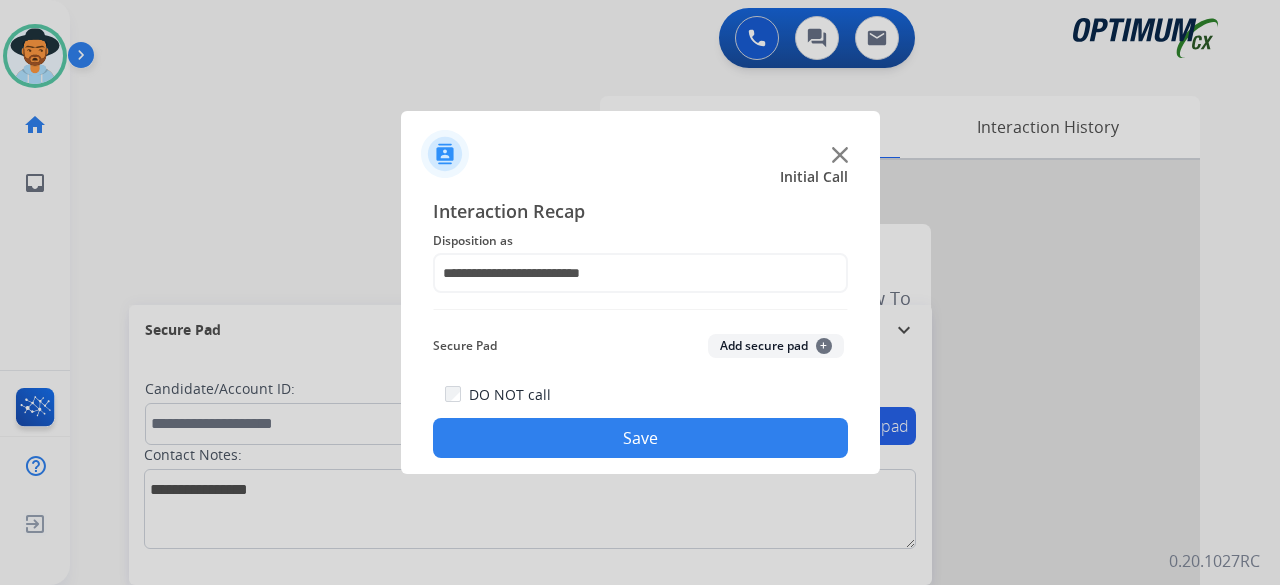 click on "Add secure pad  +" 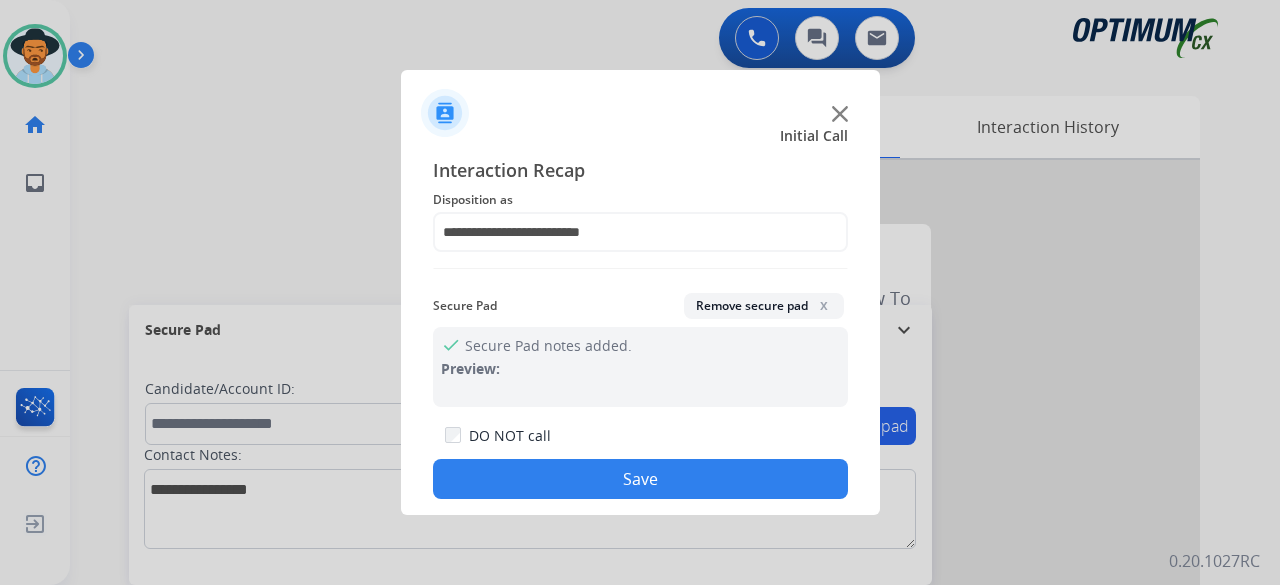 click on "Save" 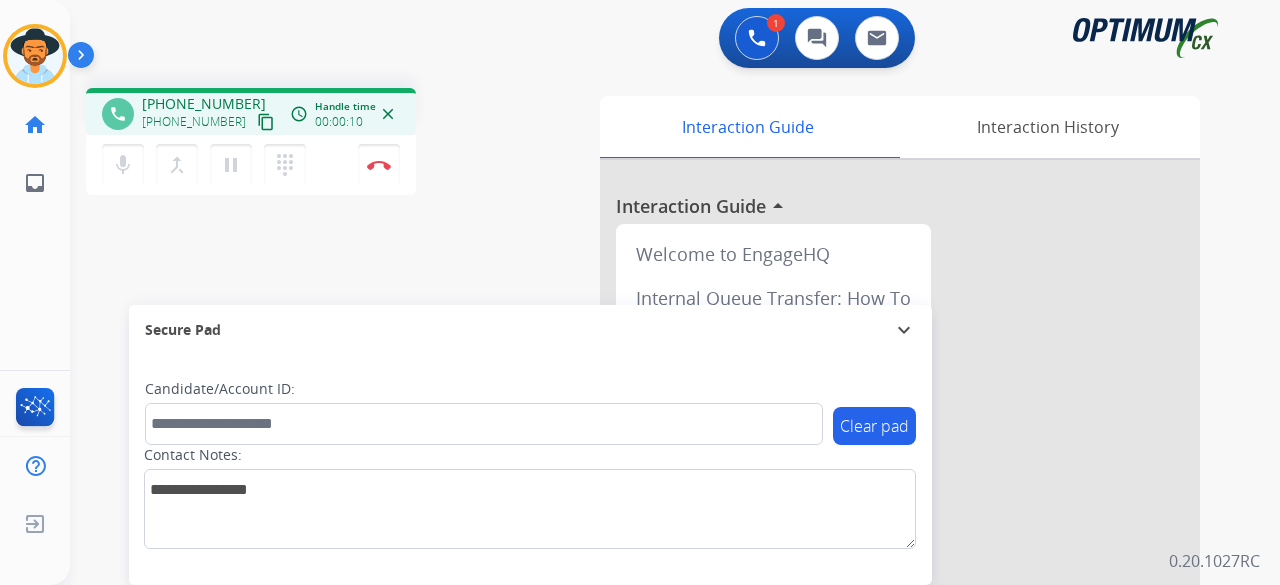 click on "content_copy" at bounding box center (266, 122) 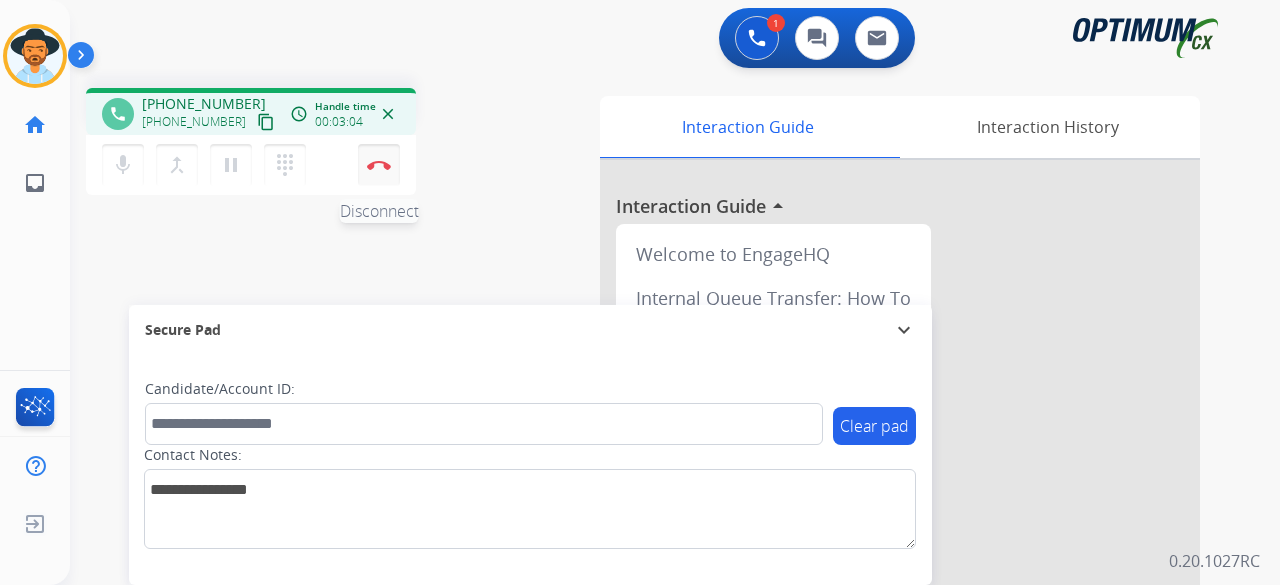 click at bounding box center [379, 165] 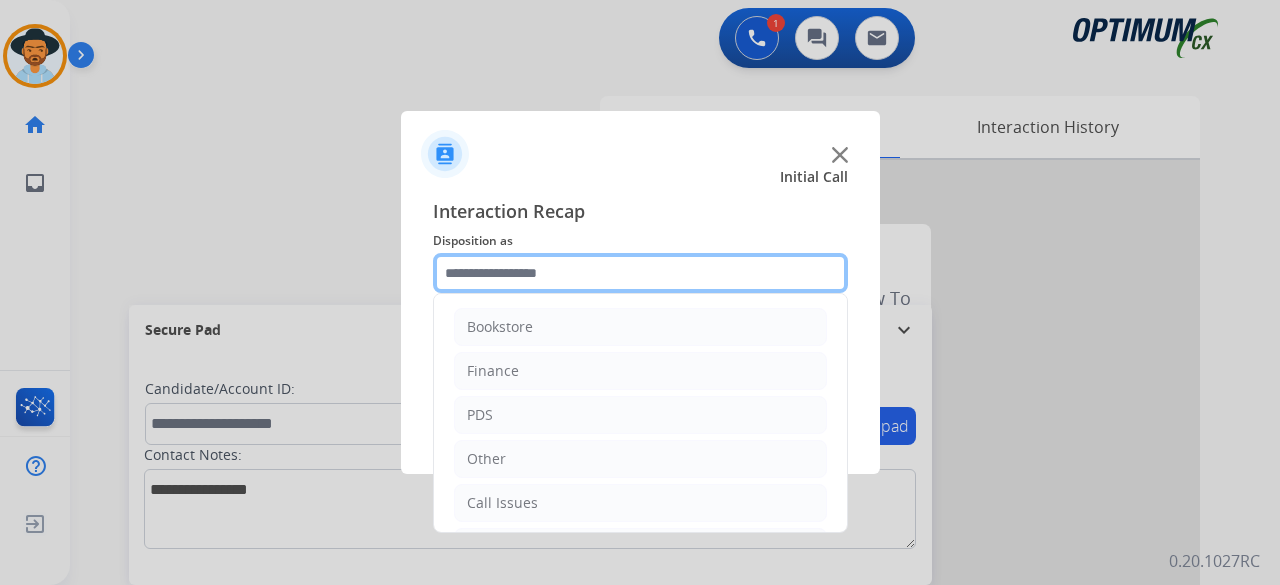 click 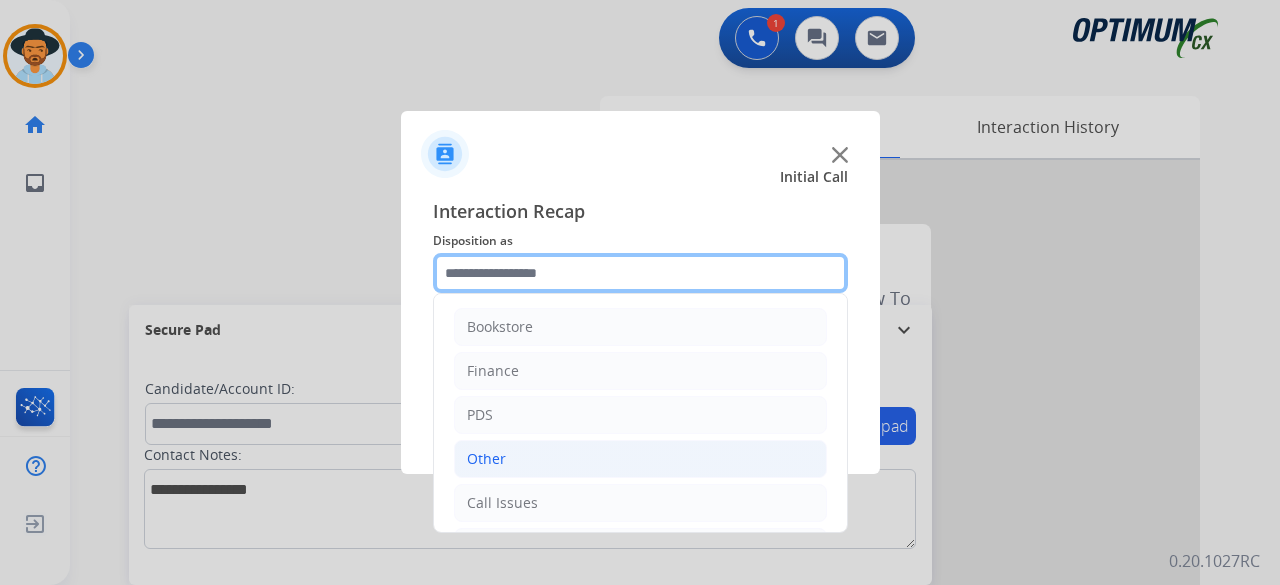 scroll, scrollTop: 130, scrollLeft: 0, axis: vertical 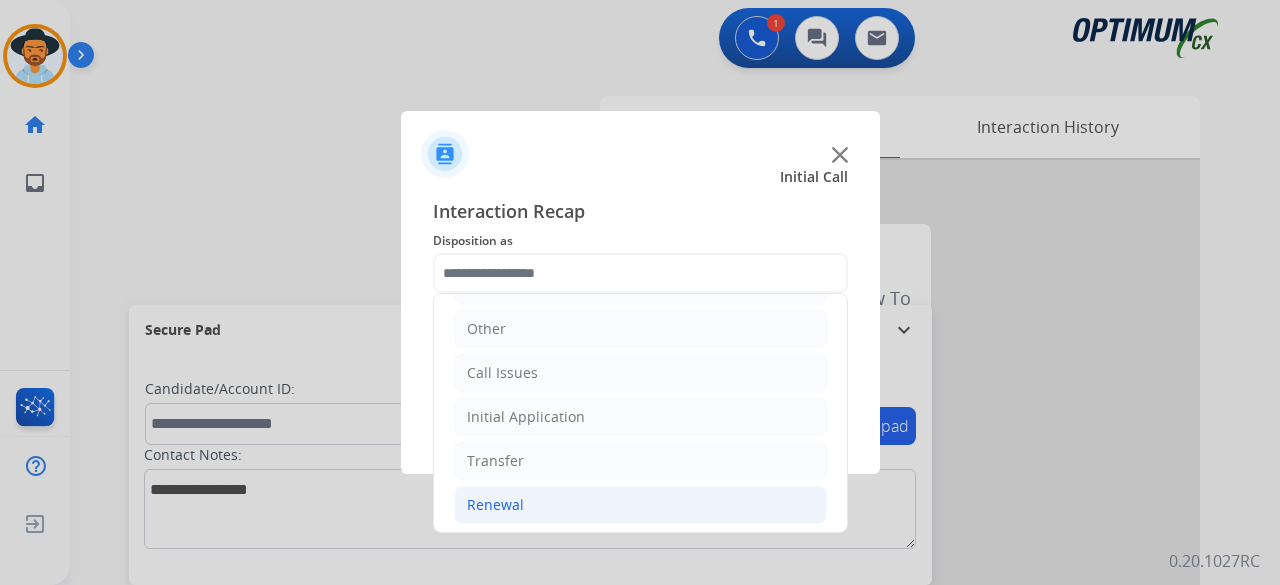 click on "Renewal" 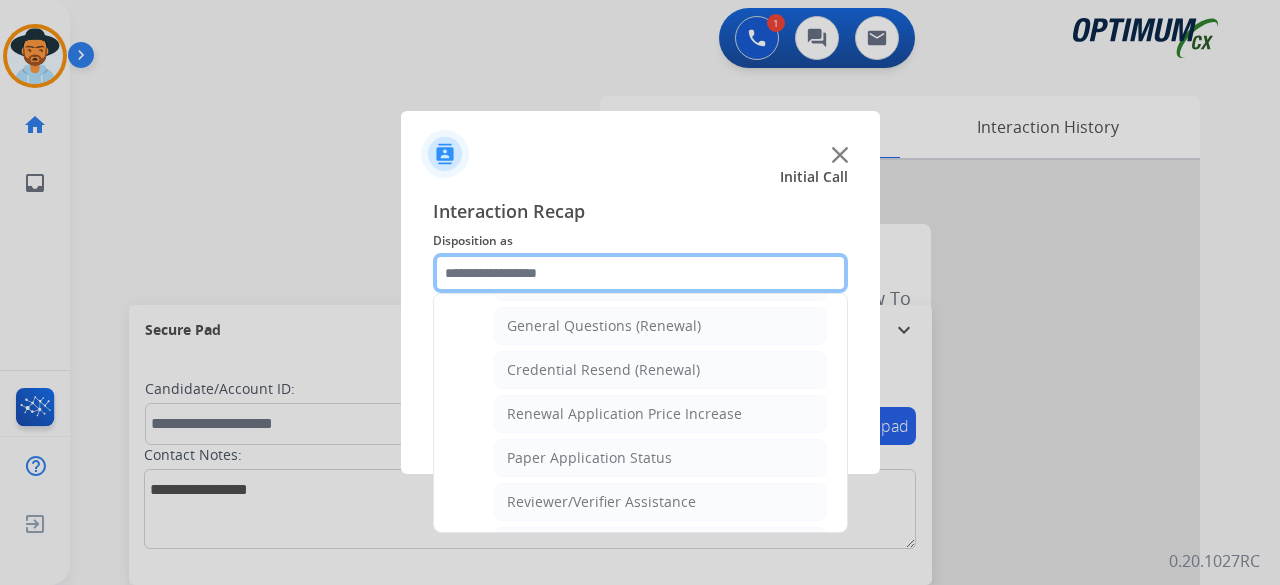 scroll, scrollTop: 640, scrollLeft: 0, axis: vertical 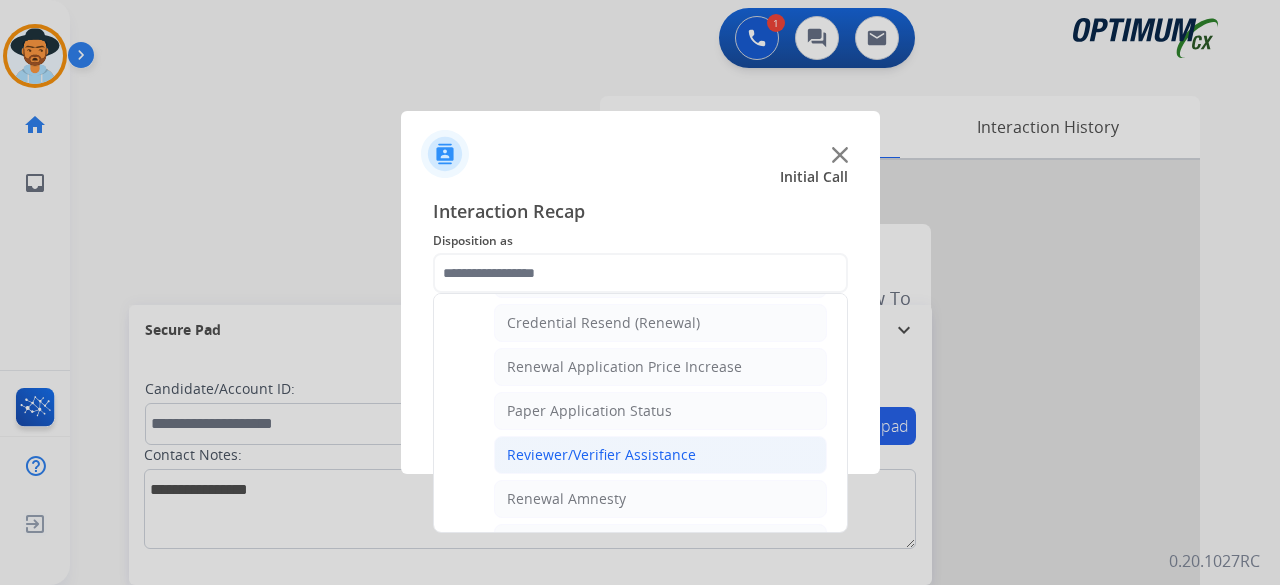 click on "Reviewer/Verifier Assistance" 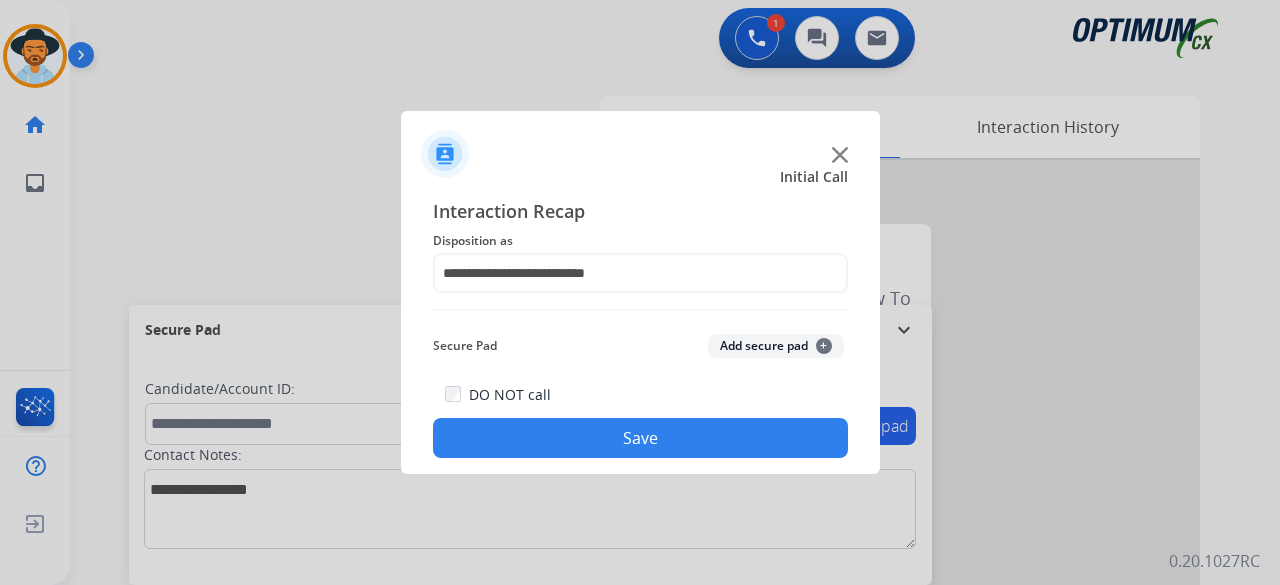 click on "Add secure pad  +" 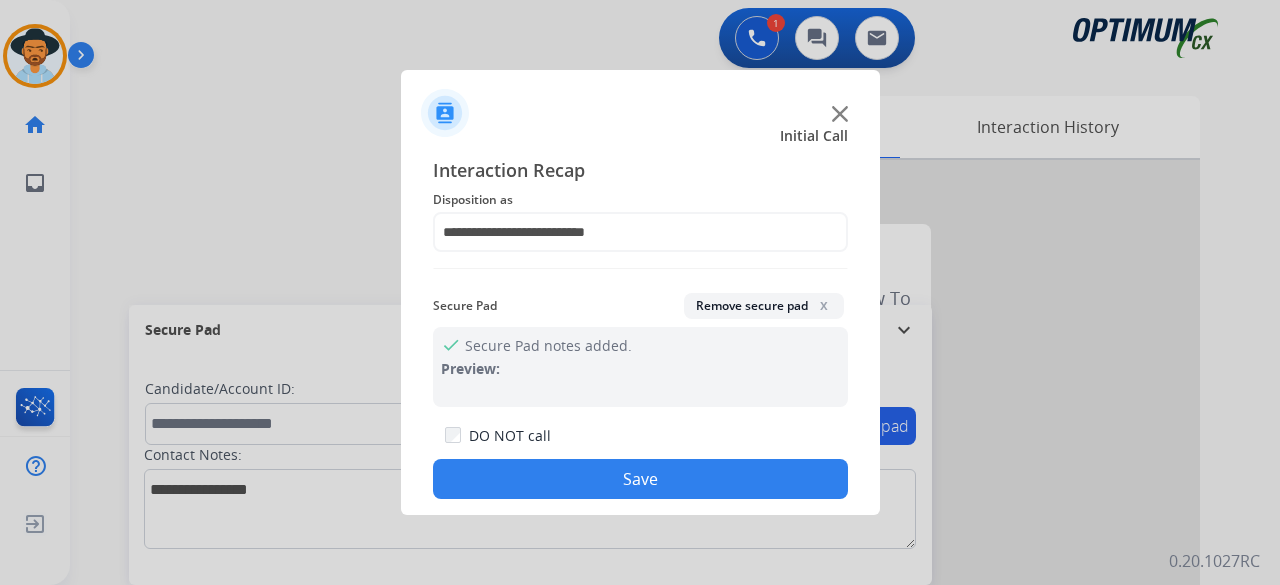 click on "Save" 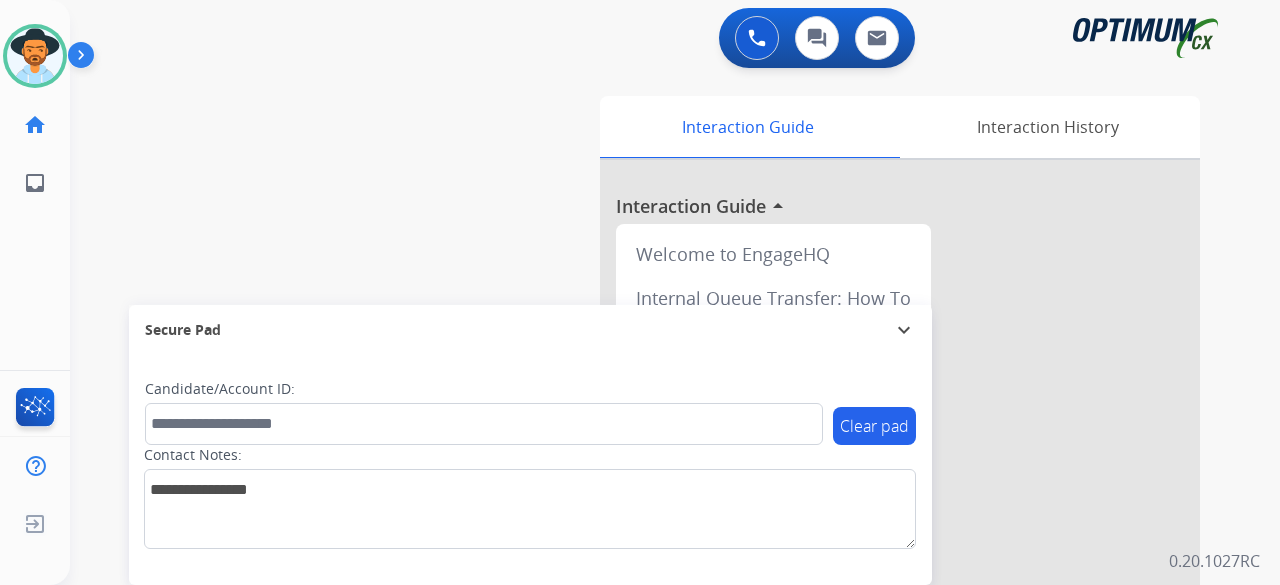 click on "swap_horiz Break voice bridge close_fullscreen Connect 3-Way Call merge_type Separate 3-Way Call  Interaction Guide   Interaction History  Interaction Guide arrow_drop_up  Welcome to EngageHQ   Internal Queue Transfer: How To  Secure Pad expand_more Clear pad Candidate/Account ID: Contact Notes:" at bounding box center (651, 489) 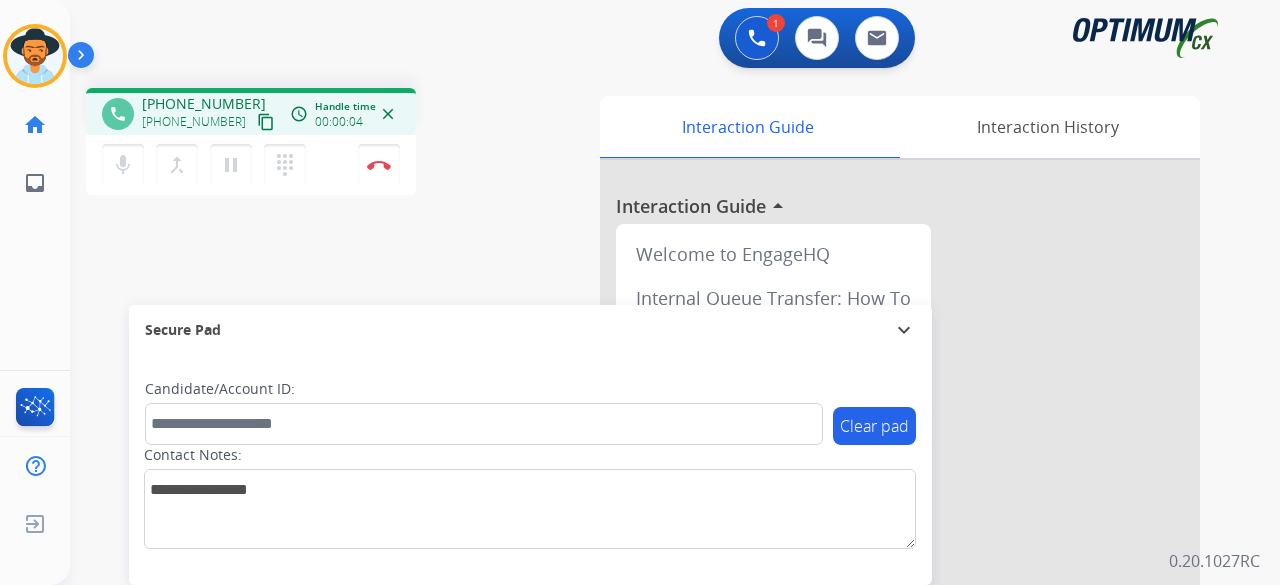 click on "[PHONE_NUMBER]" at bounding box center [194, 122] 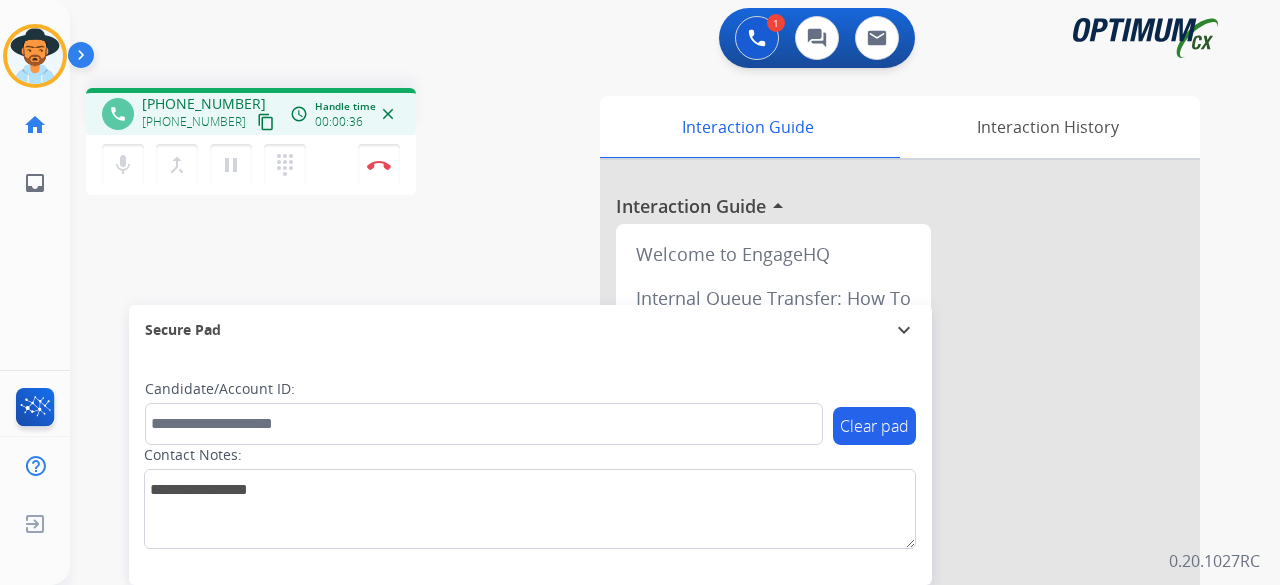 click on "content_copy" at bounding box center (266, 122) 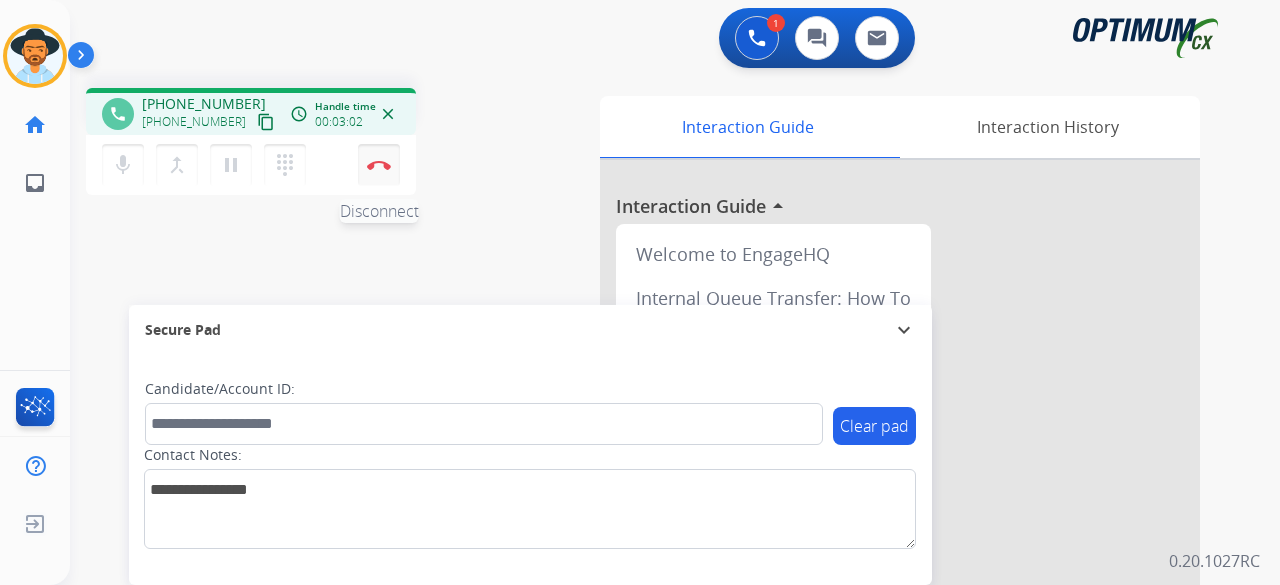 click on "Disconnect" at bounding box center [379, 165] 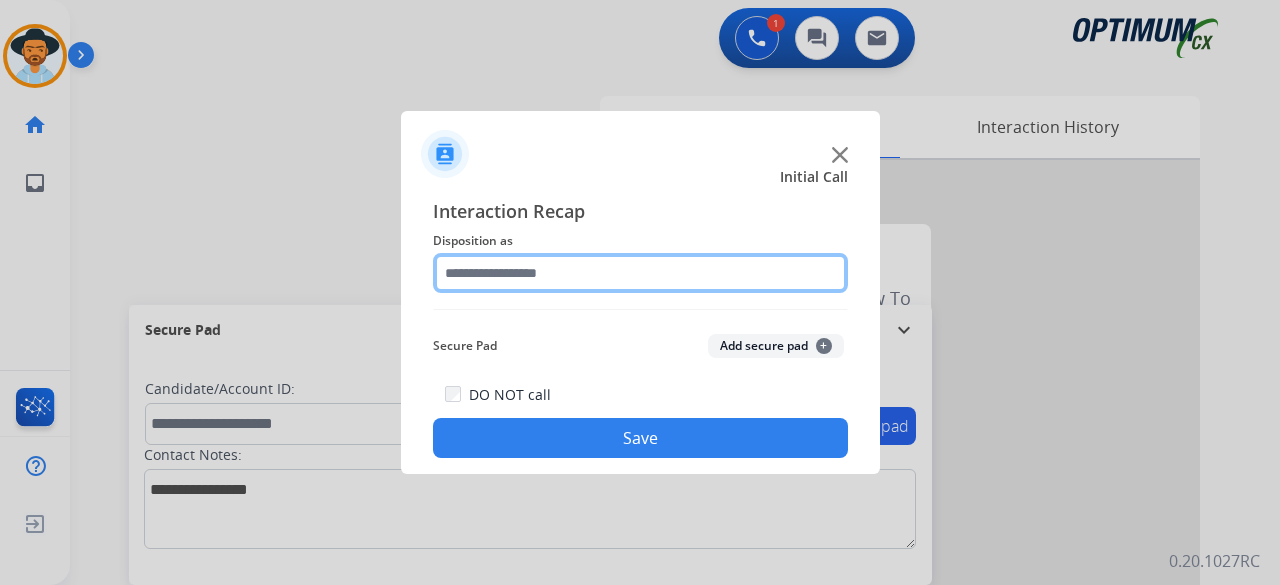 click 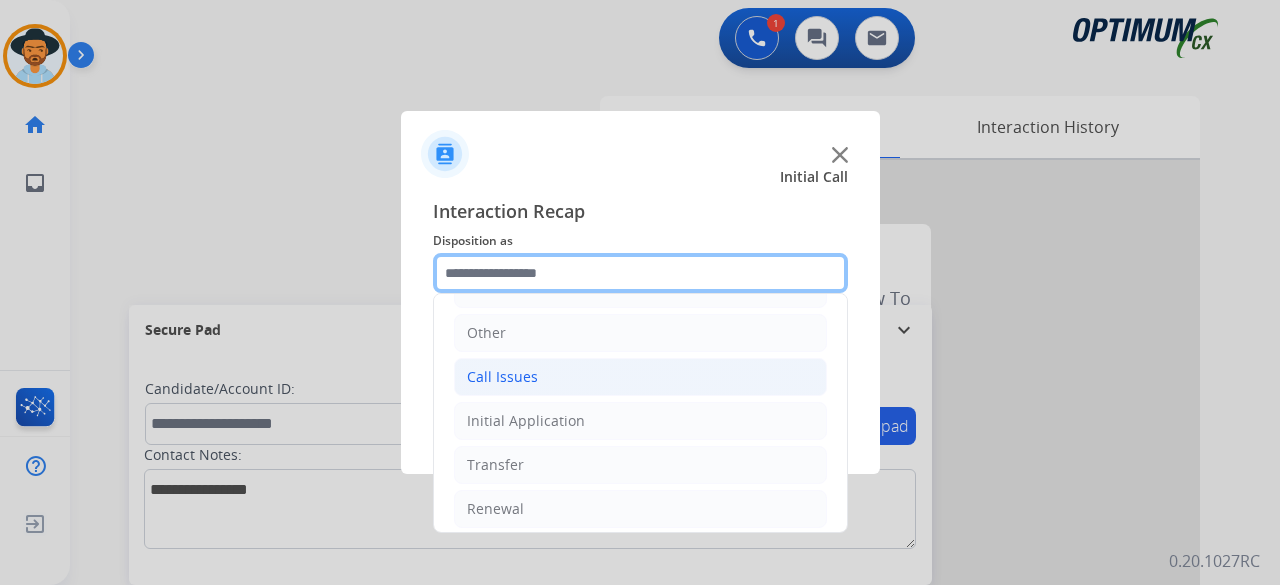 scroll, scrollTop: 130, scrollLeft: 0, axis: vertical 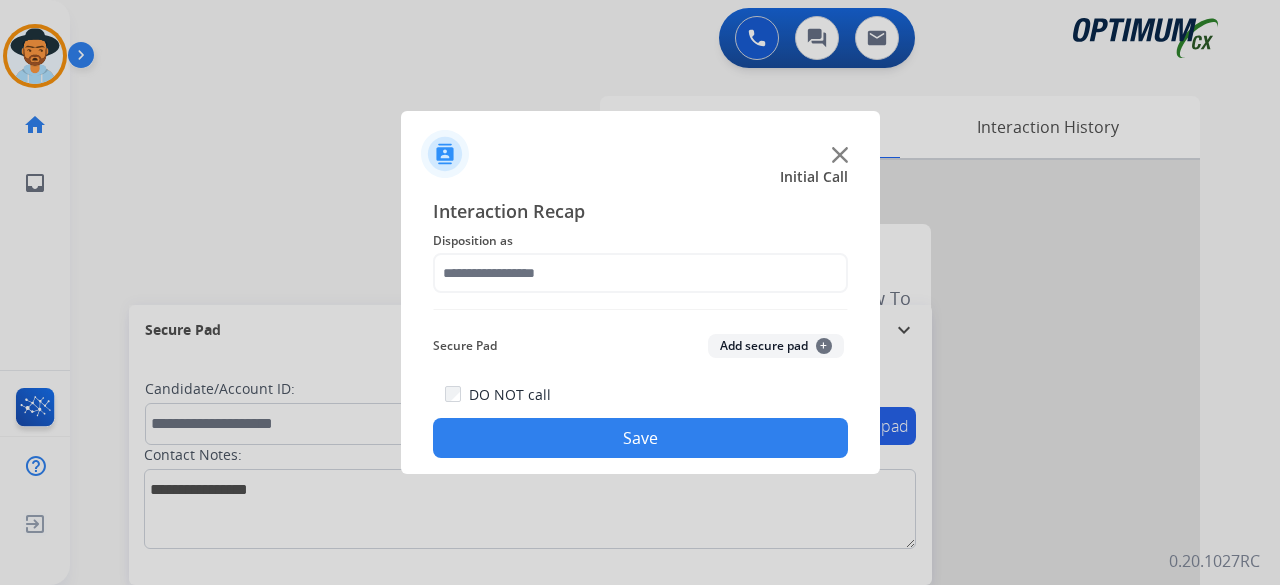 click at bounding box center [640, 292] 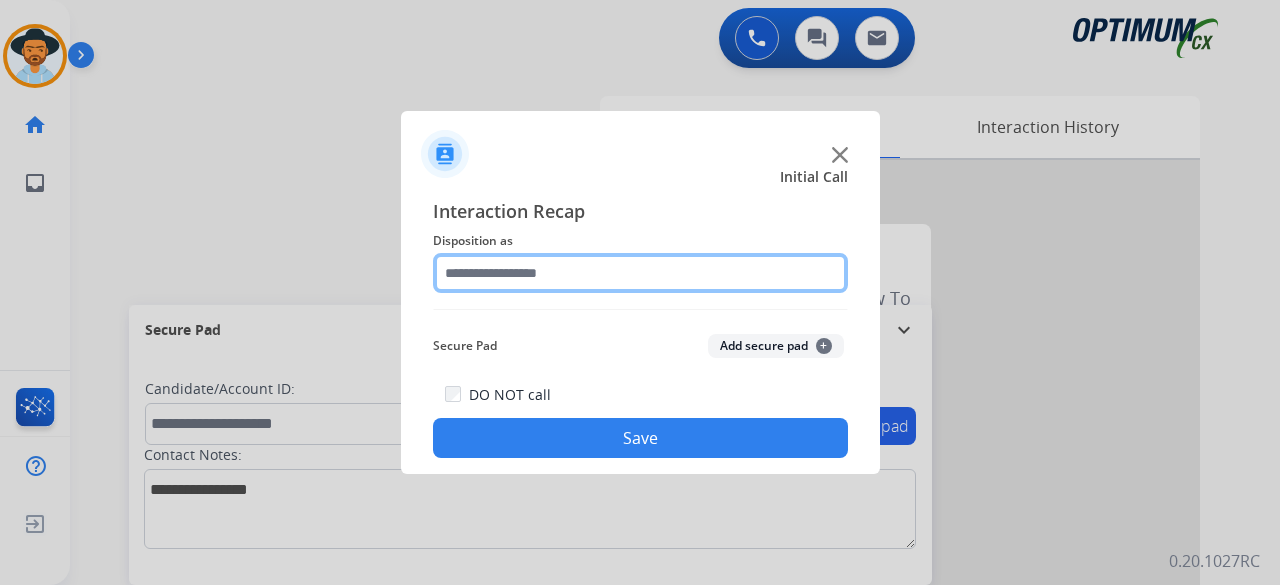 click 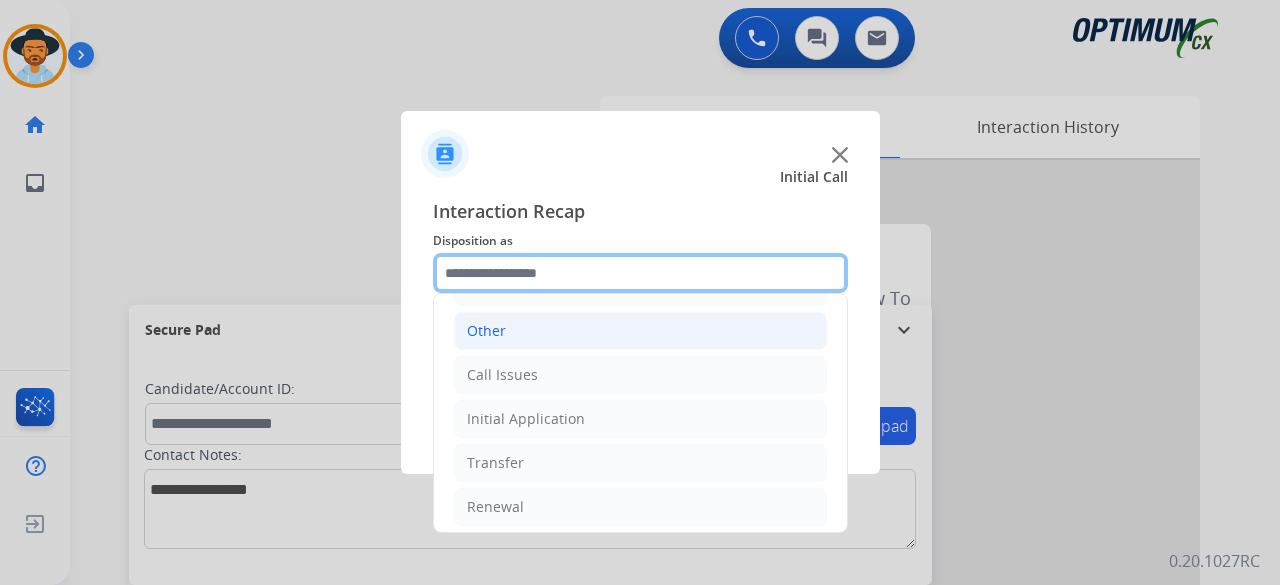 scroll, scrollTop: 130, scrollLeft: 0, axis: vertical 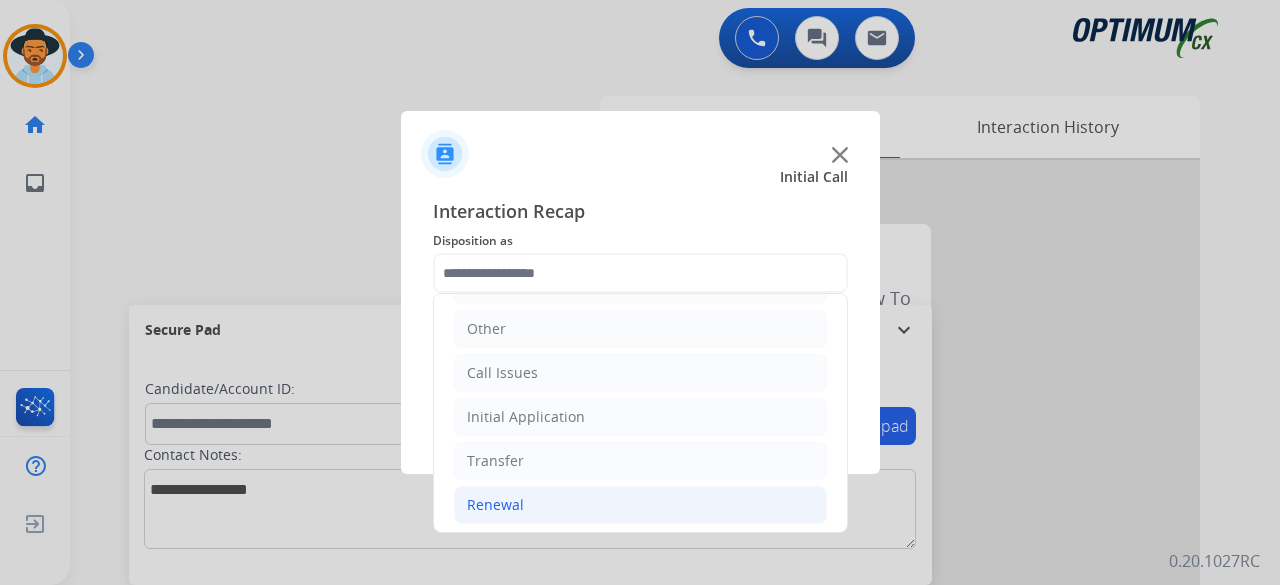 click on "Renewal" 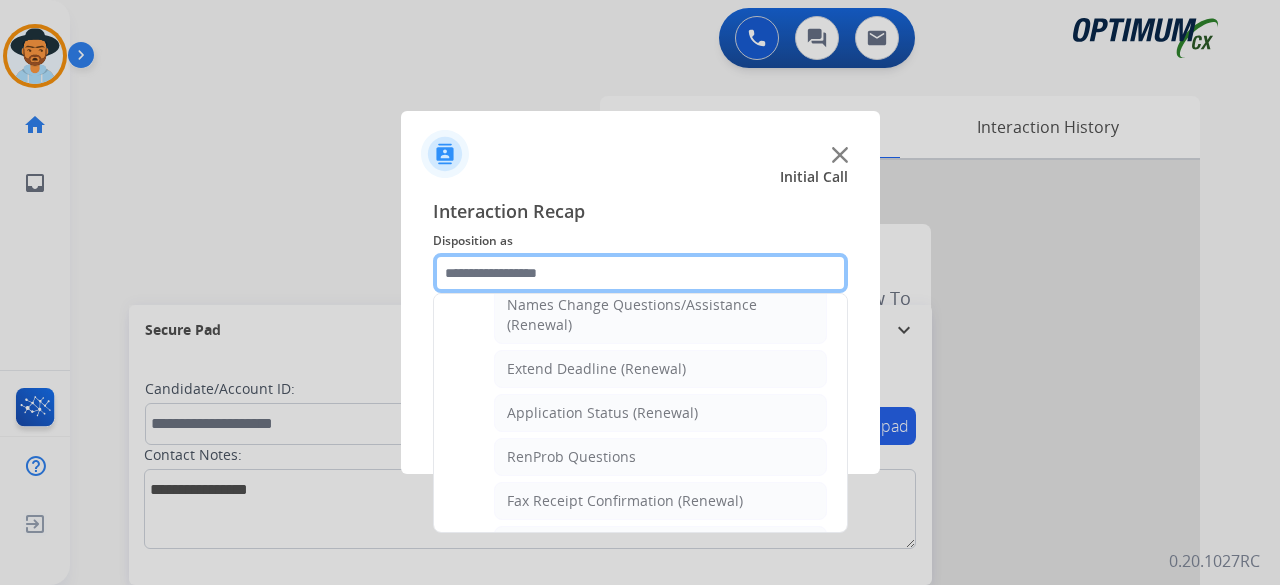 scroll, scrollTop: 435, scrollLeft: 0, axis: vertical 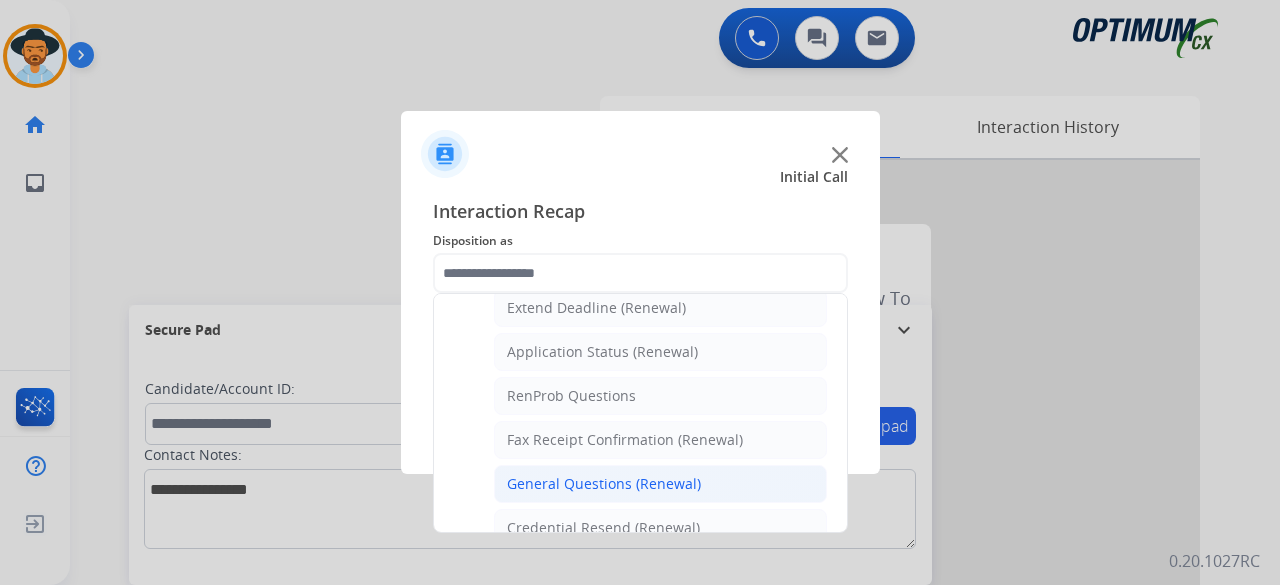 click on "General Questions (Renewal)" 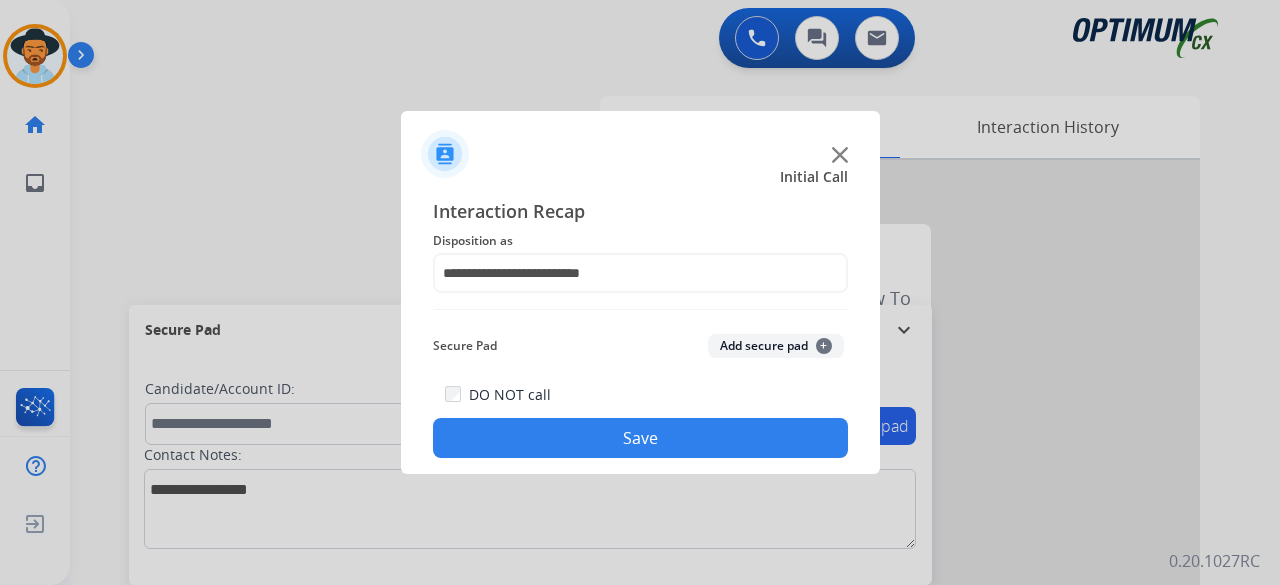 click on "Add secure pad  +" 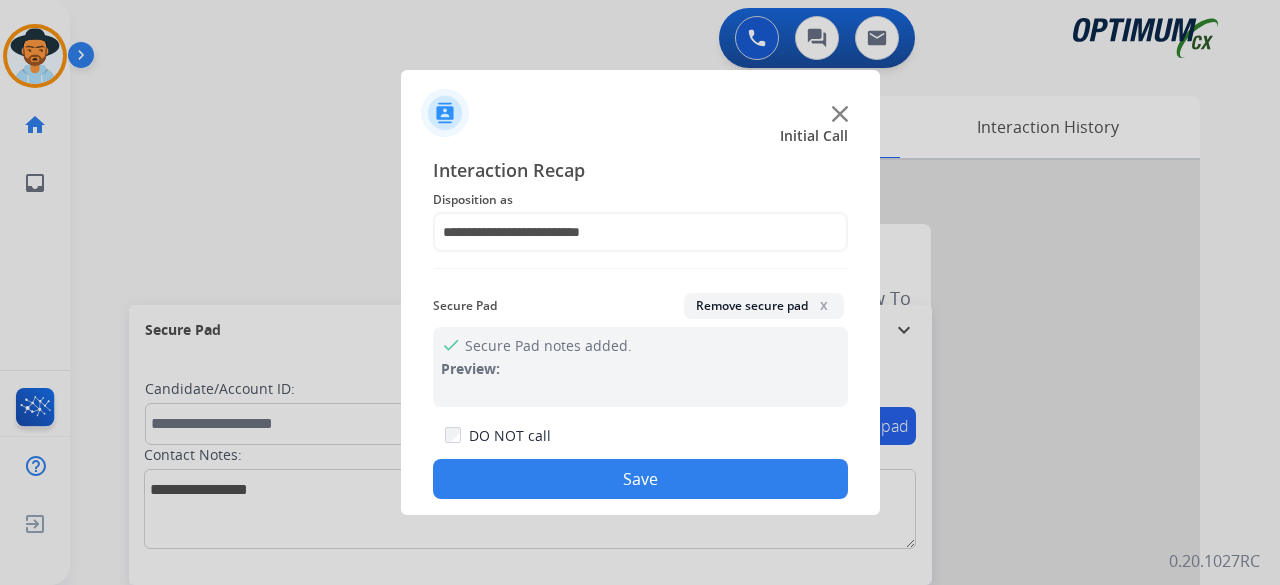 click on "Save" 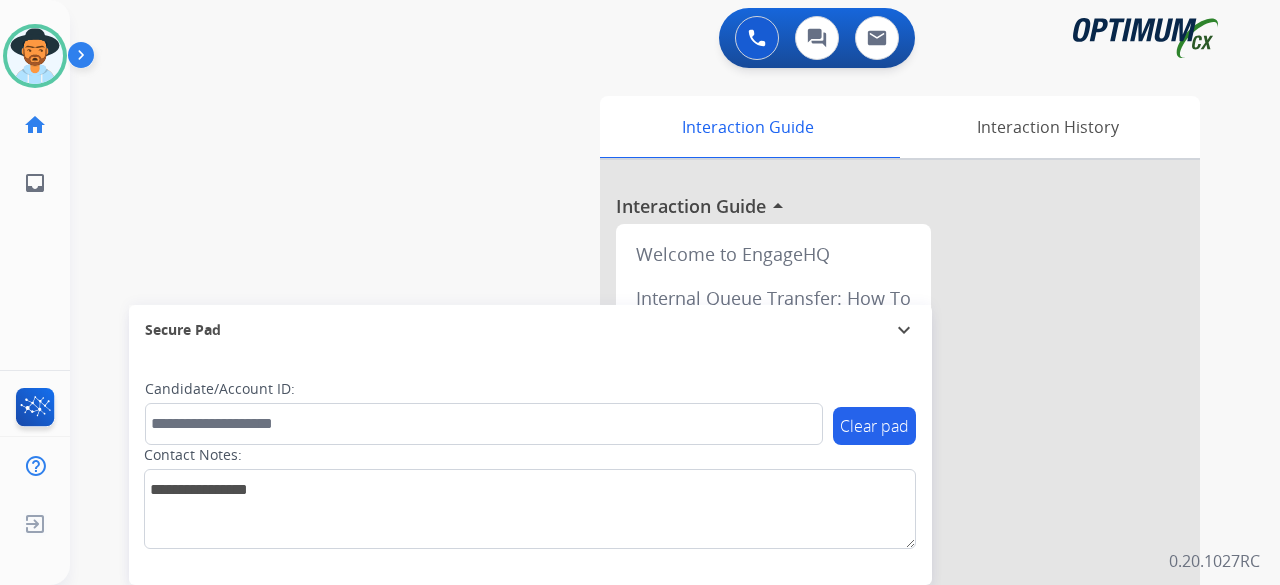 click on "swap_horiz Break voice bridge close_fullscreen Connect 3-Way Call merge_type Separate 3-Way Call  Interaction Guide   Interaction History  Interaction Guide arrow_drop_up  Welcome to EngageHQ   Internal Queue Transfer: How To  Secure Pad expand_more Clear pad Candidate/Account ID: Contact Notes:" at bounding box center (651, 489) 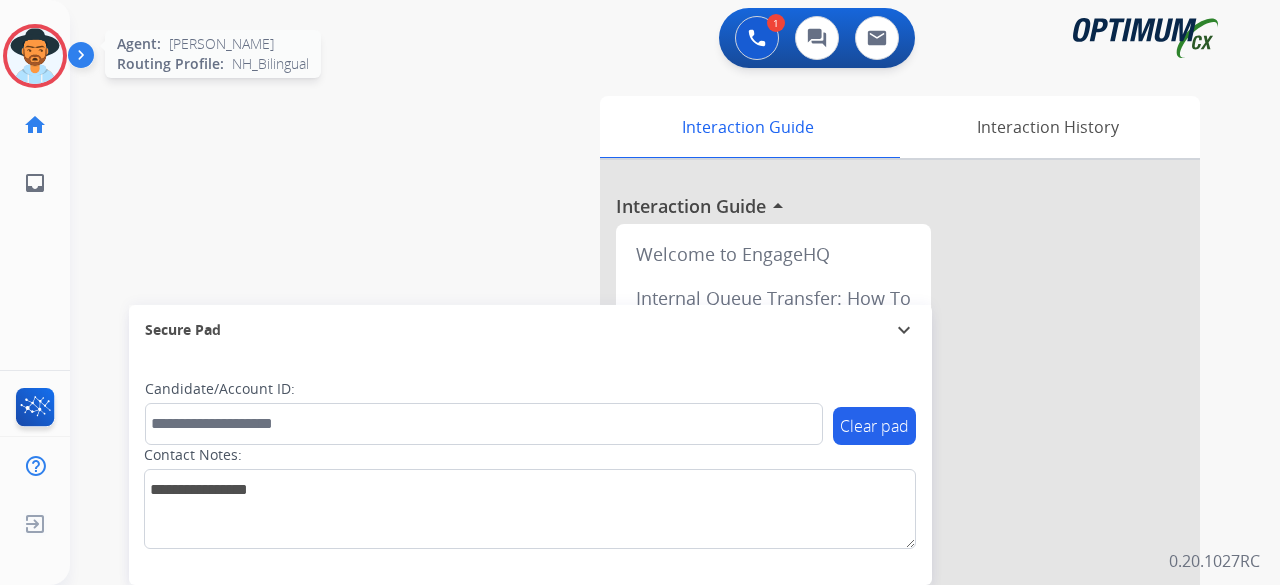 click at bounding box center (35, 56) 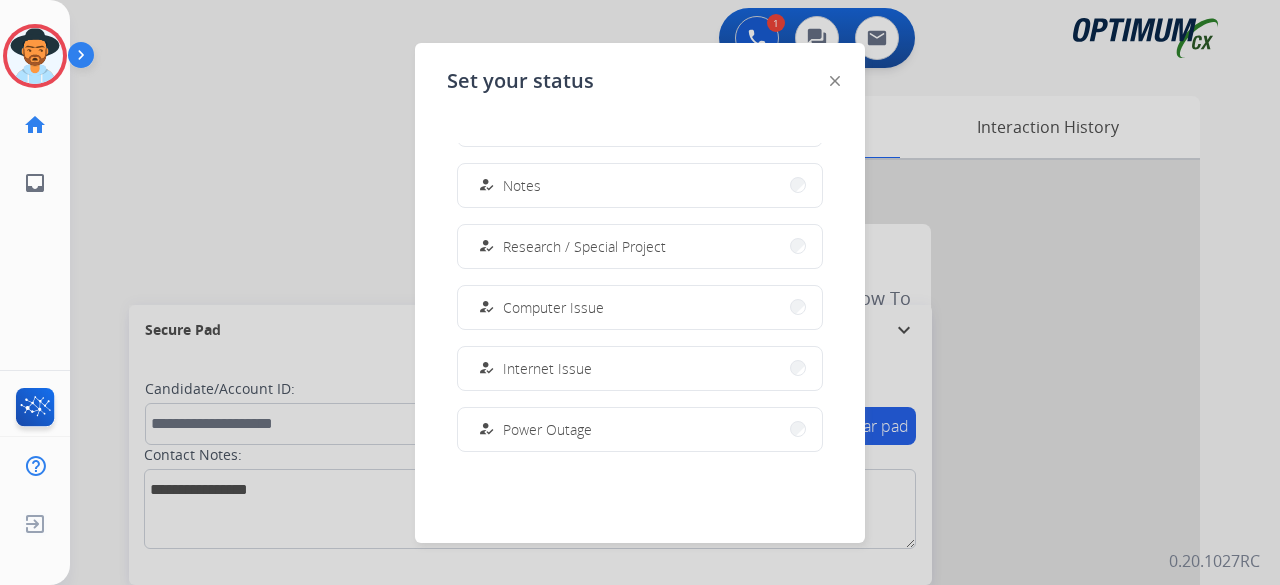 scroll, scrollTop: 499, scrollLeft: 0, axis: vertical 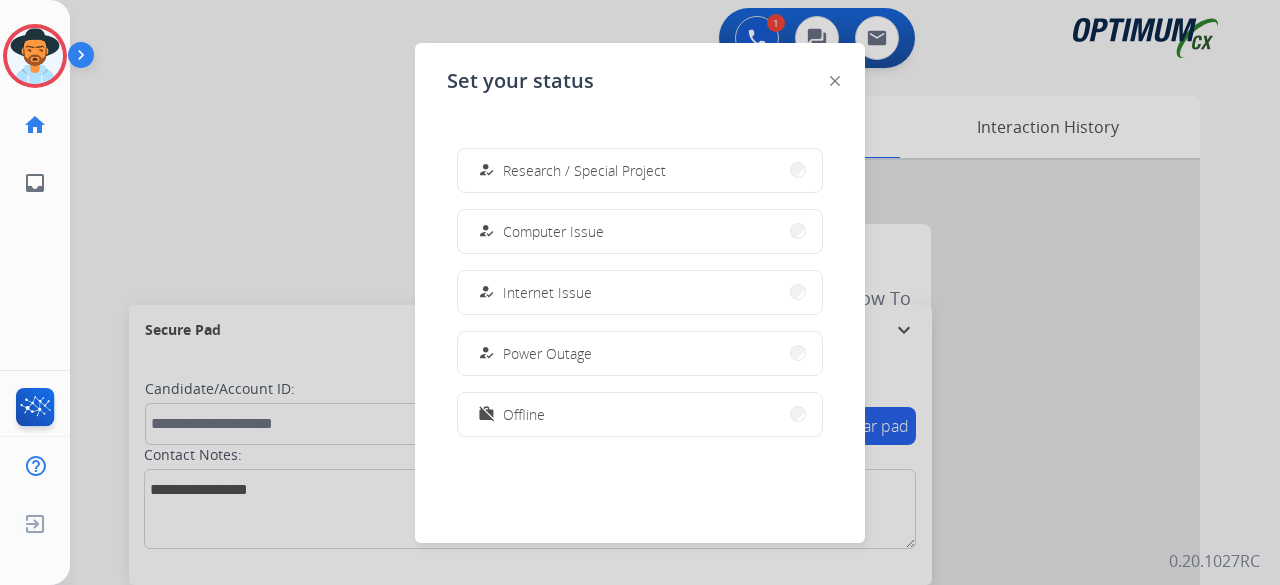 click at bounding box center [640, 292] 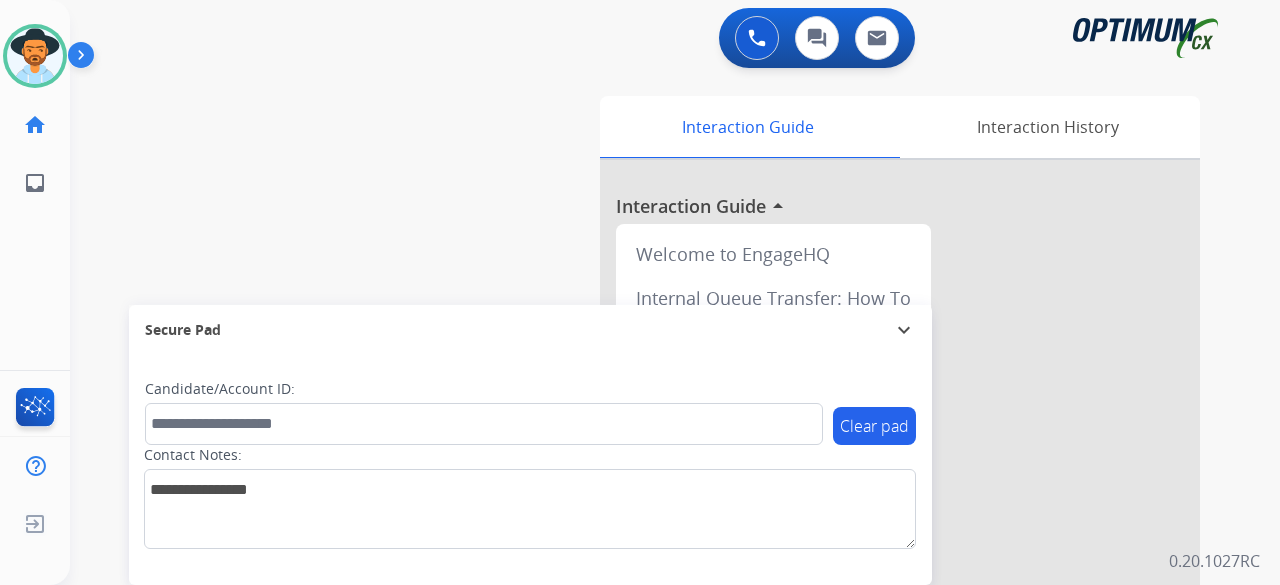 click on "0 Voice Interactions  0  Chat Interactions   0  Email Interactions" at bounding box center [663, 40] 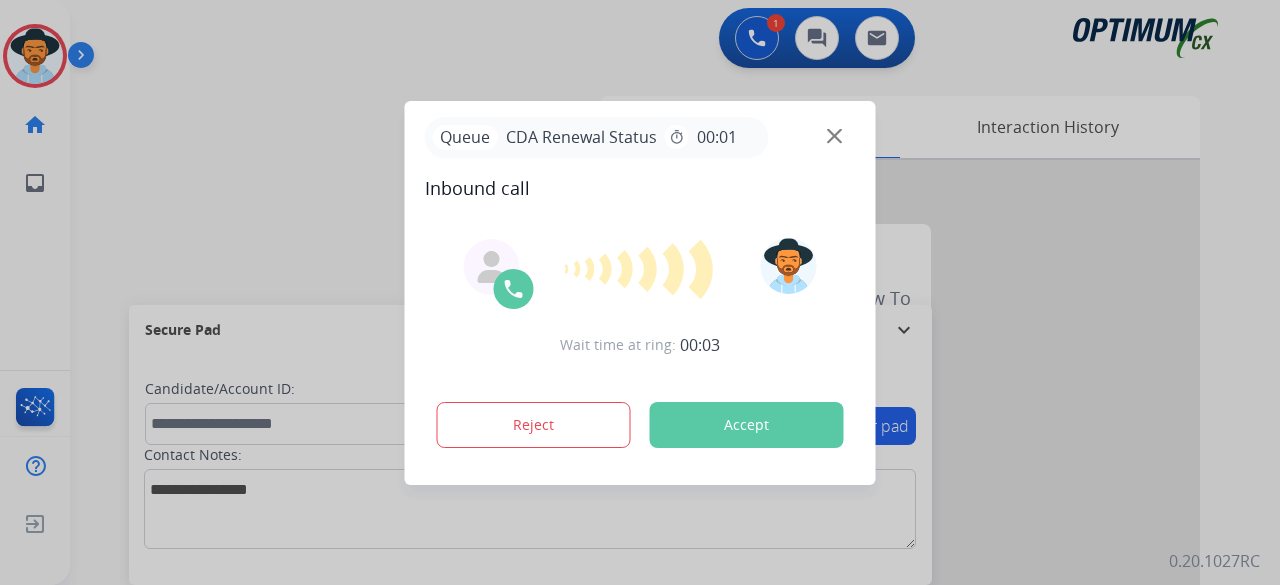 click on "Inbound call" at bounding box center [640, 188] 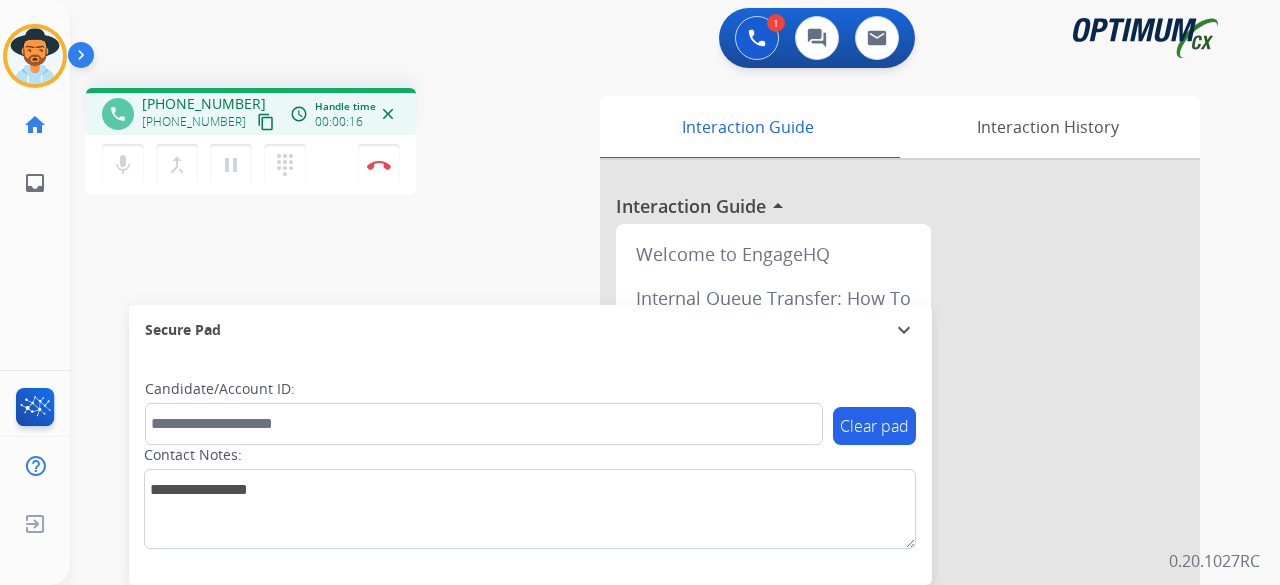 click on "phone [PHONE_NUMBER] [PHONE_NUMBER] content_copy access_time Call metrics Queue   00:09 Hold   00:00 Talk   00:17 Total   00:25 Handle time 00:00:16 close mic Mute merge_type Bridge pause Hold dialpad Dialpad Disconnect swap_horiz Break voice bridge close_fullscreen Connect 3-Way Call merge_type Separate 3-Way Call  Interaction Guide   Interaction History  Interaction Guide arrow_drop_up  Welcome to EngageHQ   Internal Queue Transfer: How To  Secure Pad expand_more Clear pad Candidate/Account ID: Contact Notes:" at bounding box center (651, 489) 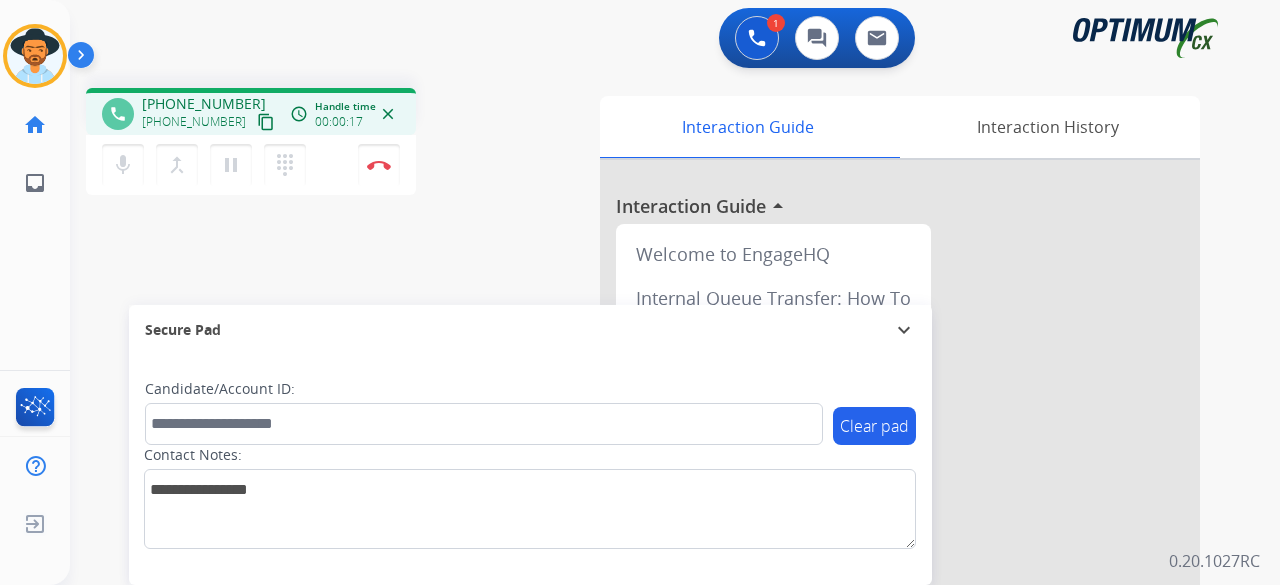 click on "content_copy" at bounding box center [266, 122] 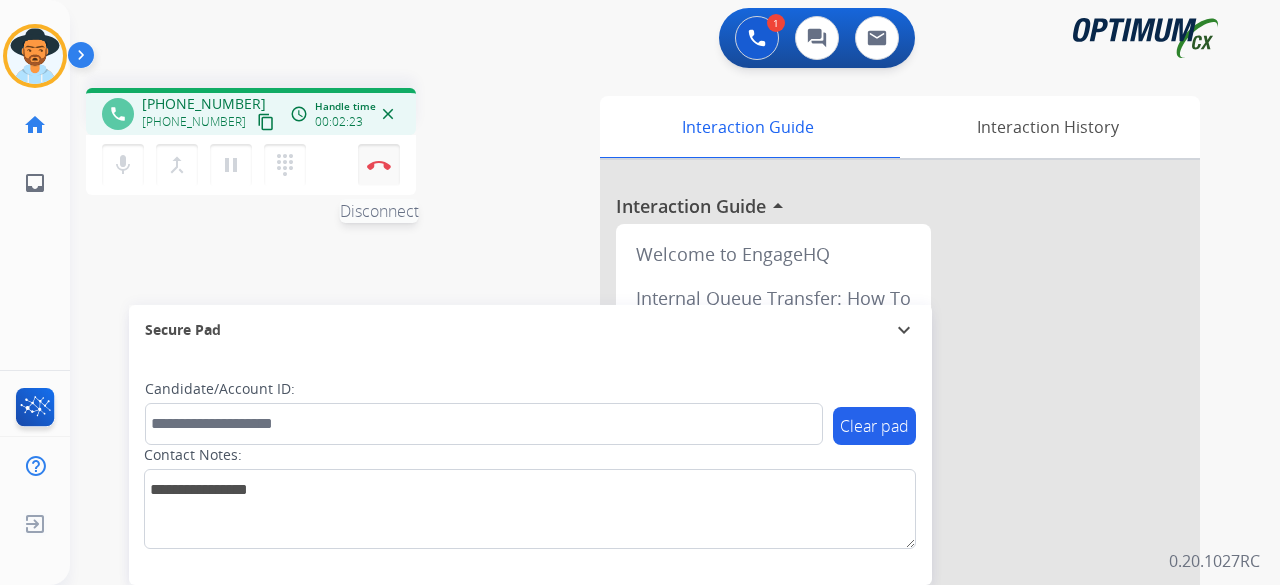 click on "Disconnect" at bounding box center [379, 165] 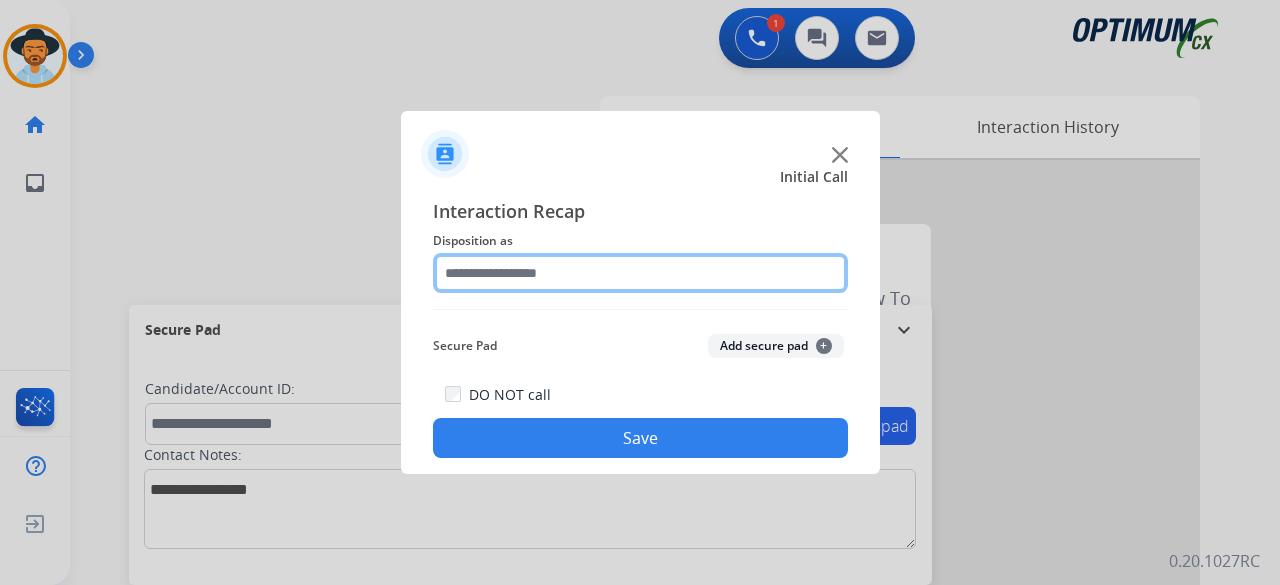 click 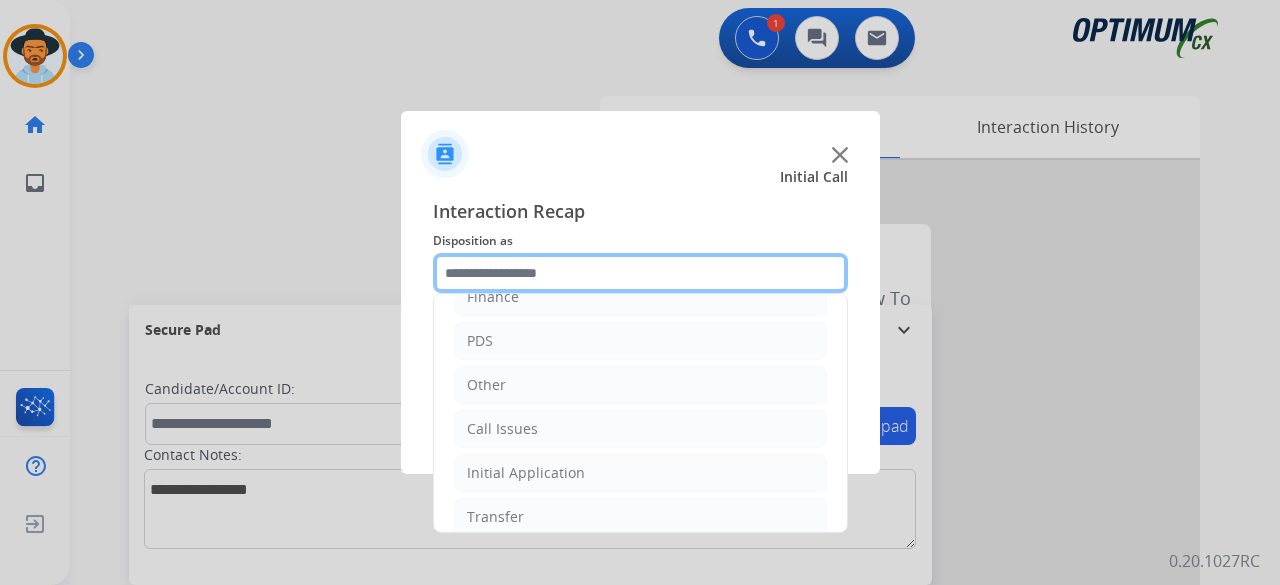 scroll, scrollTop: 130, scrollLeft: 0, axis: vertical 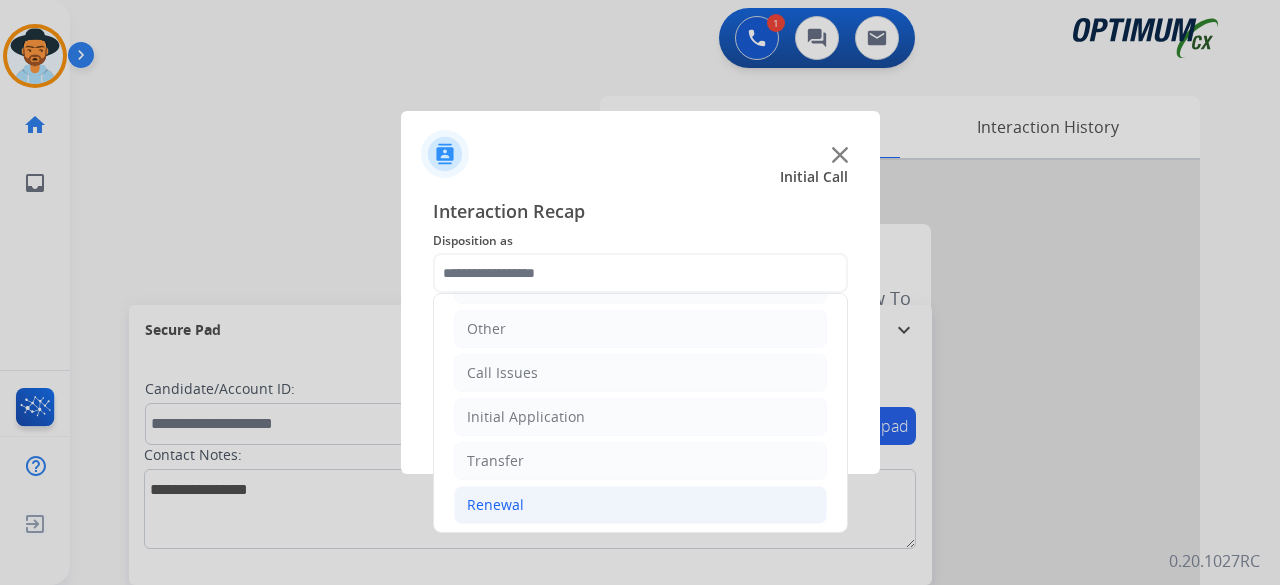 click on "Renewal" 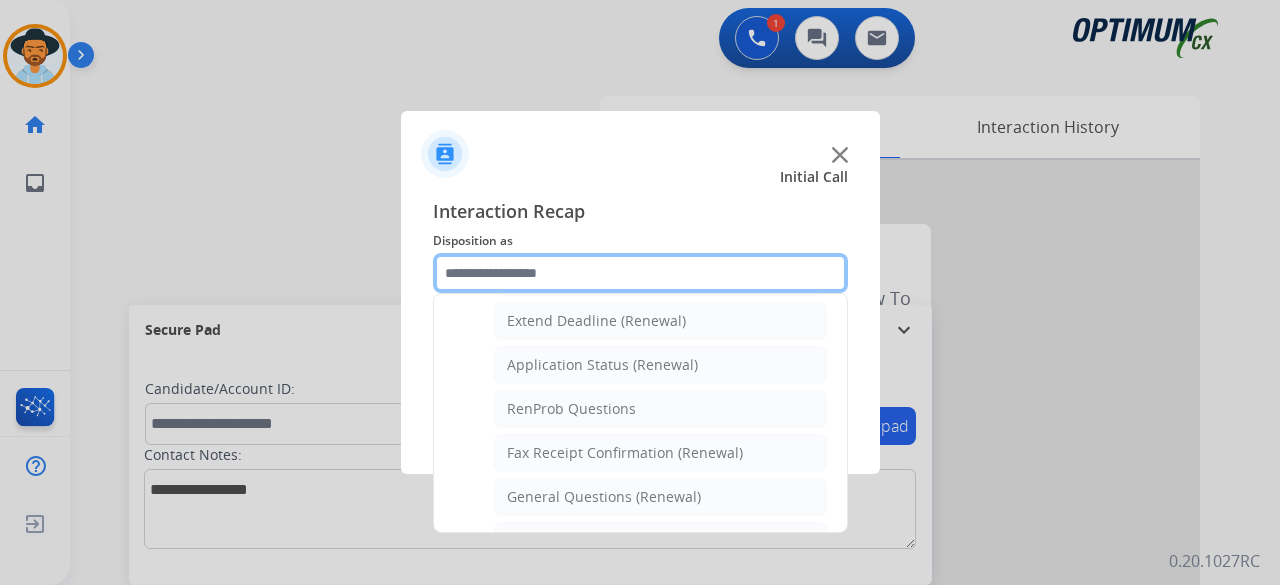 scroll, scrollTop: 438, scrollLeft: 0, axis: vertical 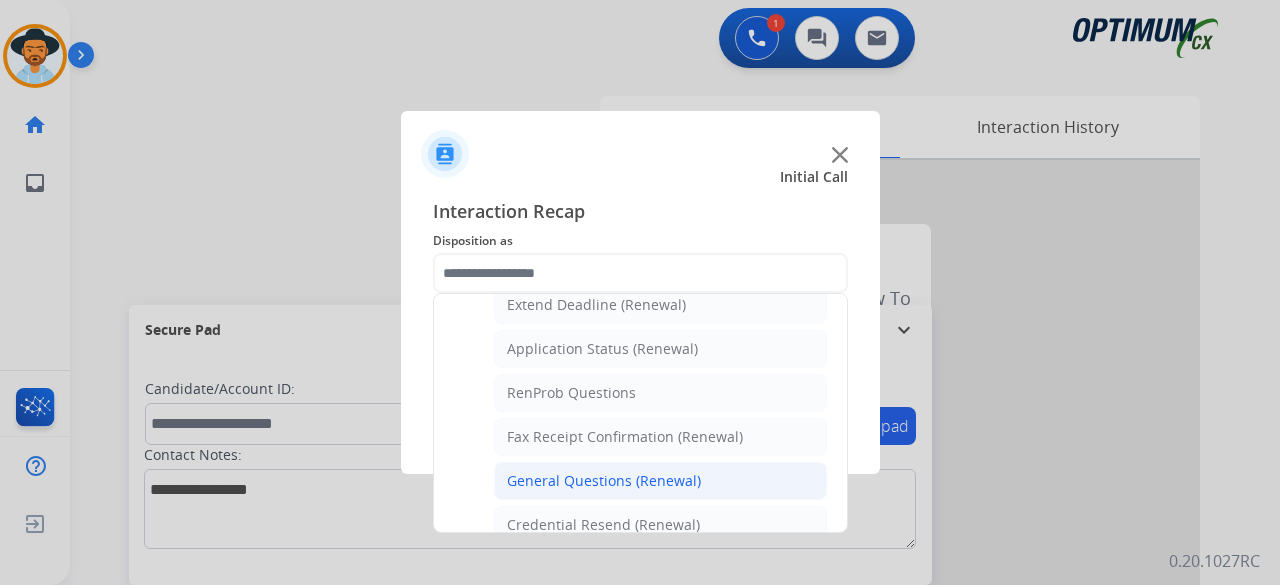 click on "General Questions (Renewal)" 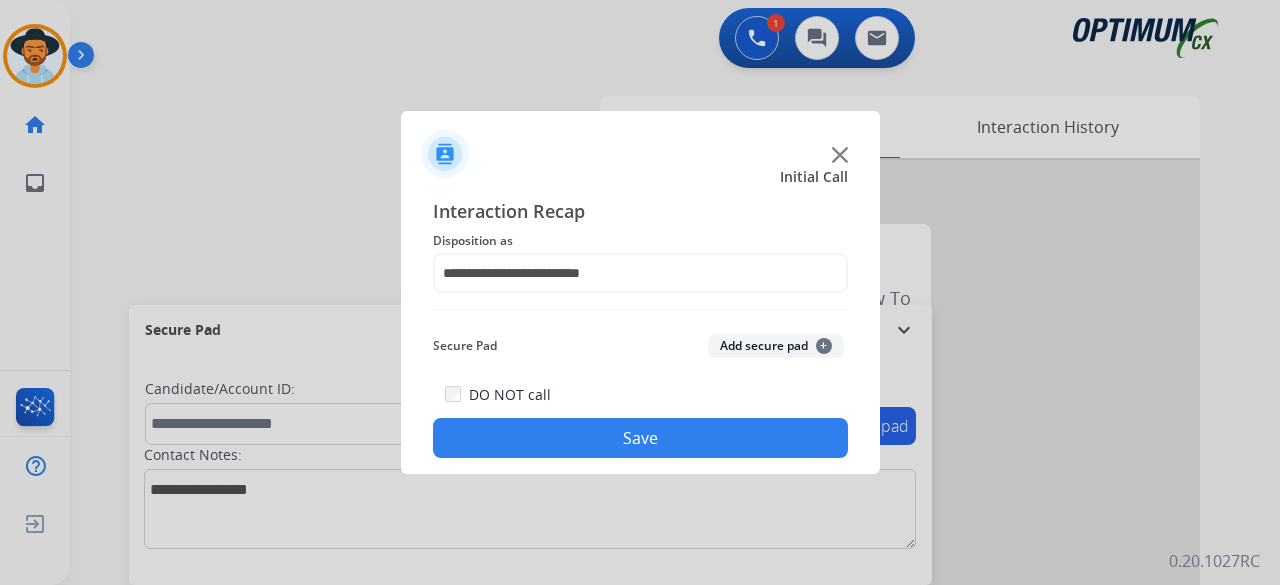 click on "Add secure pad  +" 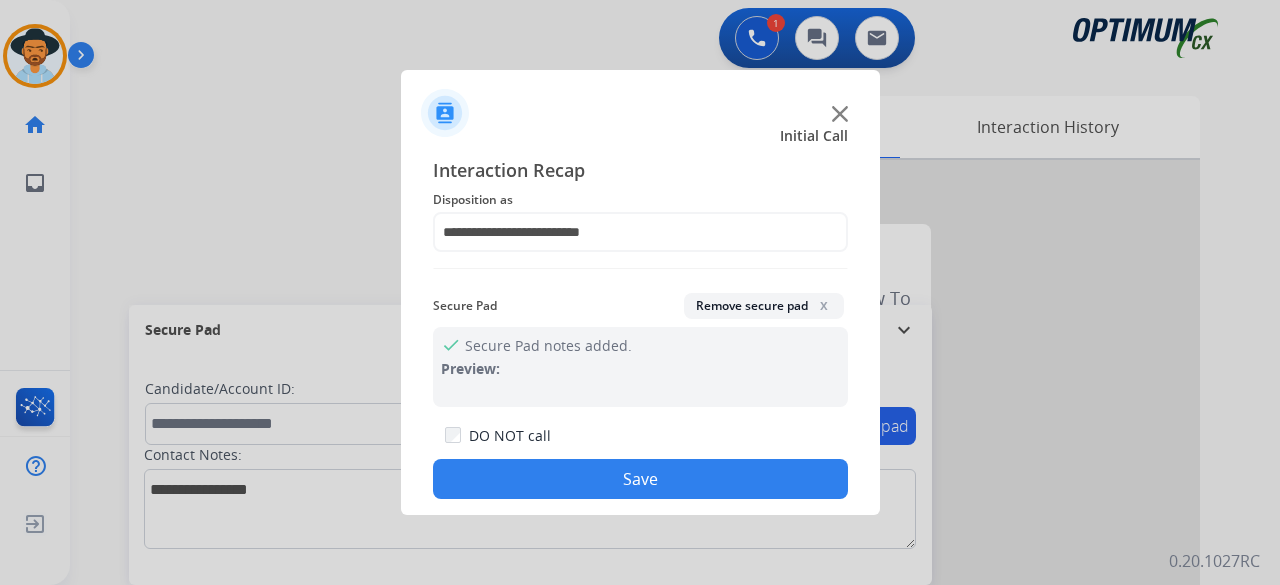 click on "Save" 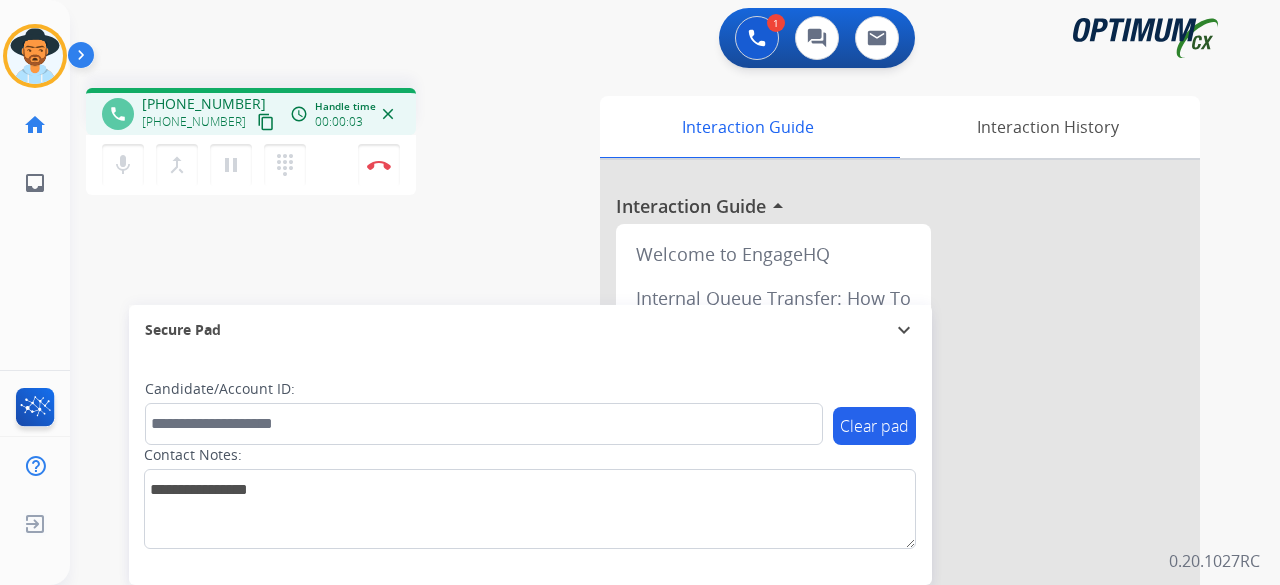 click on "content_copy" at bounding box center (266, 122) 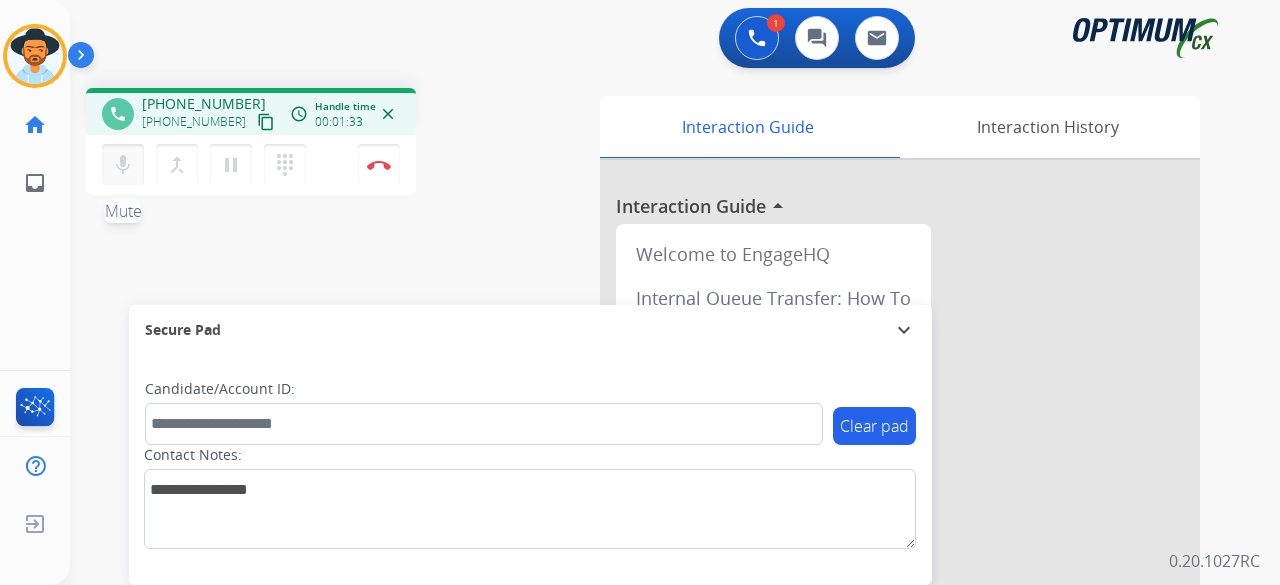 click on "mic" at bounding box center (123, 165) 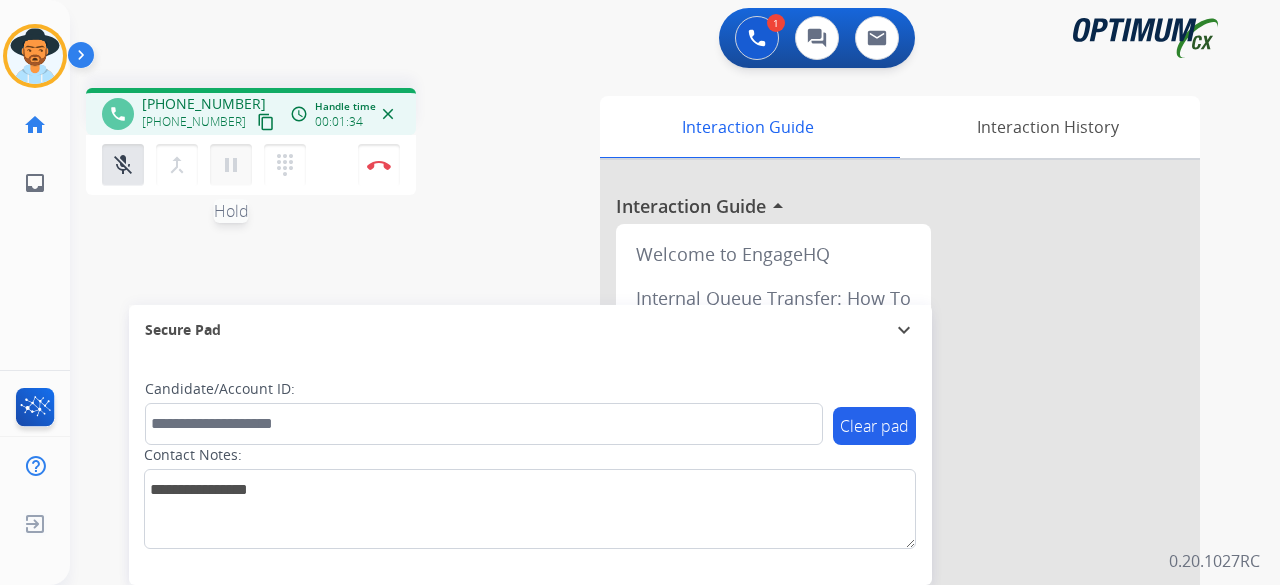 click on "pause" at bounding box center (231, 165) 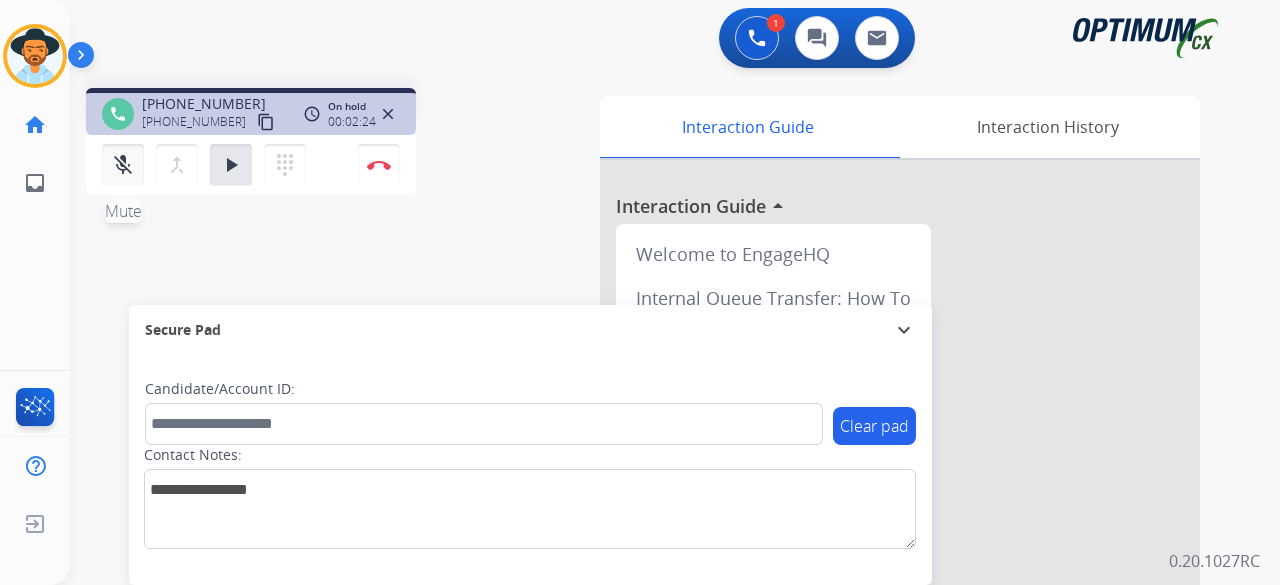 click on "mic_off Mute" at bounding box center [123, 165] 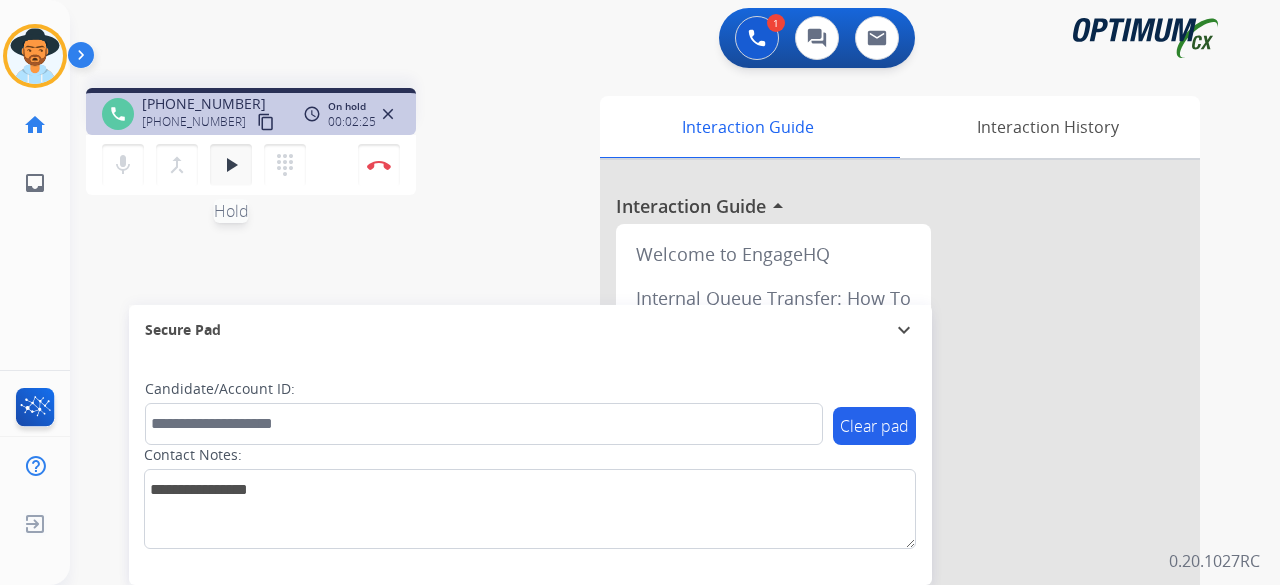 click on "play_arrow" at bounding box center [231, 165] 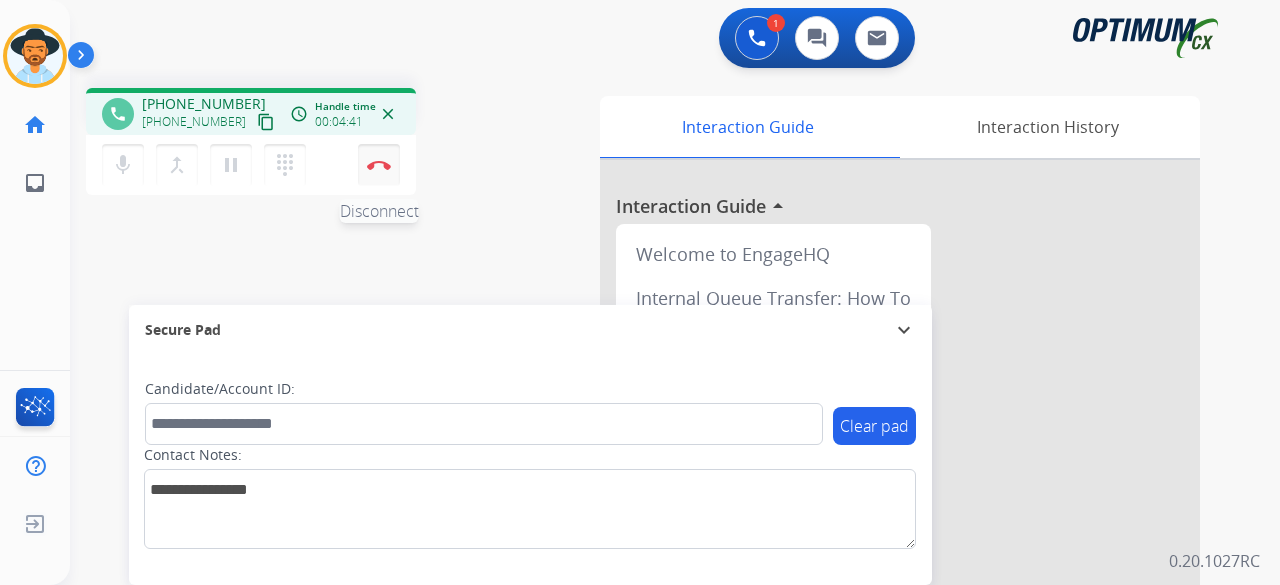 click on "Disconnect" at bounding box center [379, 165] 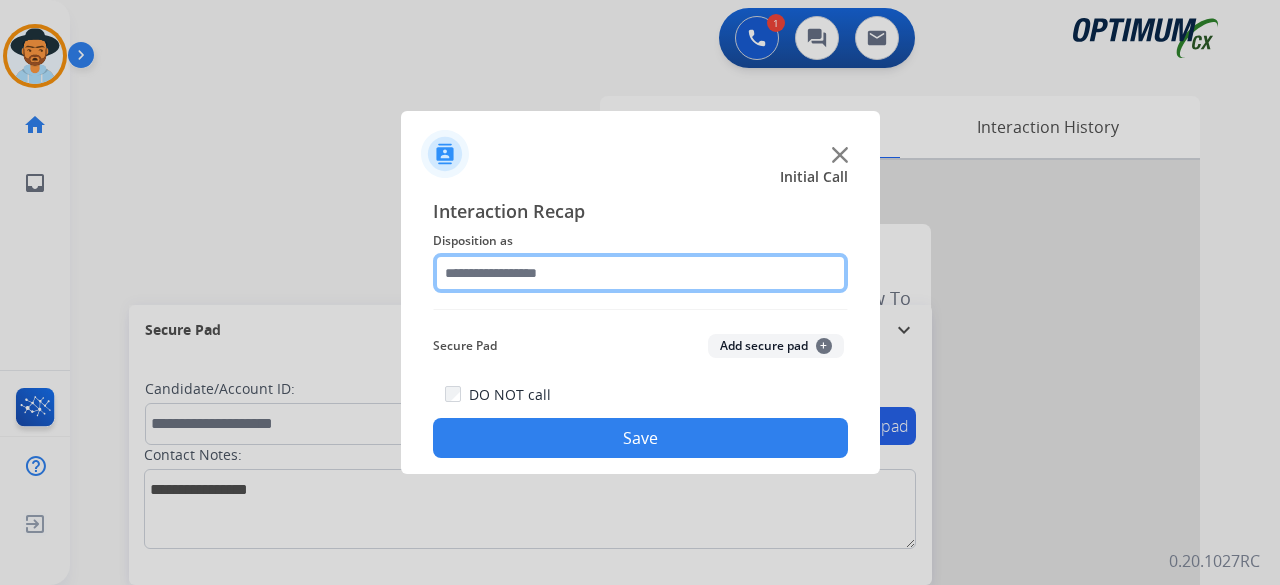 click 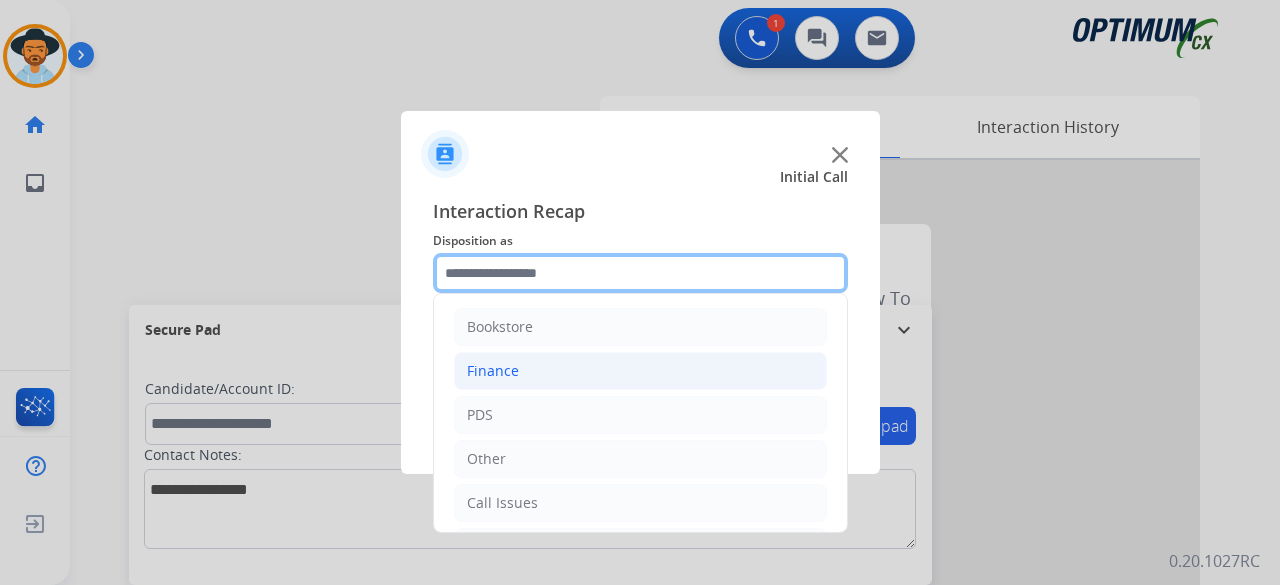 scroll, scrollTop: 130, scrollLeft: 0, axis: vertical 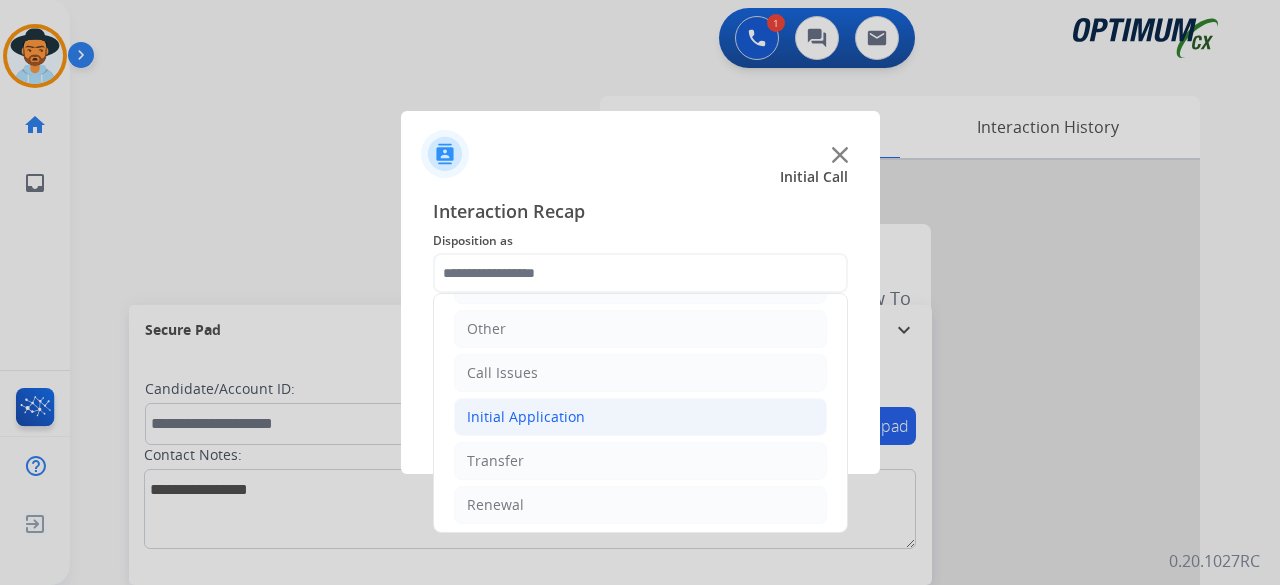 click on "Initial Application" 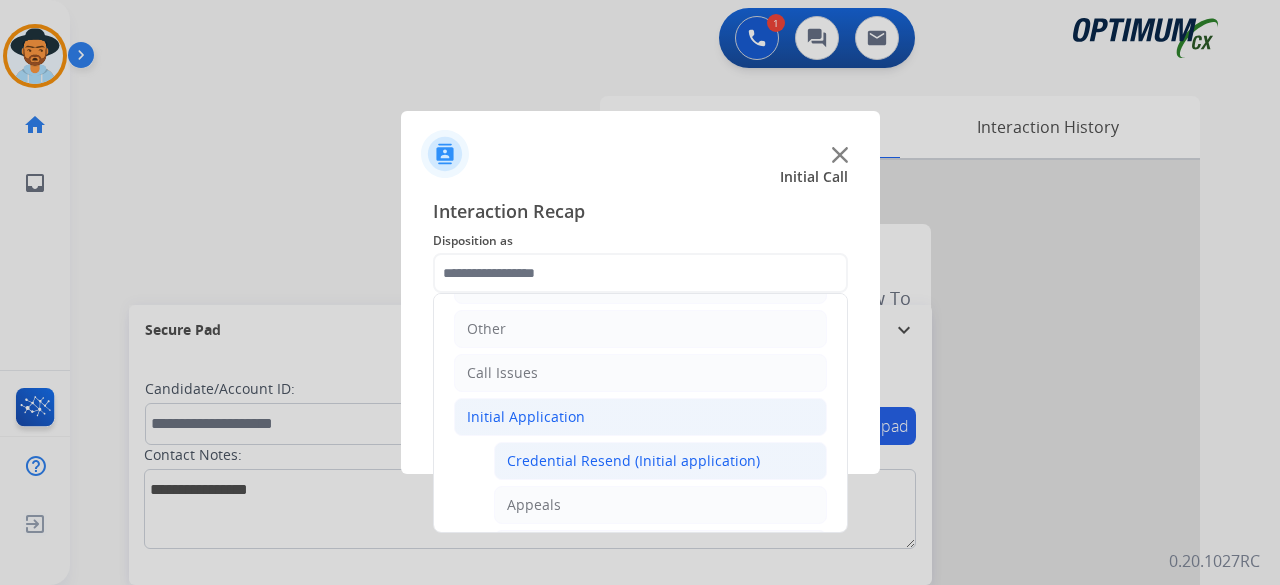 click on "Credential Resend (Initial application)" 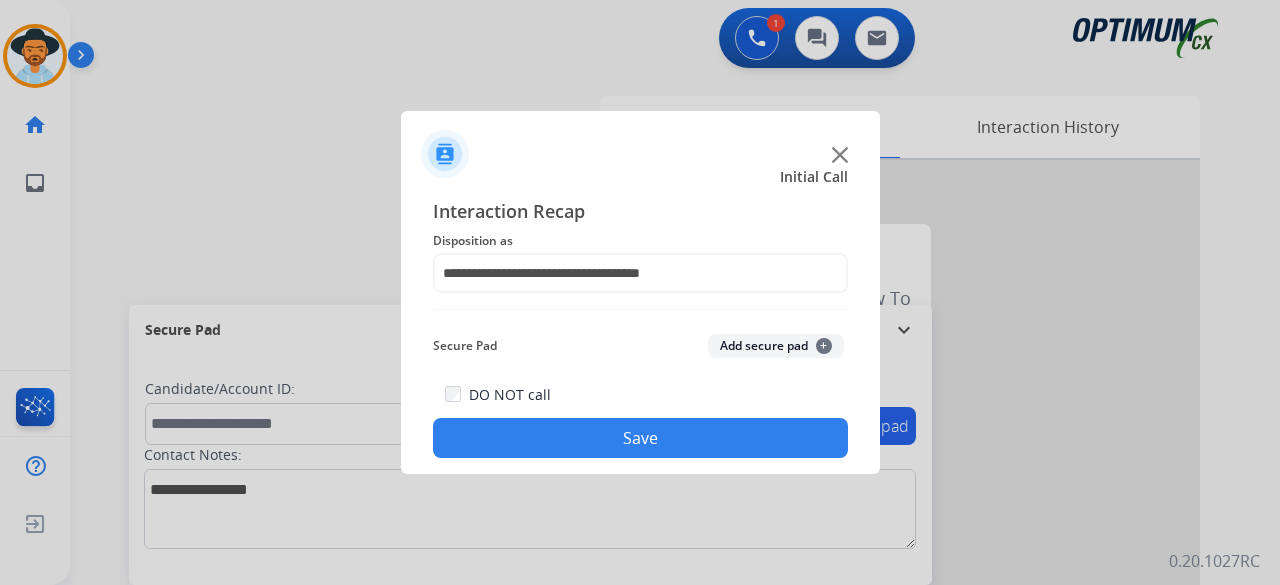click on "Add secure pad  +" 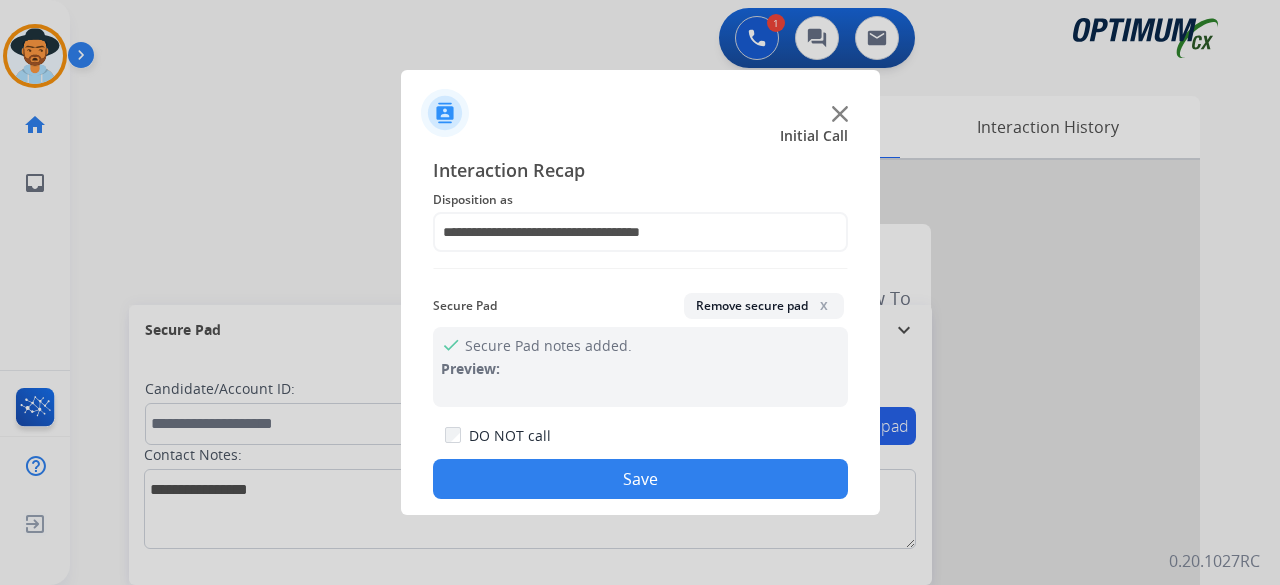 click on "Save" 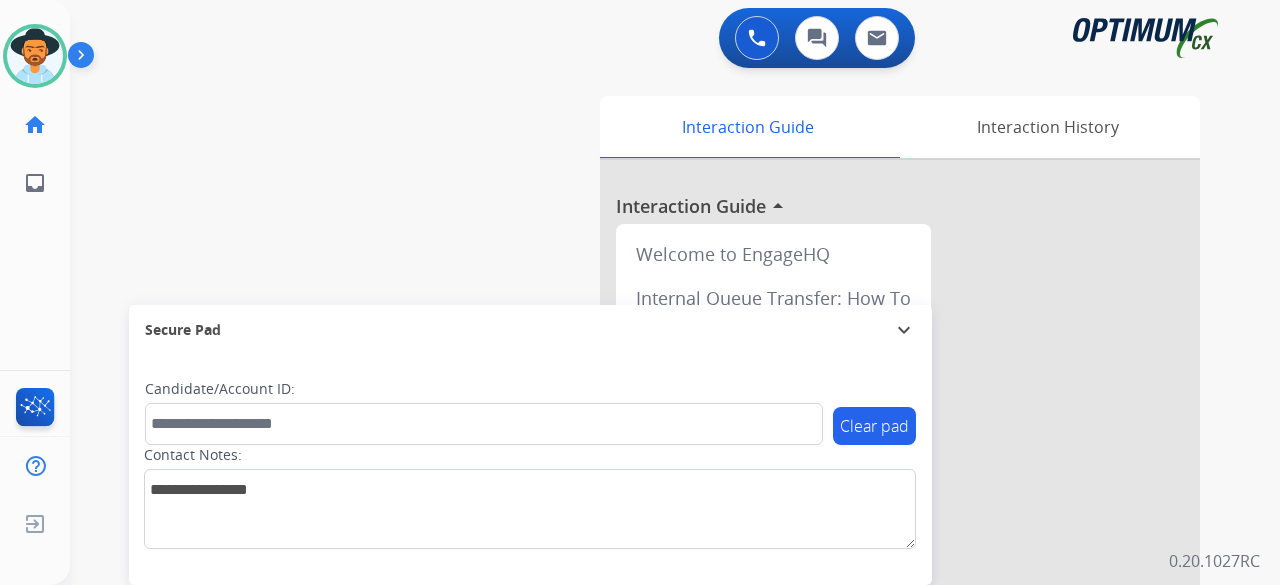 click on "swap_horiz Break voice bridge close_fullscreen Connect 3-Way Call merge_type Separate 3-Way Call  Interaction Guide   Interaction History  Interaction Guide arrow_drop_up  Welcome to EngageHQ   Internal Queue Transfer: How To  Secure Pad expand_more Clear pad Candidate/Account ID: Contact Notes:" at bounding box center [651, 489] 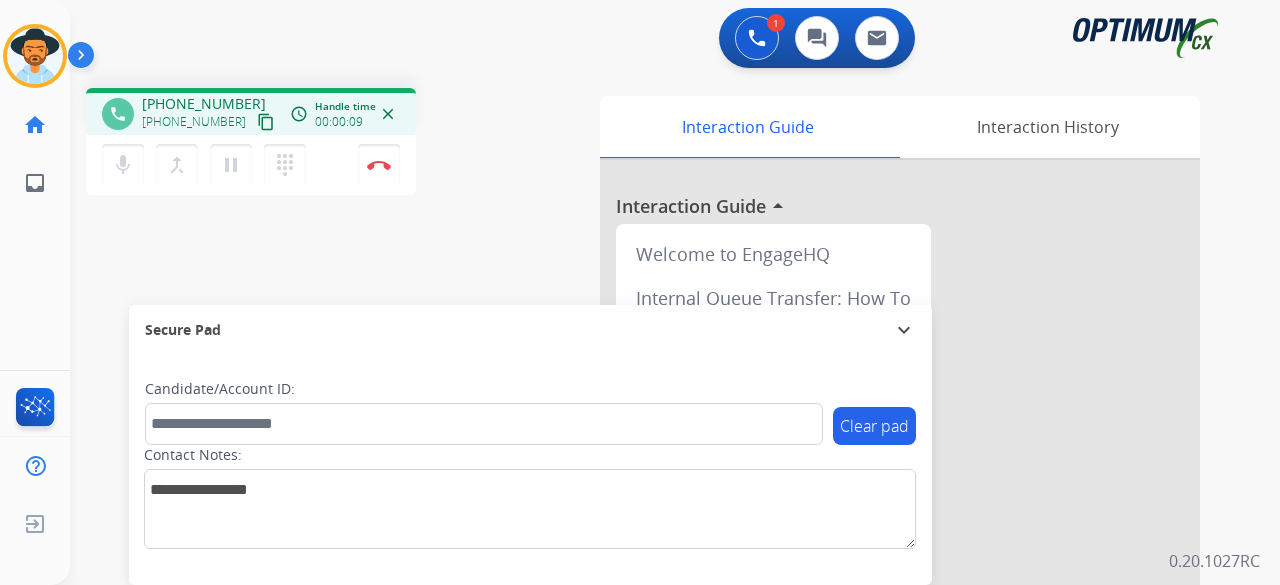 click on "content_copy" at bounding box center (266, 122) 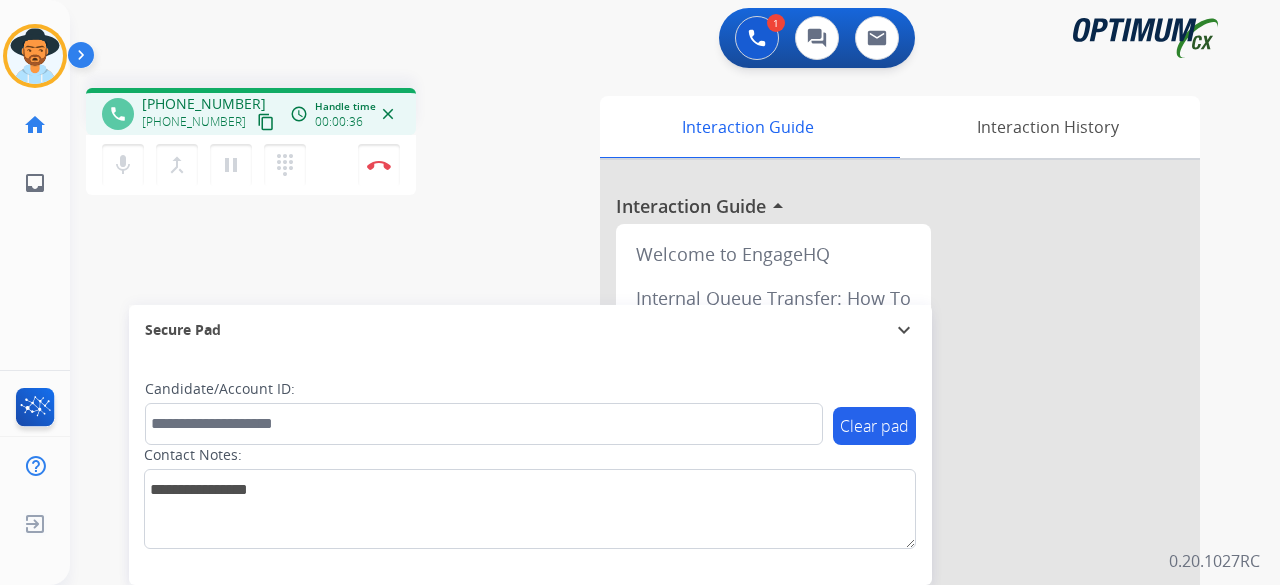 click on "mic Mute merge_type Bridge pause Hold dialpad Dialpad Disconnect" at bounding box center (251, 165) 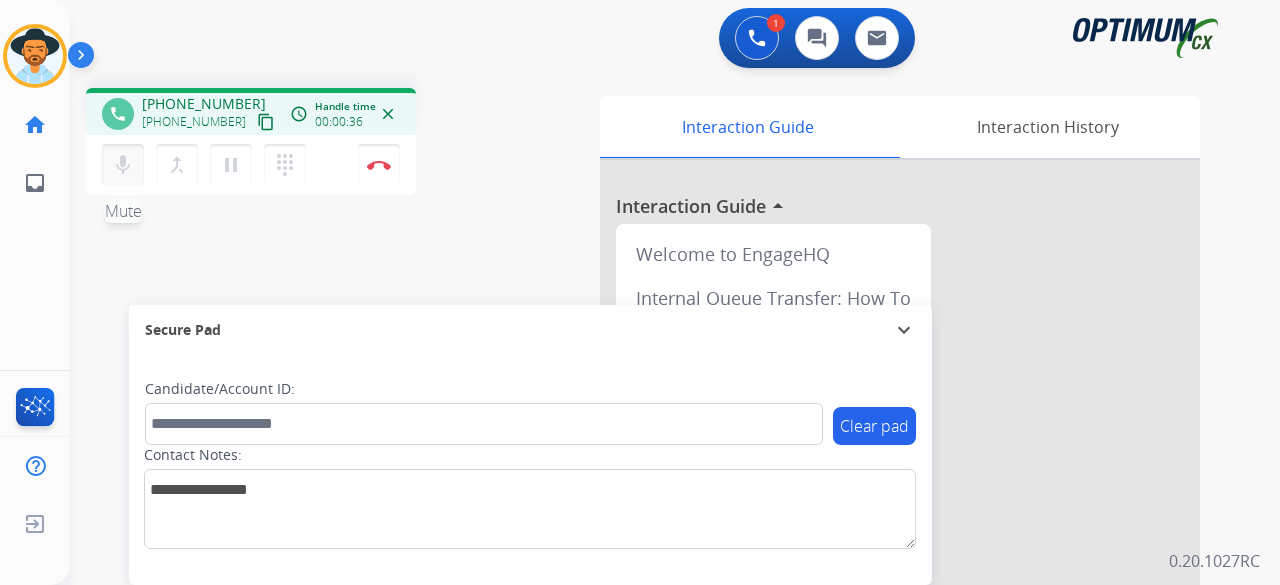 click on "mic Mute" at bounding box center (123, 165) 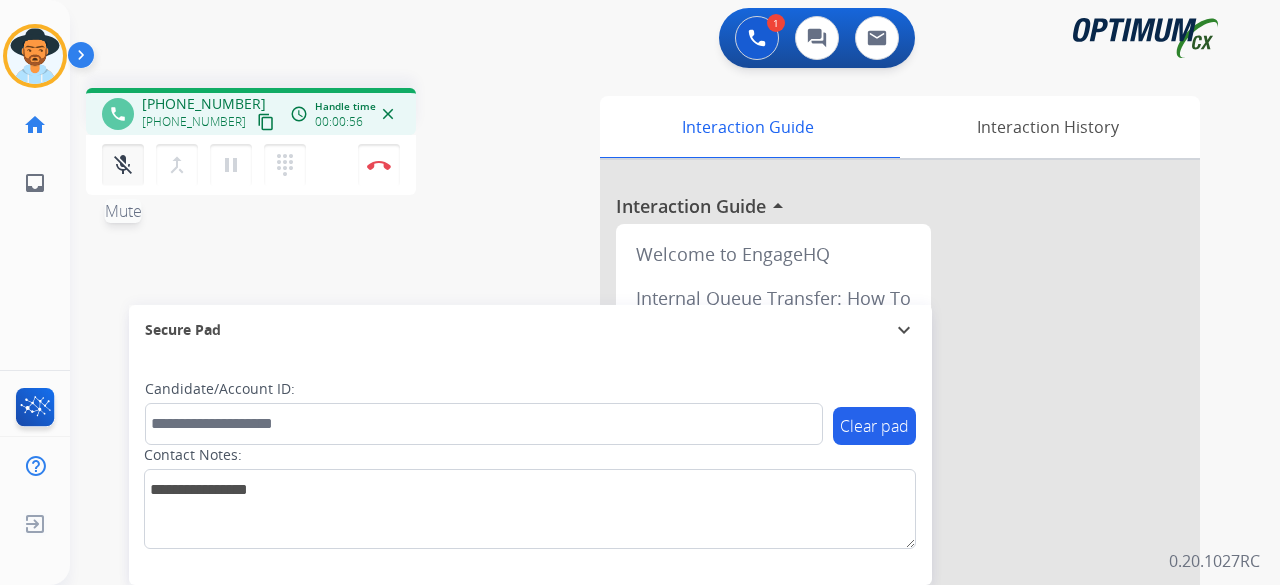click on "mic_off" at bounding box center [123, 165] 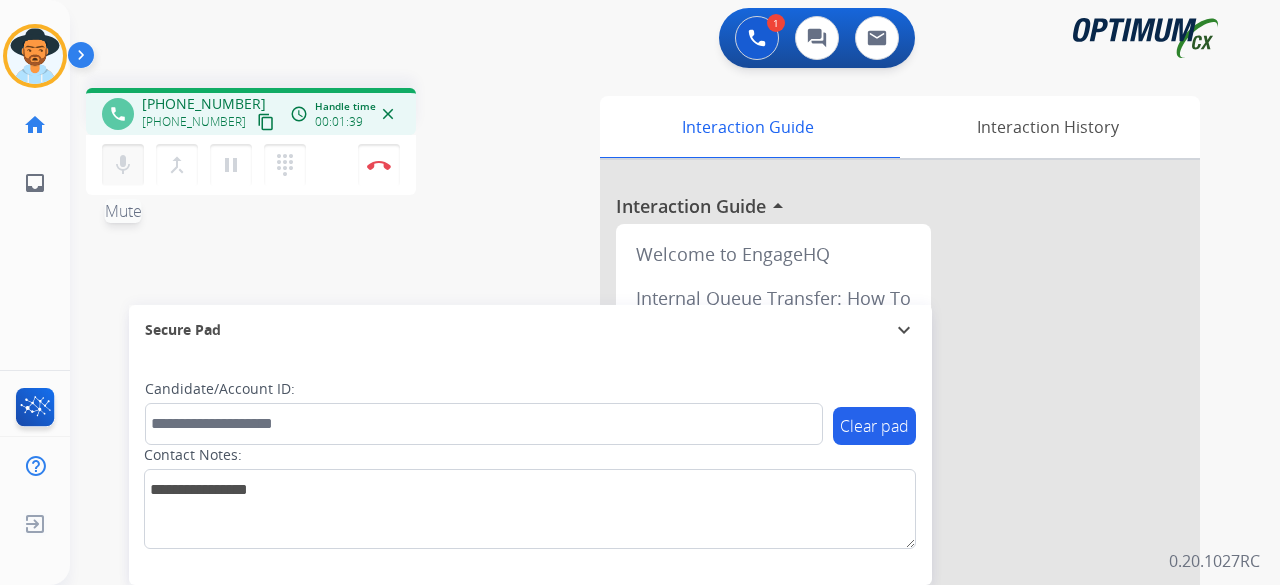 click on "mic" at bounding box center (123, 165) 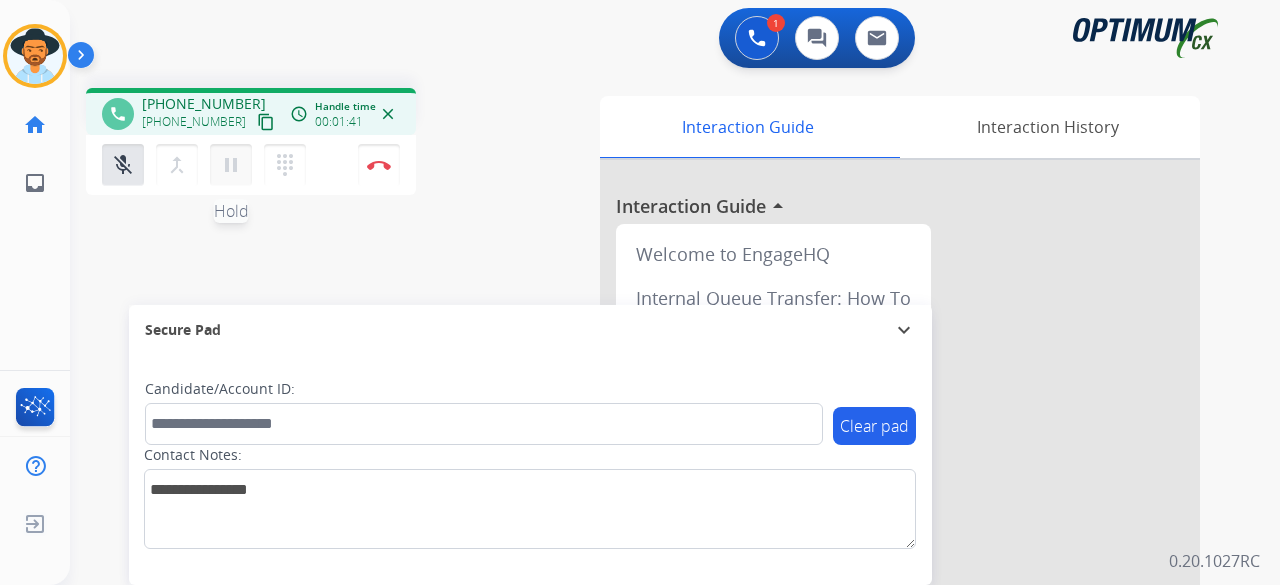 click on "pause" at bounding box center (231, 165) 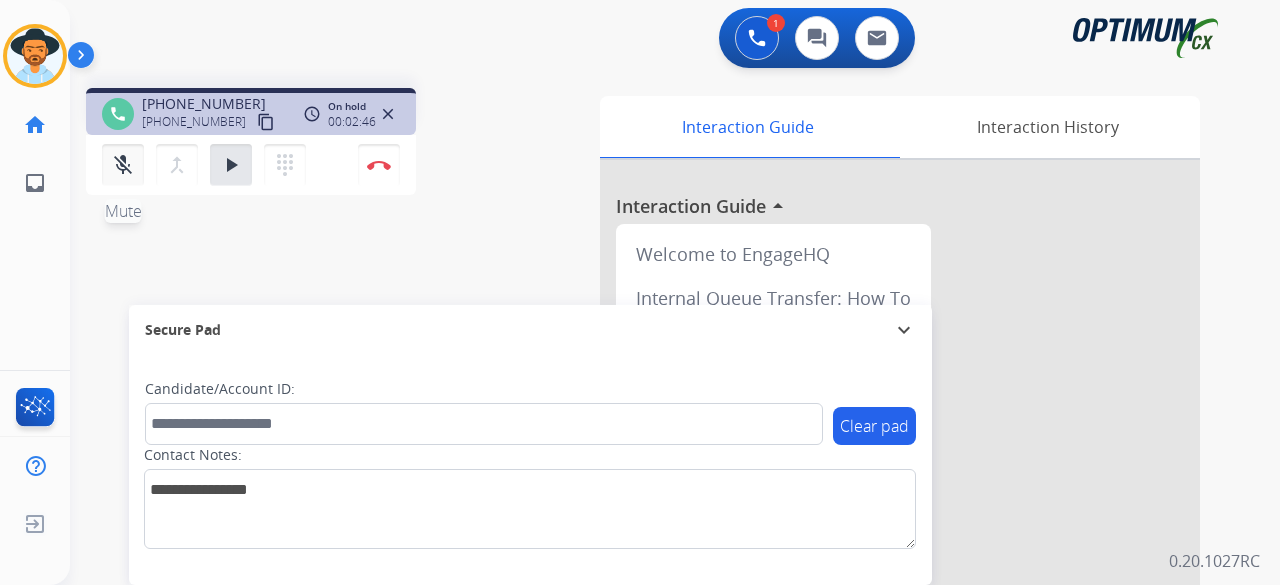 click on "mic_off" at bounding box center [123, 165] 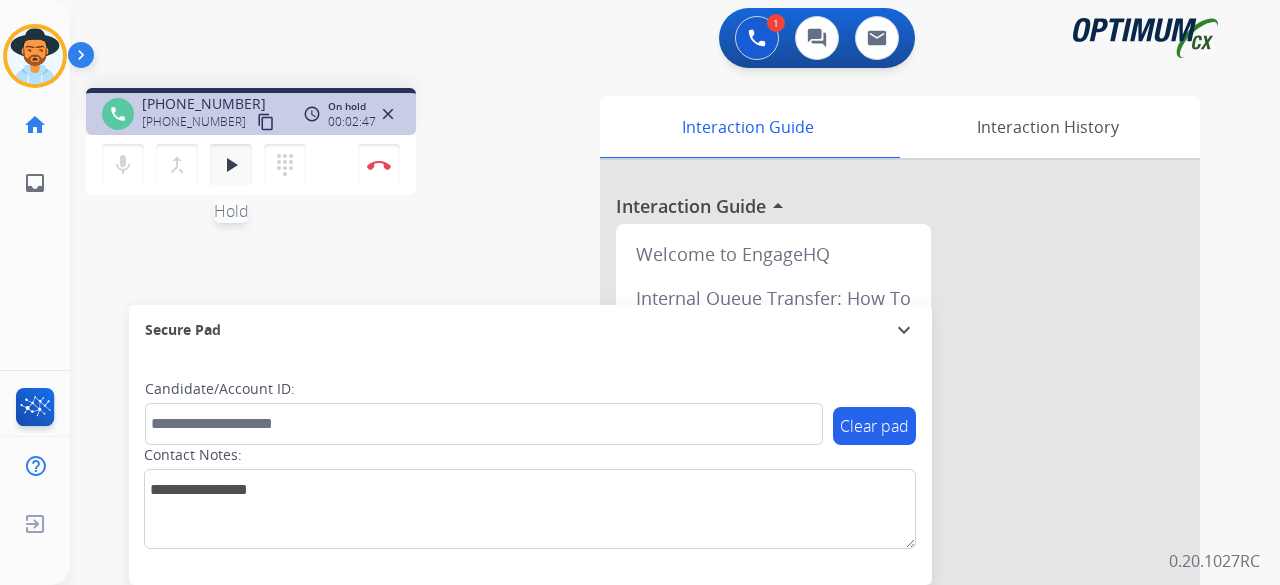 click on "play_arrow" at bounding box center (231, 165) 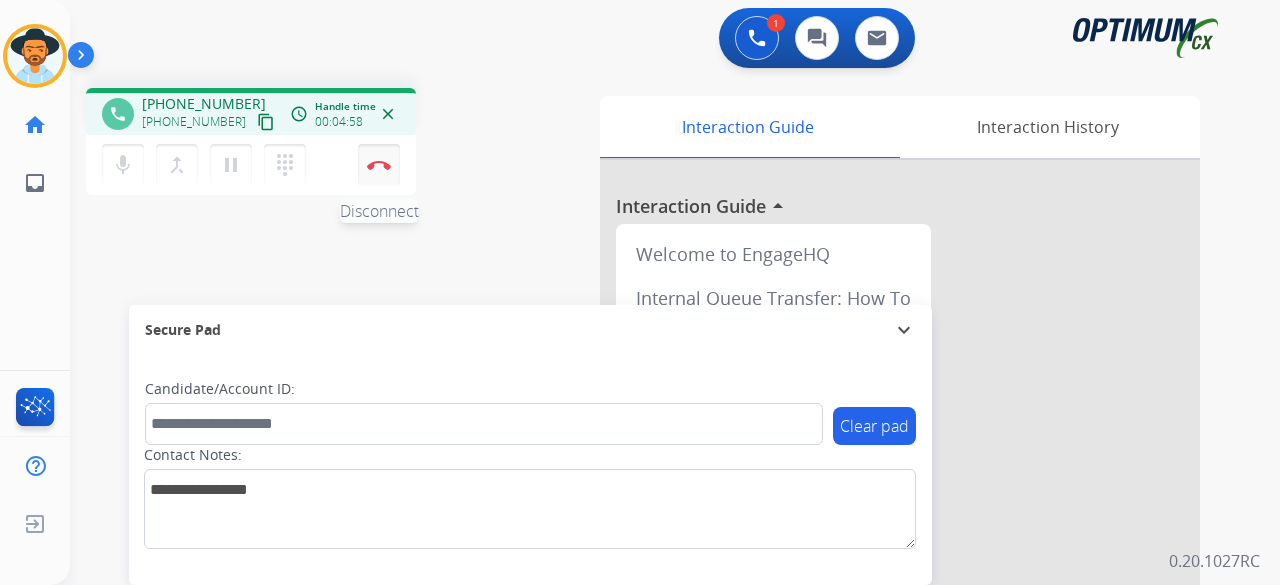 click on "Disconnect" at bounding box center (379, 165) 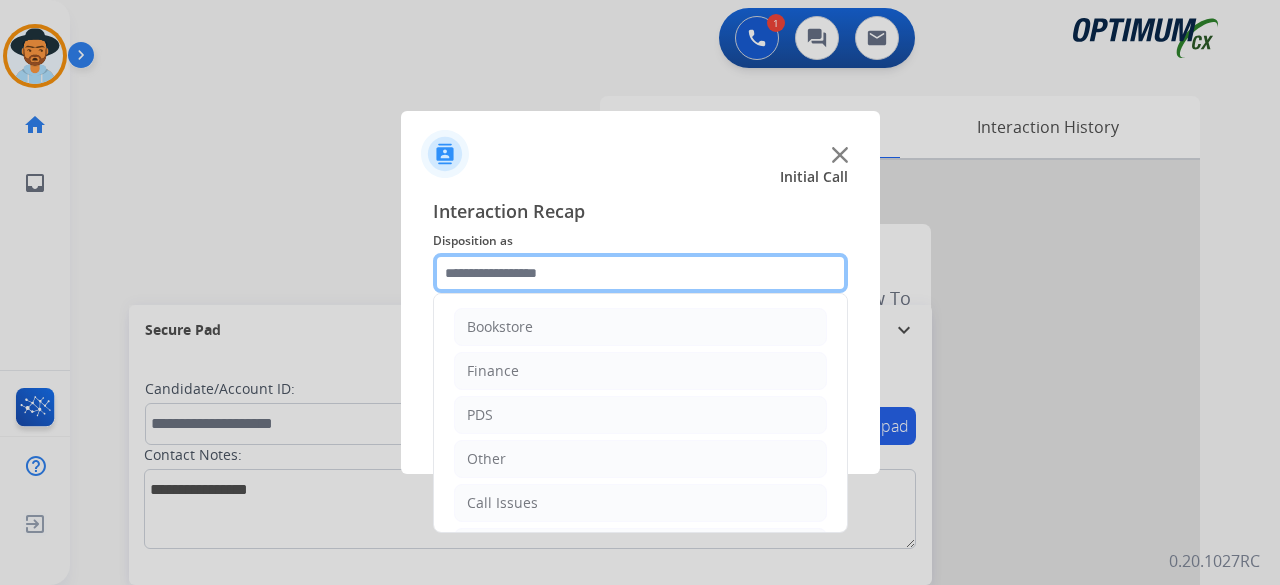 click 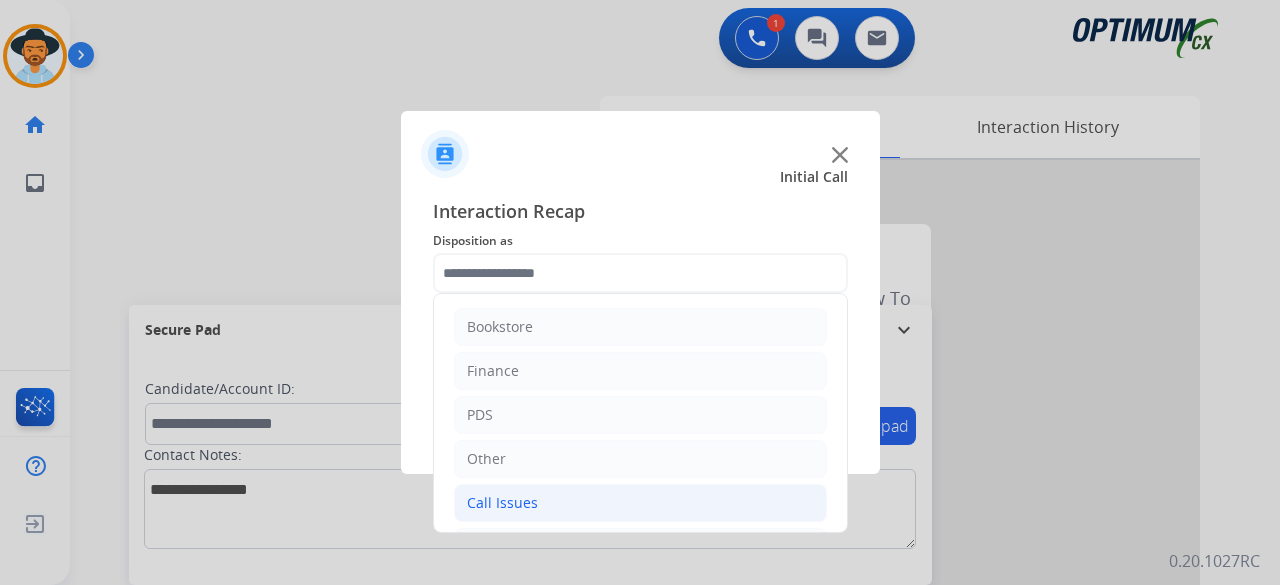 click on "Call Issues" 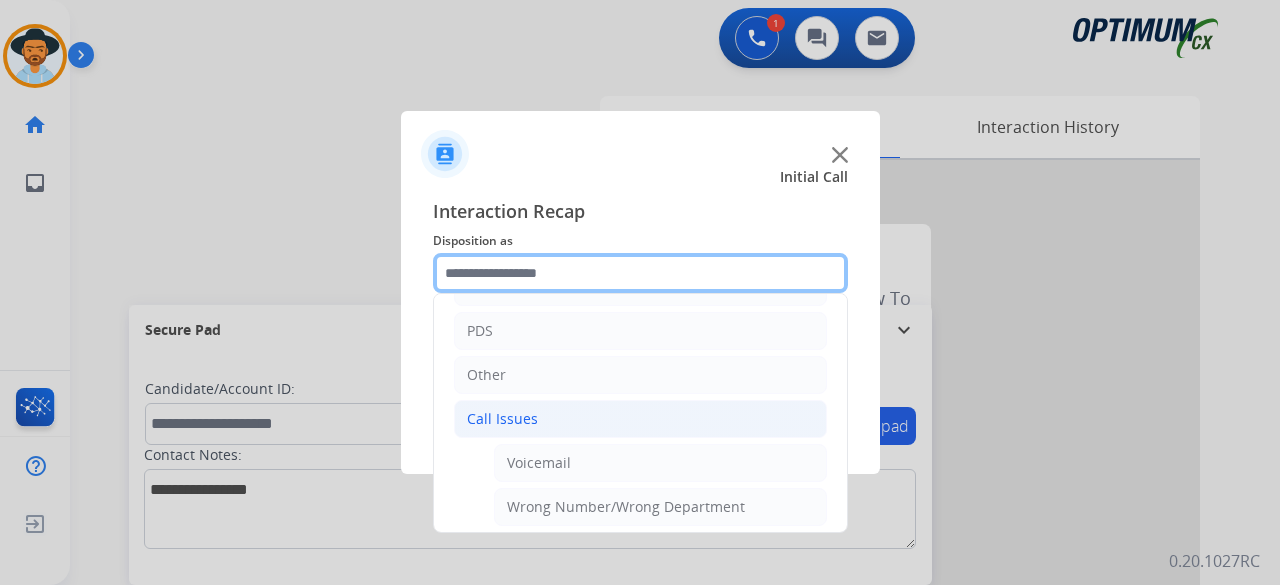 scroll, scrollTop: 83, scrollLeft: 0, axis: vertical 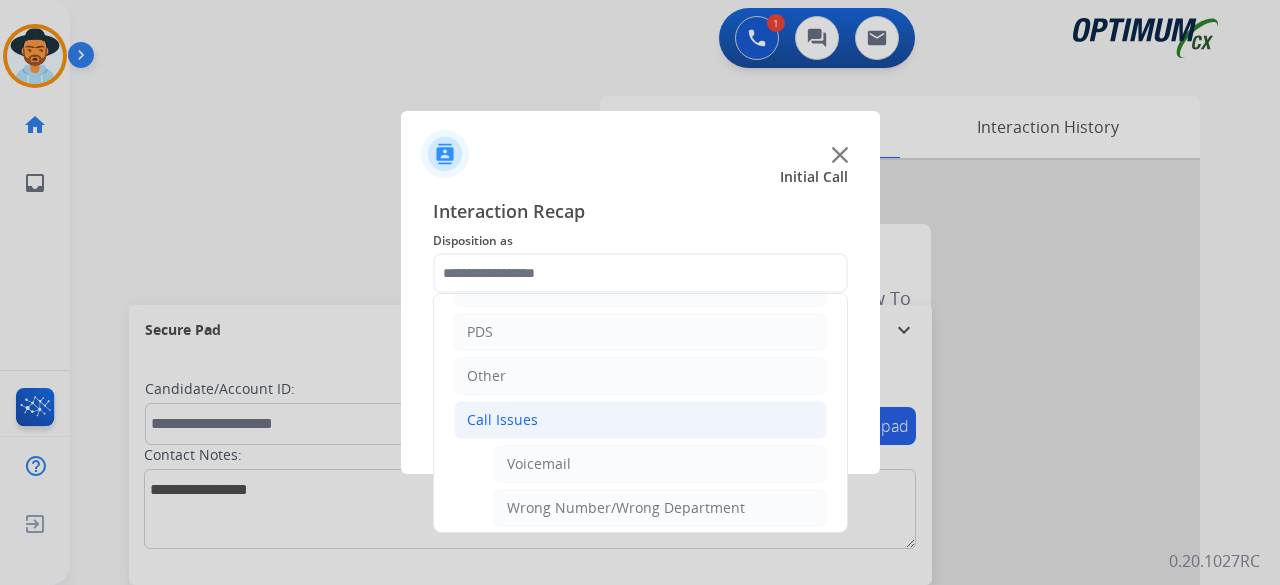 click on "Call Issues" 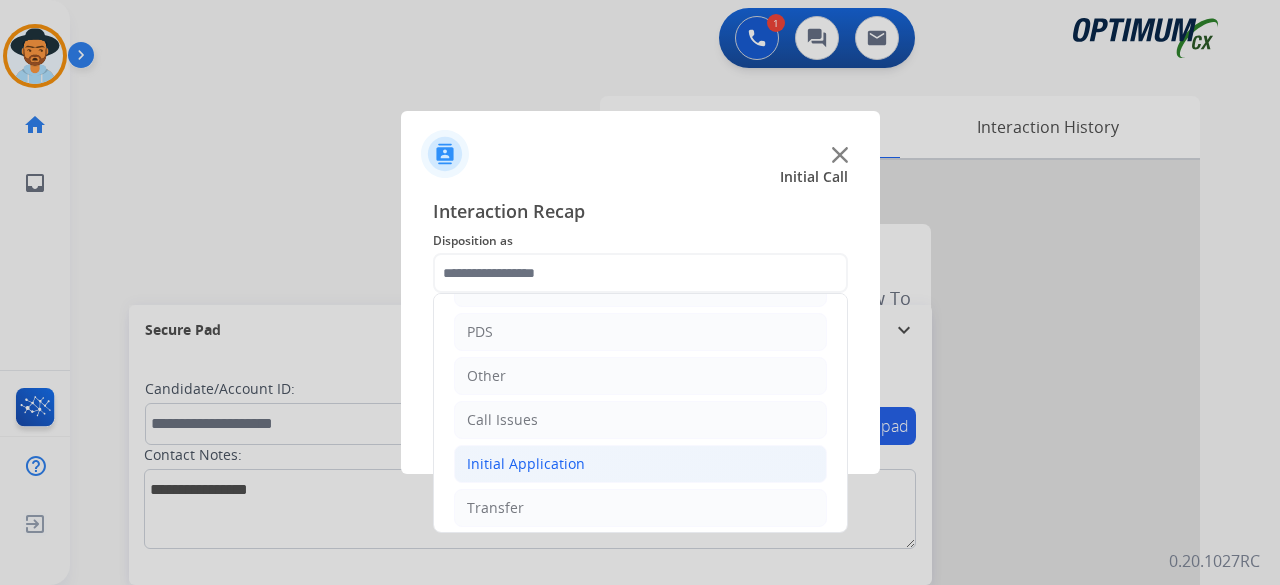 click on "Initial Application" 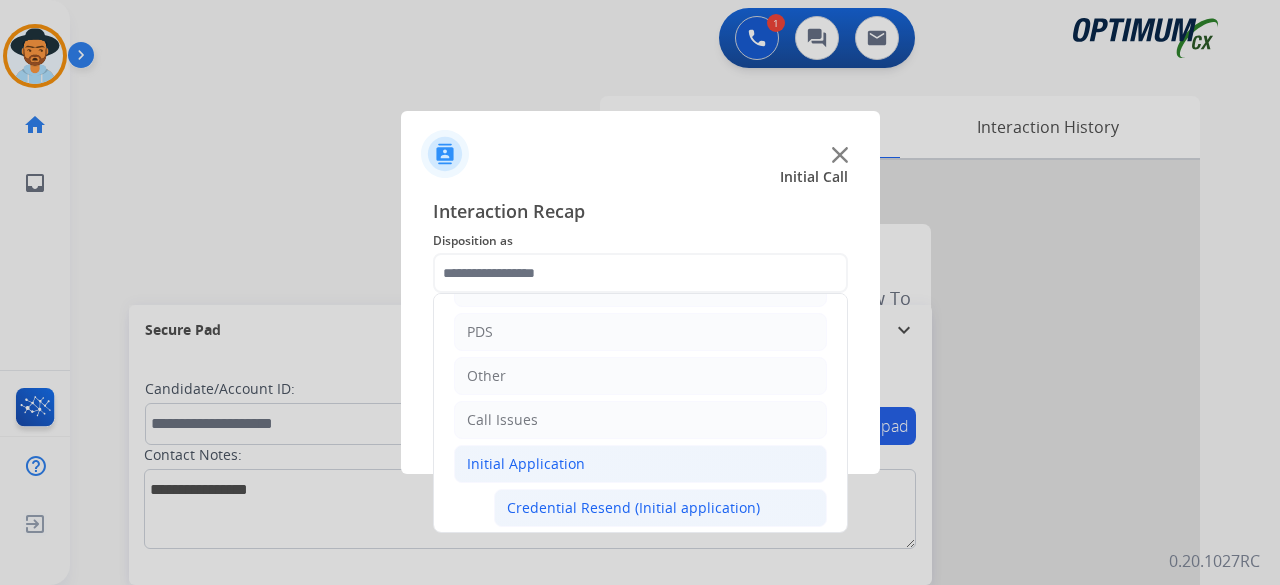 click on "Credential Resend (Initial application)" 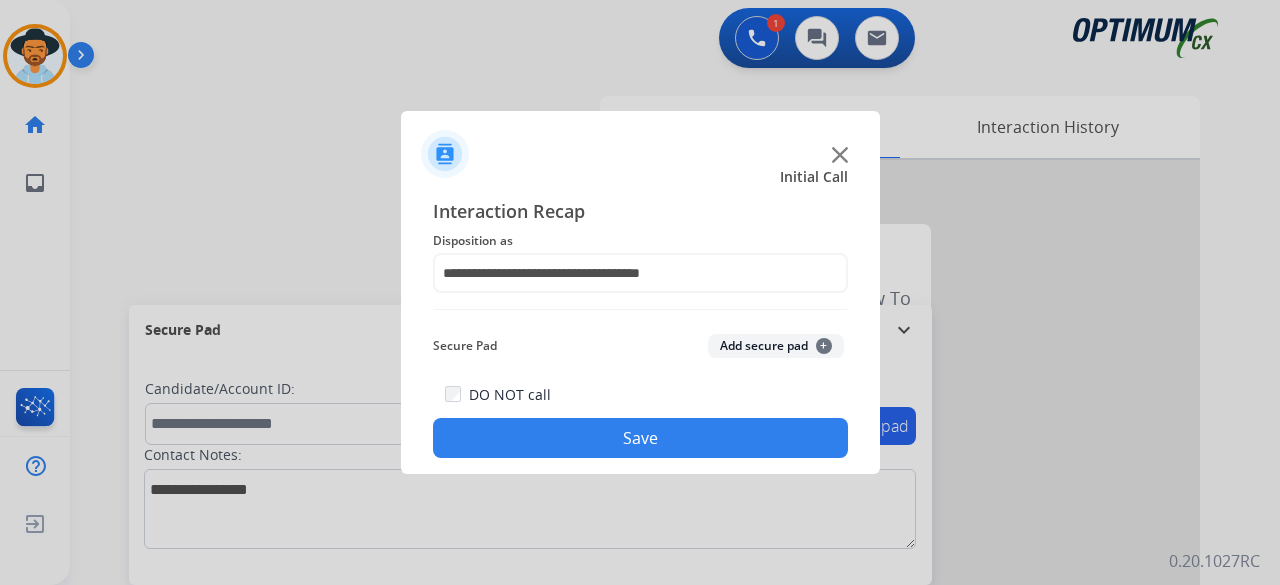 click on "Save" 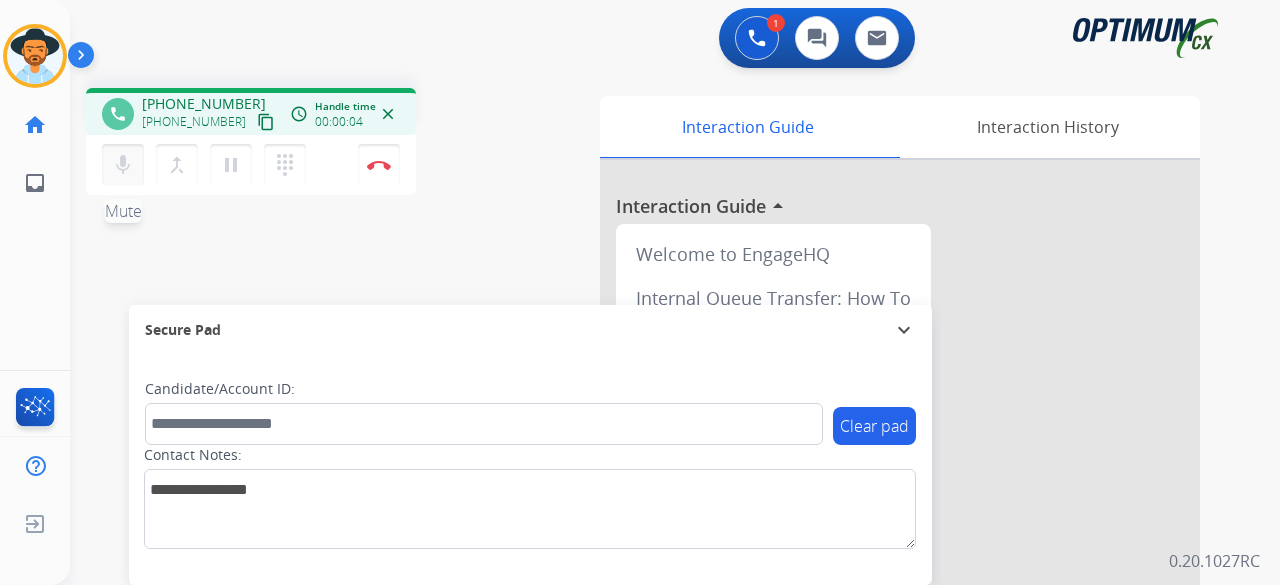 click on "mic" at bounding box center [123, 165] 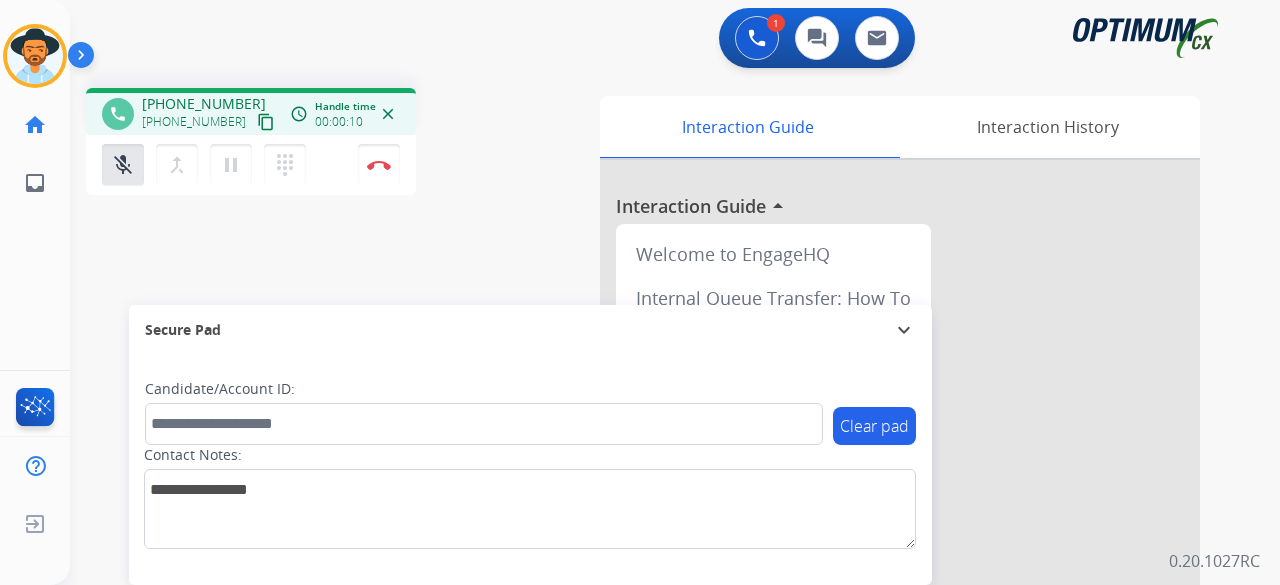 click on "content_copy" at bounding box center [266, 122] 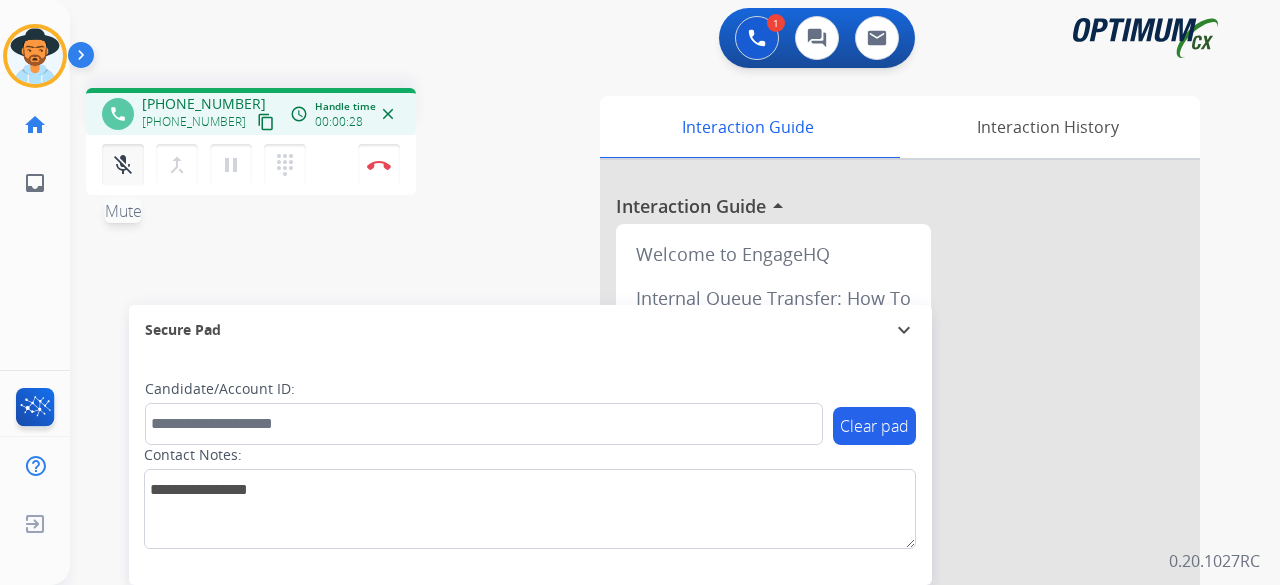 click on "mic_off" at bounding box center [123, 165] 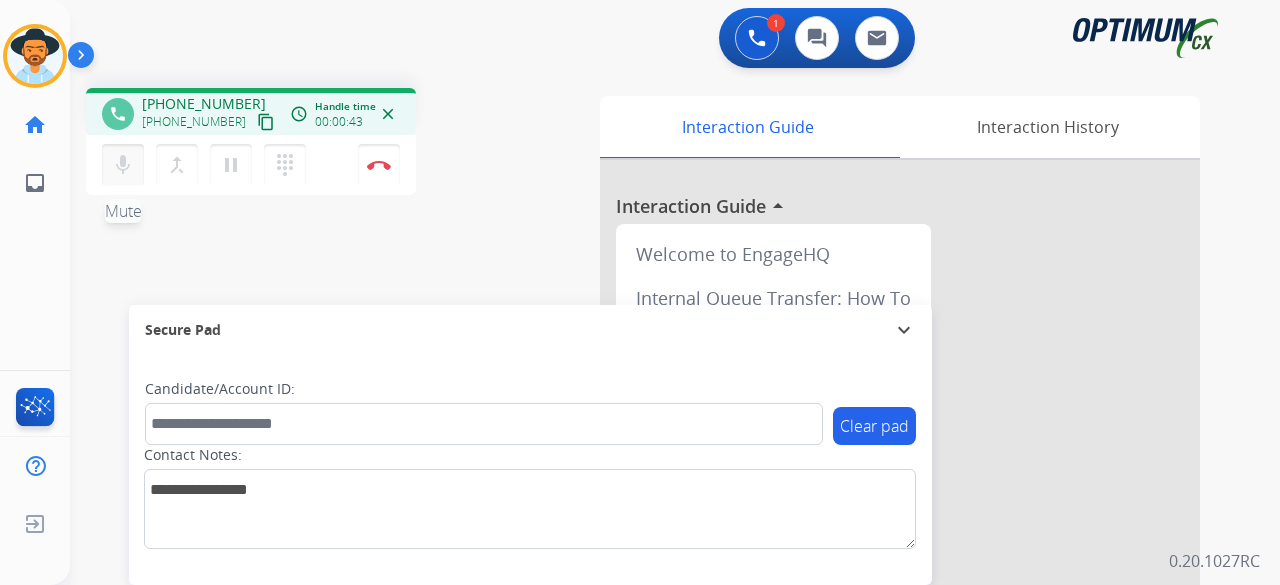 click on "mic Mute" at bounding box center [123, 165] 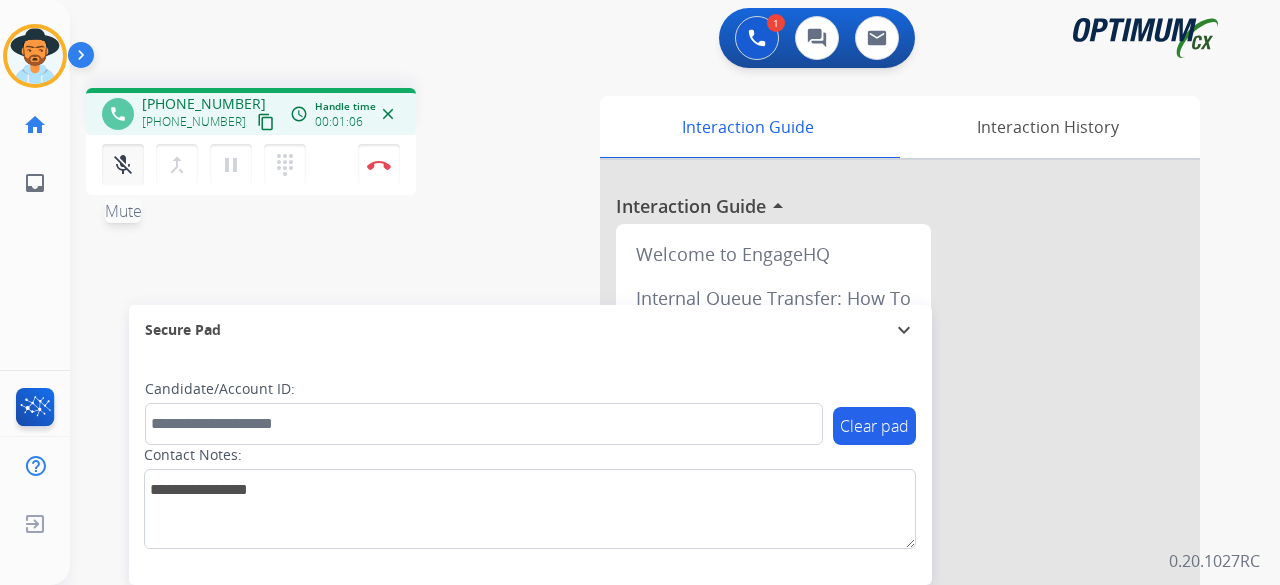 click on "mic_off Mute" at bounding box center (123, 165) 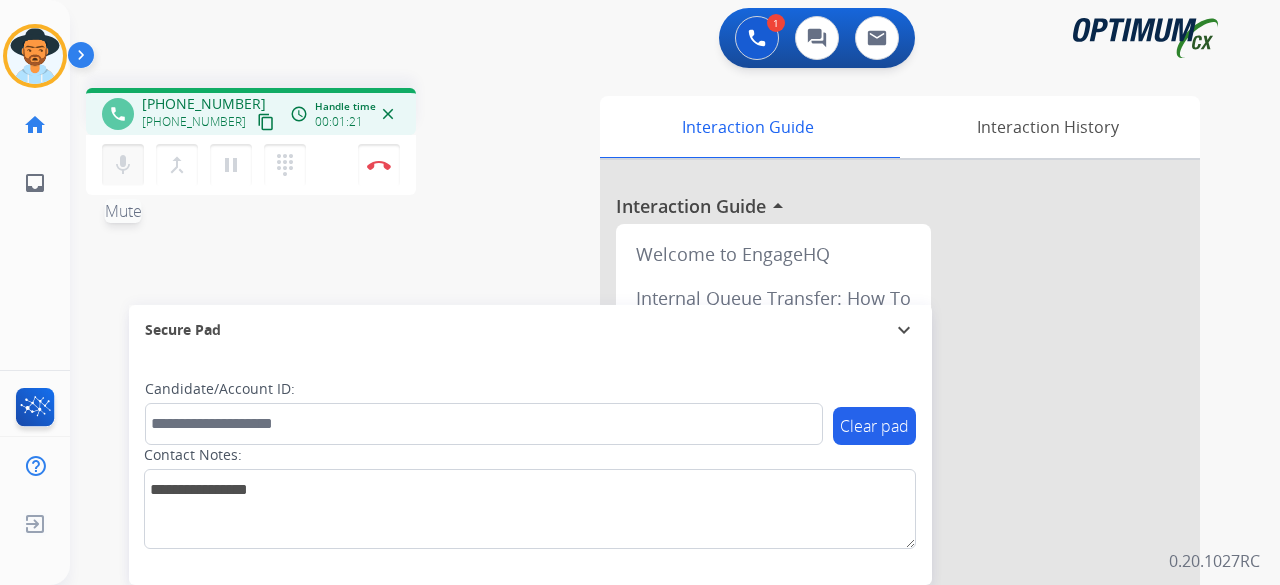 click on "mic" at bounding box center (123, 165) 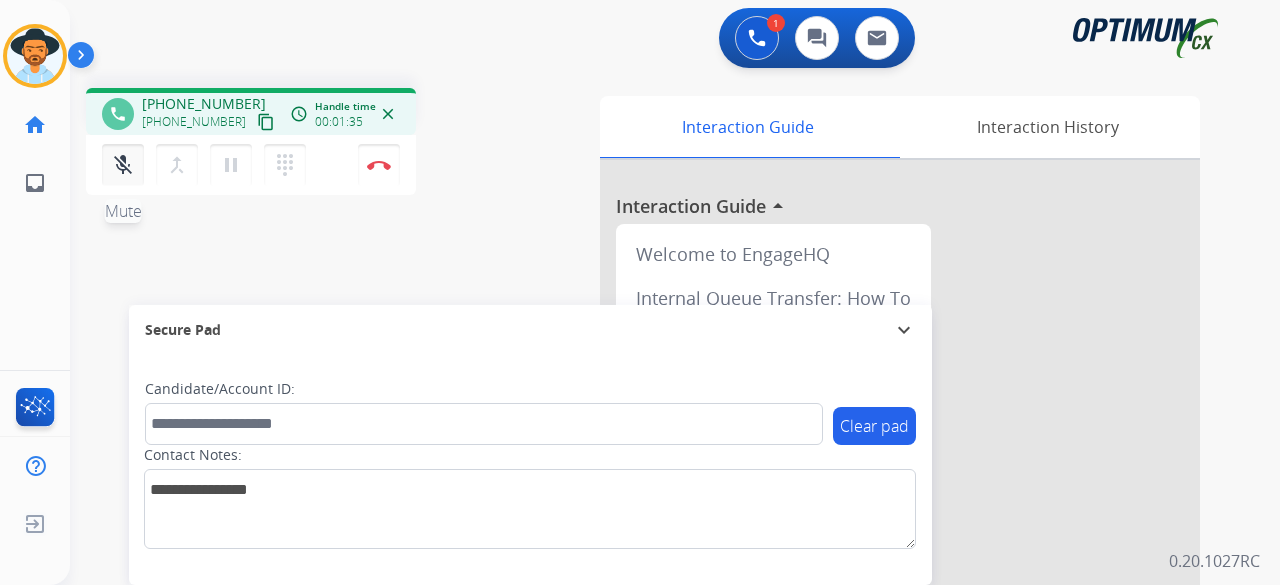 click on "mic_off Mute" at bounding box center [123, 165] 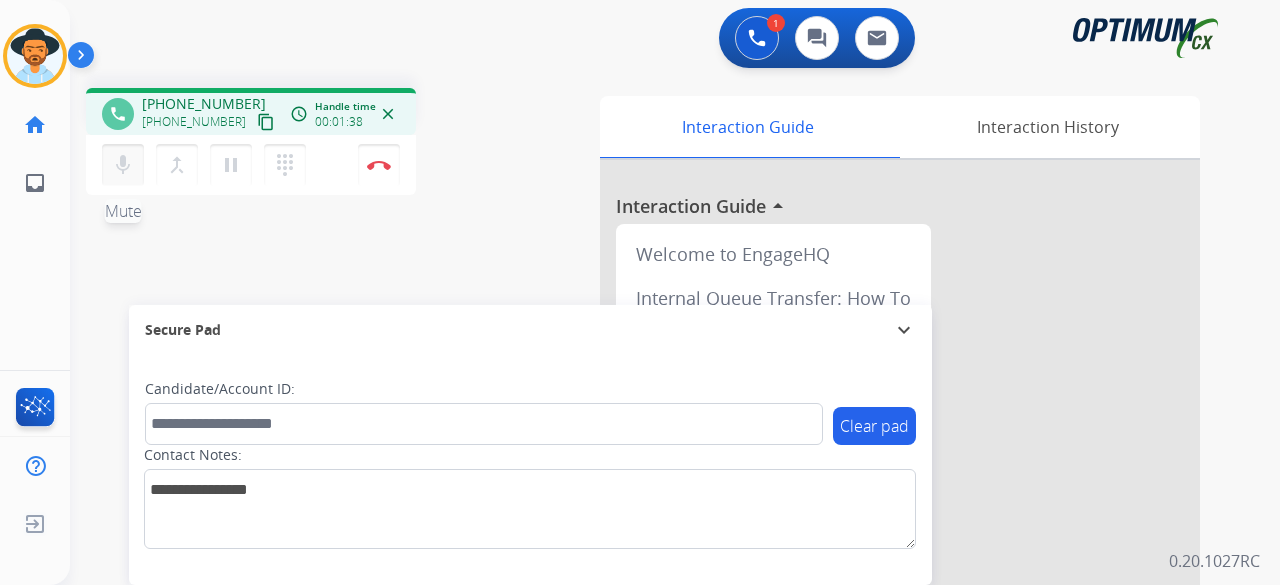 click on "mic" at bounding box center (123, 165) 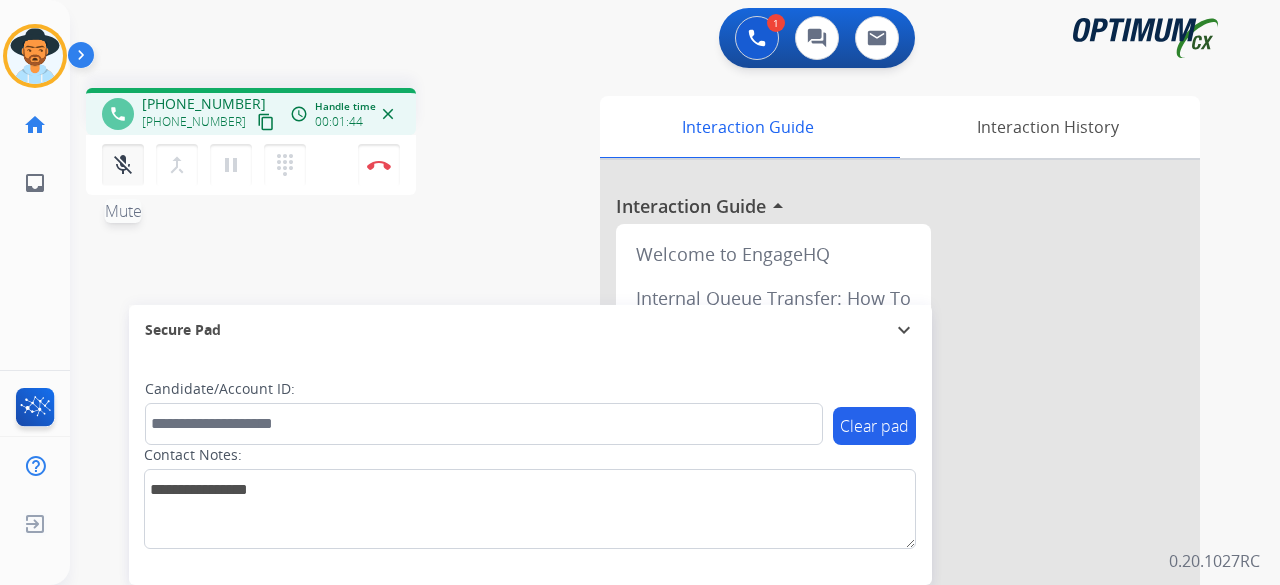 click on "mic_off" at bounding box center [123, 165] 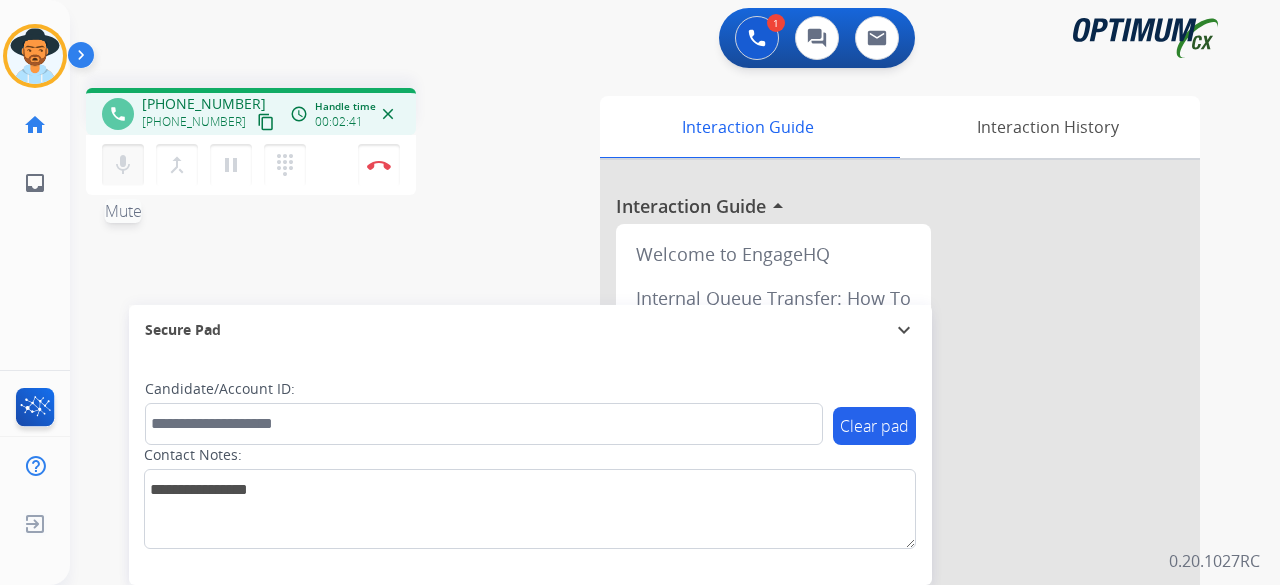 click on "mic" at bounding box center (123, 165) 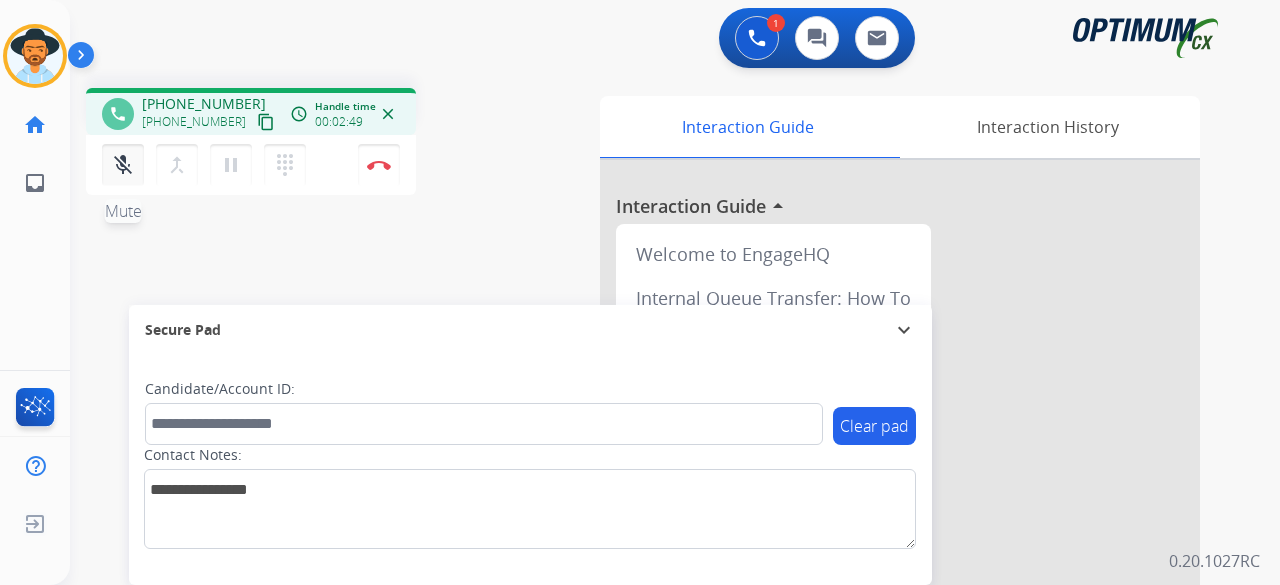 click on "mic_off" at bounding box center (123, 165) 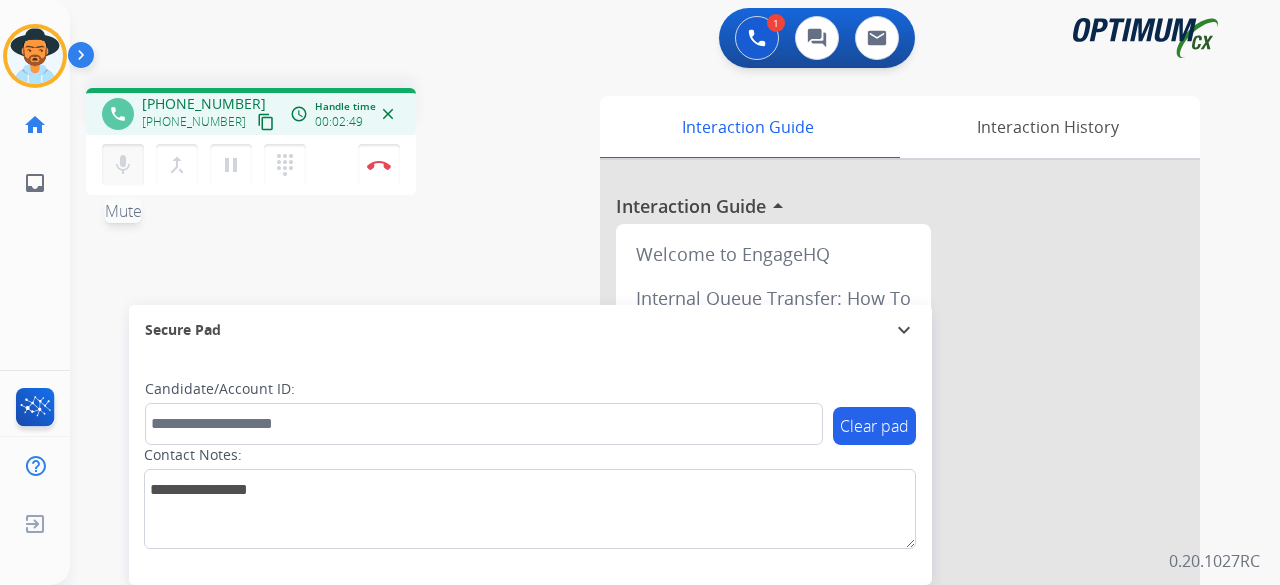 click on "mic" at bounding box center (123, 165) 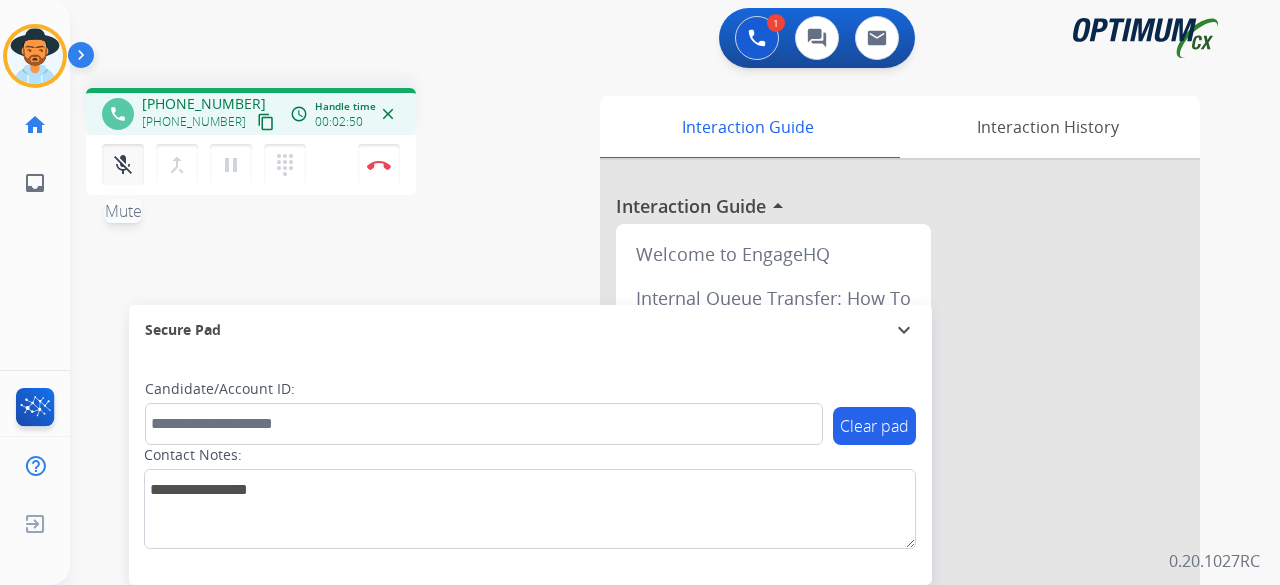 click on "mic_off" at bounding box center [123, 165] 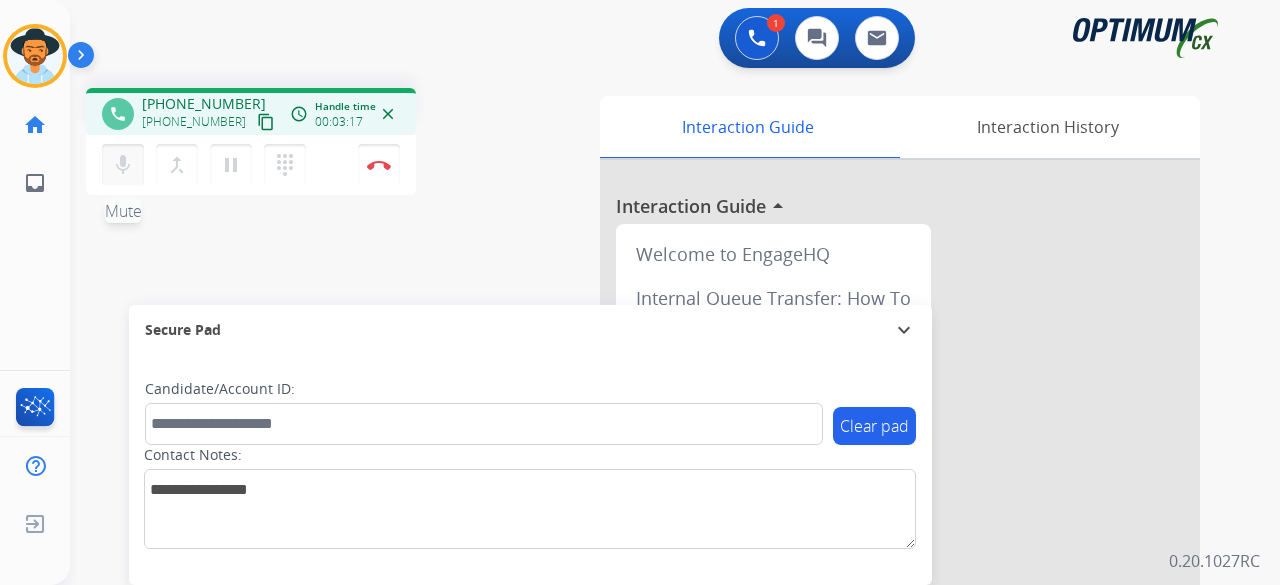 click on "mic" at bounding box center (123, 165) 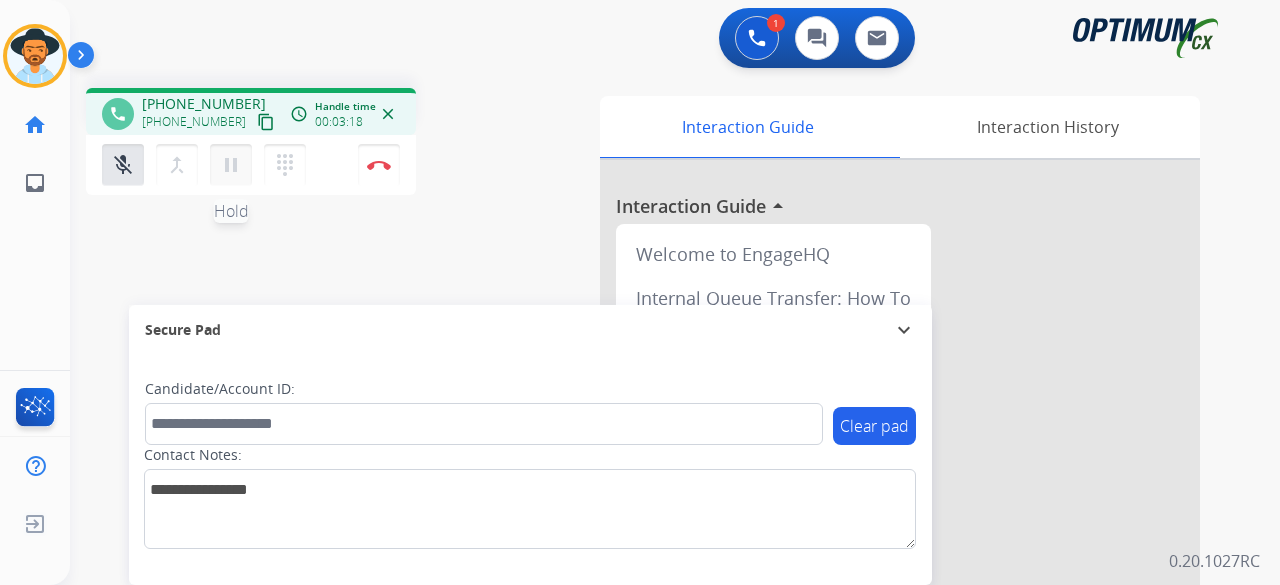 click on "pause" at bounding box center (231, 165) 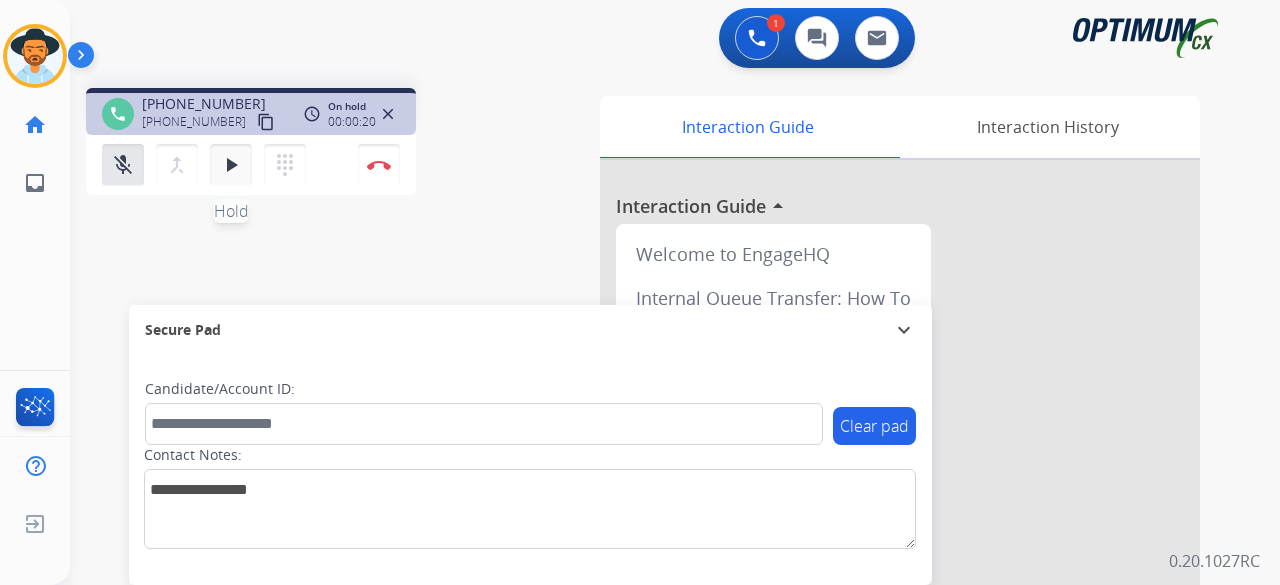 type 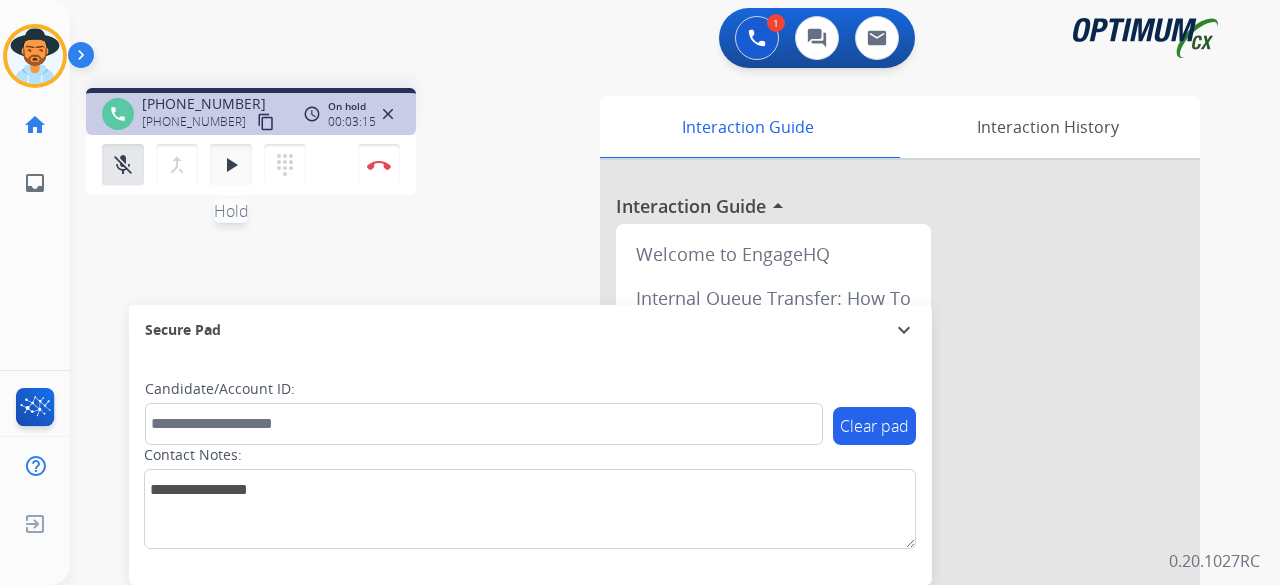 click on "play_arrow" at bounding box center (231, 165) 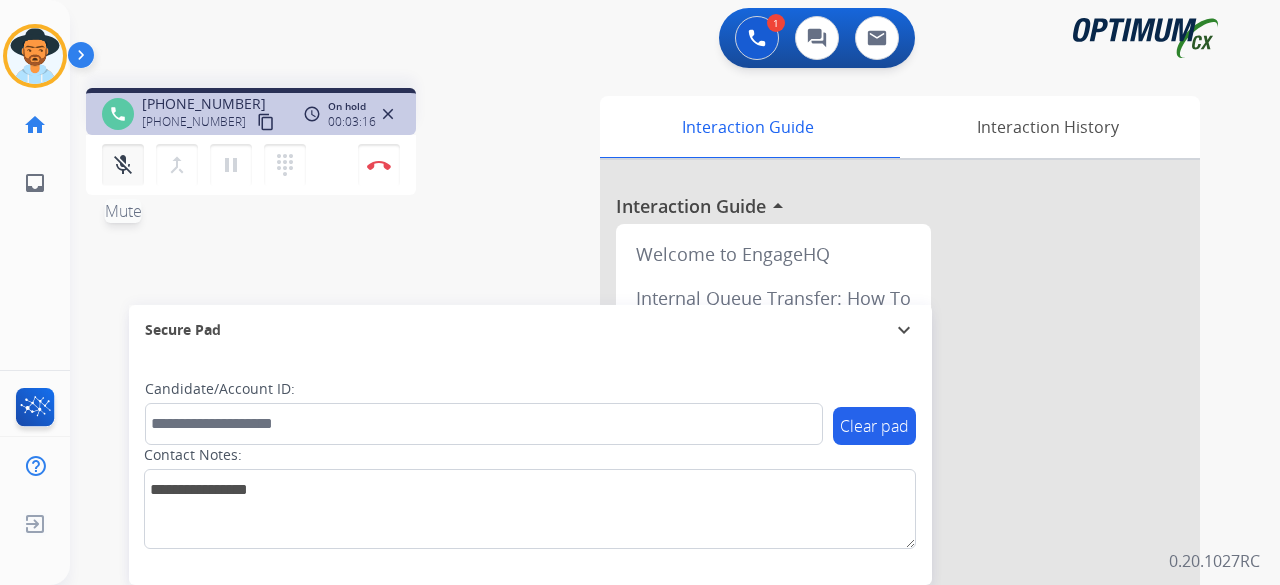 click on "mic_off" at bounding box center (123, 165) 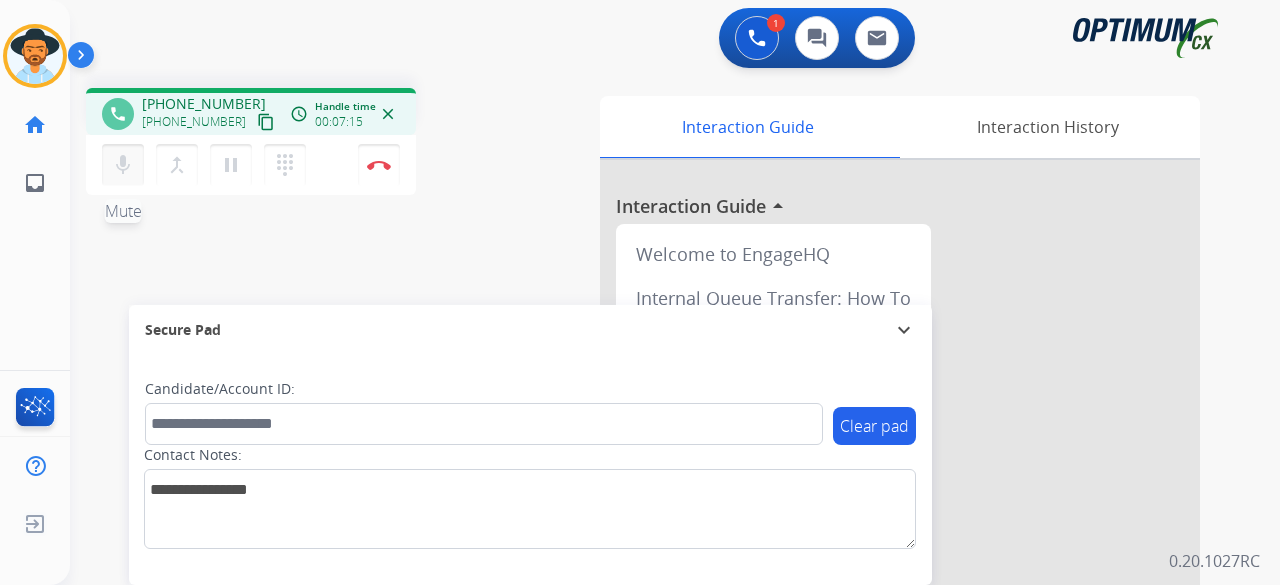 click on "mic" at bounding box center (123, 165) 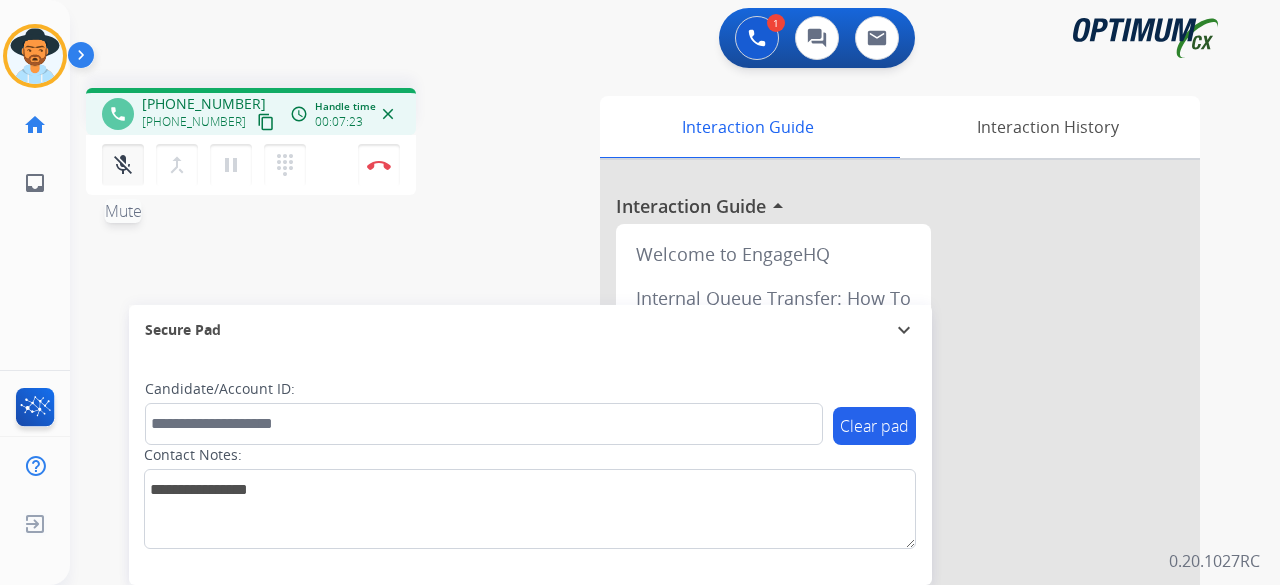 click on "mic_off" at bounding box center [123, 165] 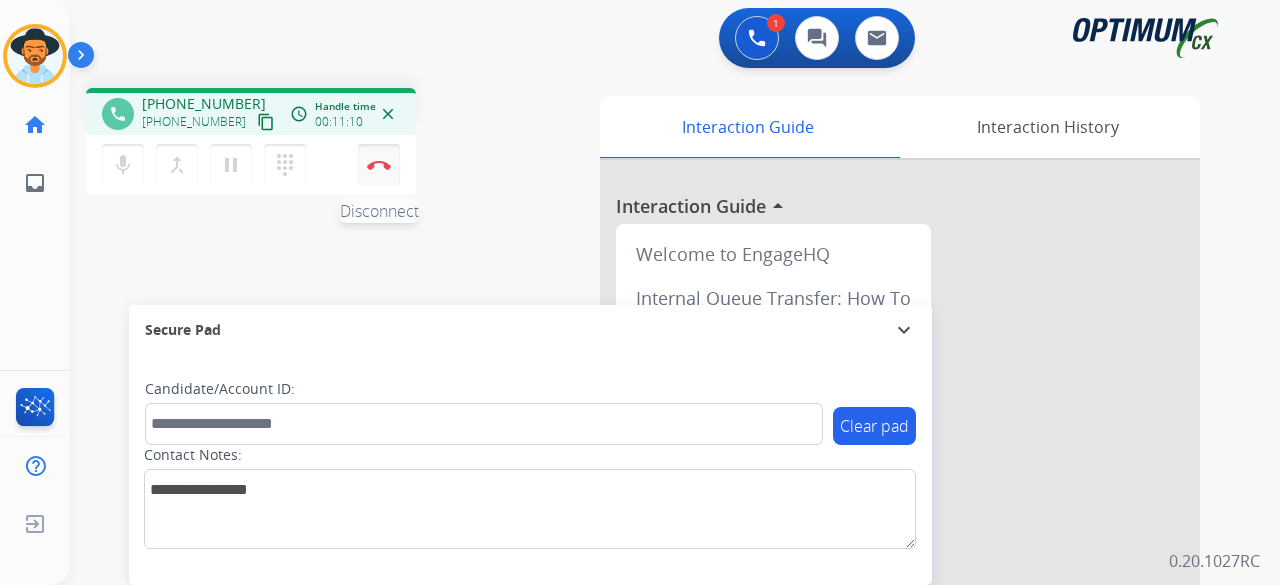 click on "Disconnect" at bounding box center (379, 165) 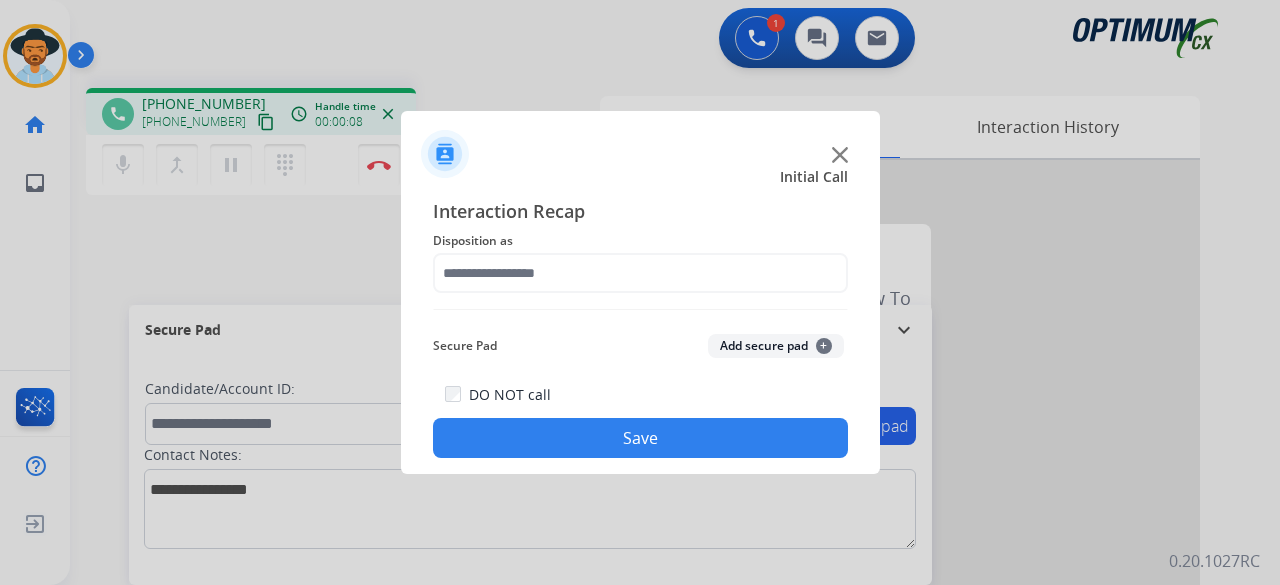 click at bounding box center [640, 292] 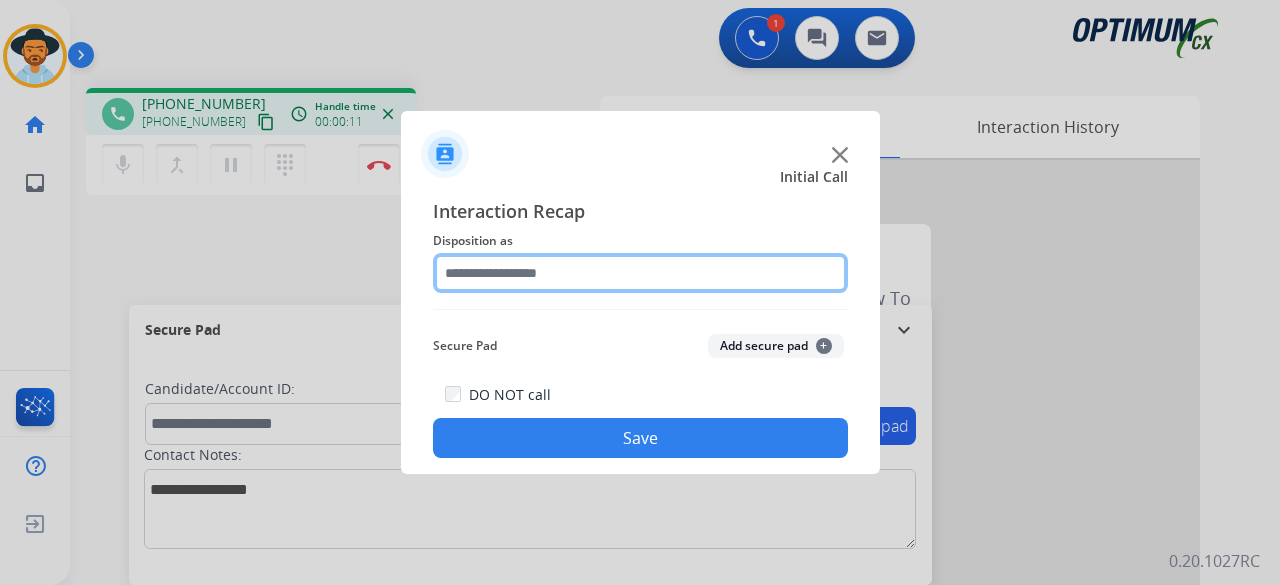 click 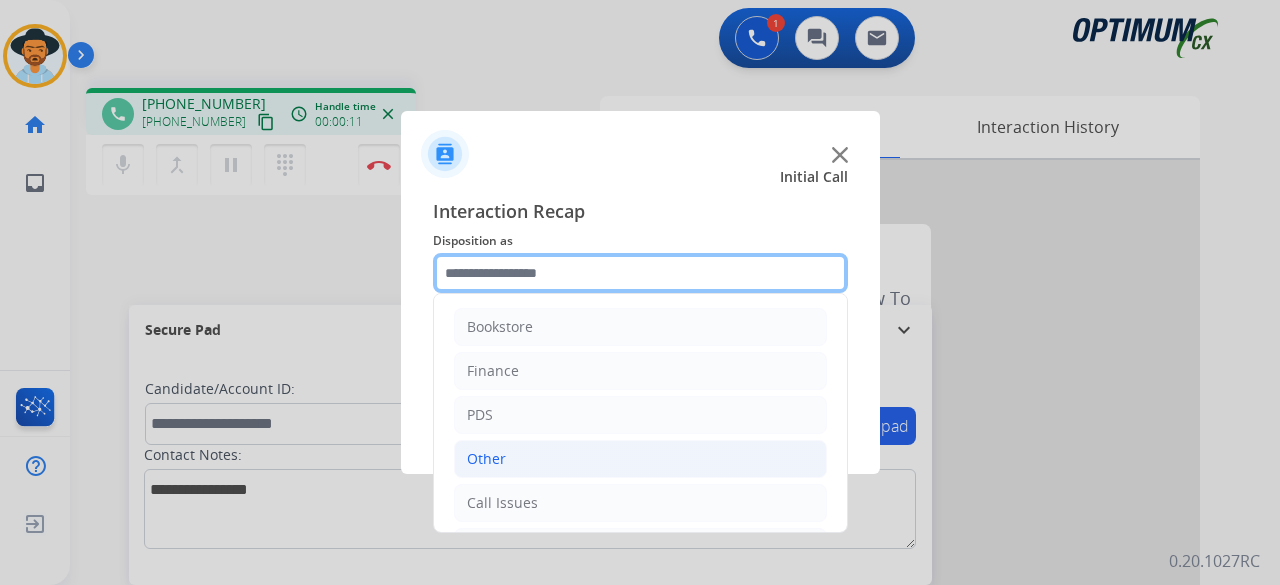 scroll, scrollTop: 130, scrollLeft: 0, axis: vertical 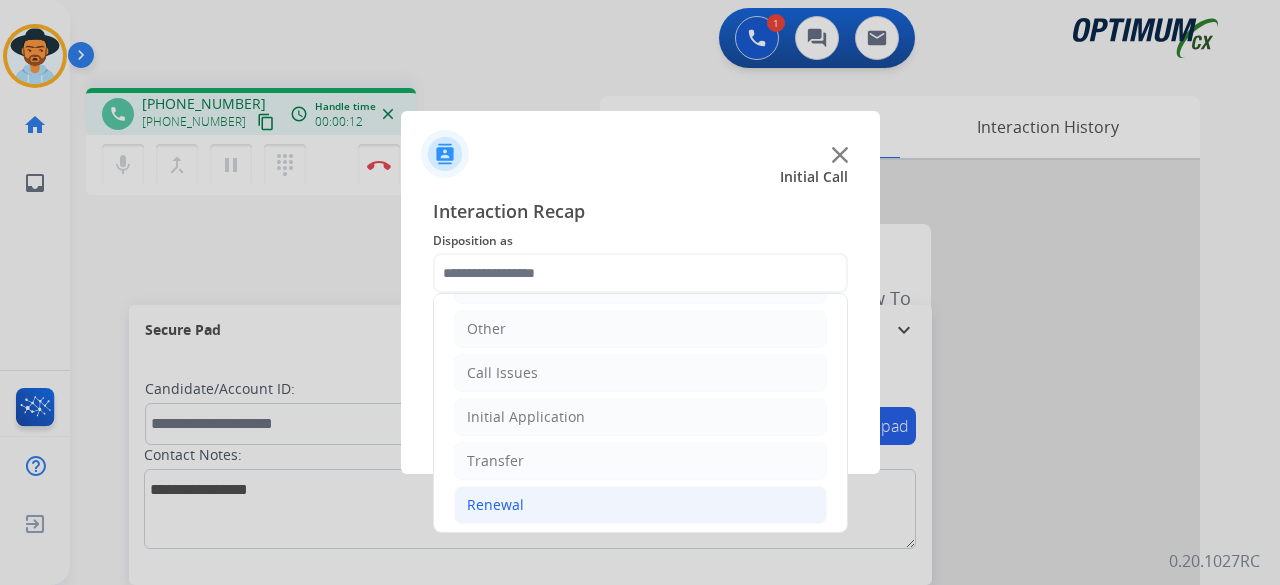 click on "Renewal" 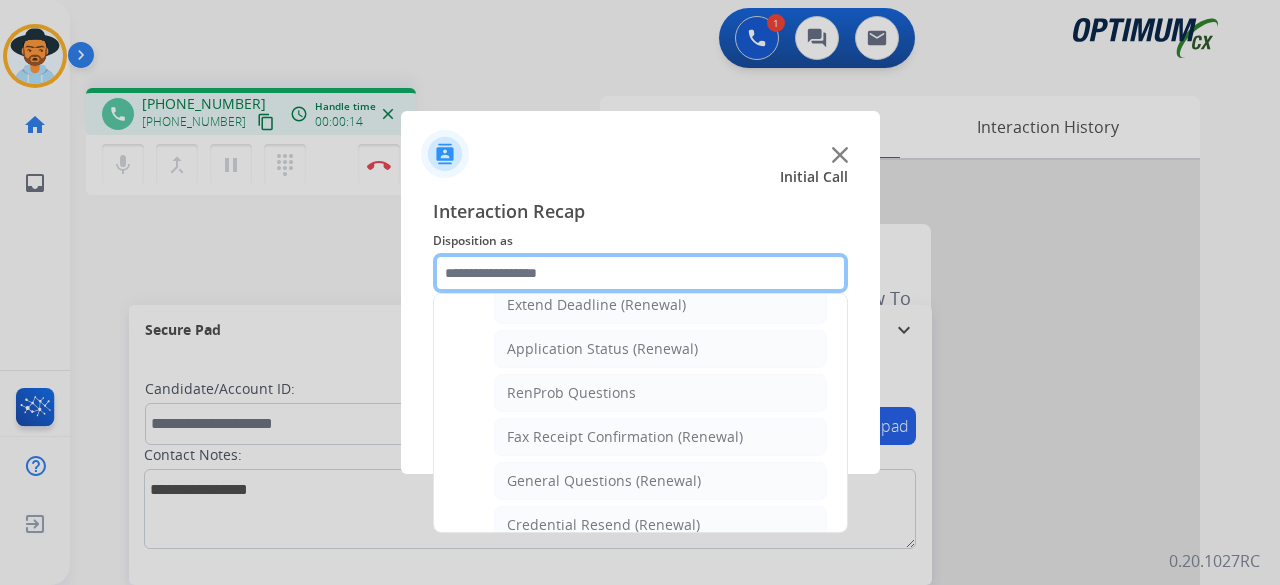 scroll, scrollTop: 482, scrollLeft: 0, axis: vertical 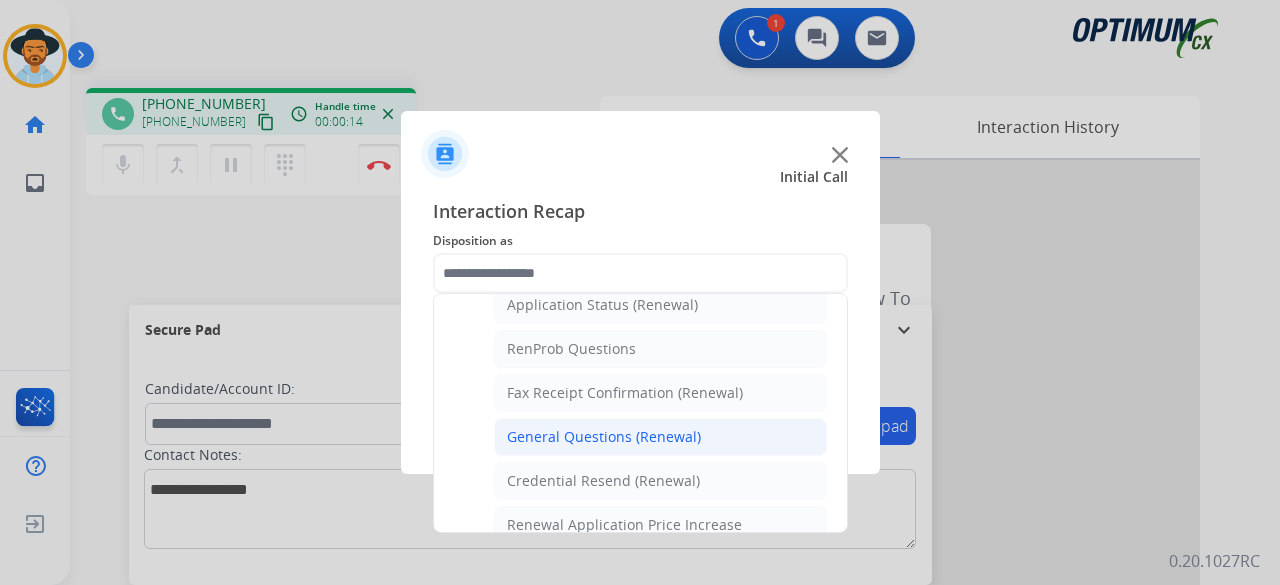 click on "General Questions (Renewal)" 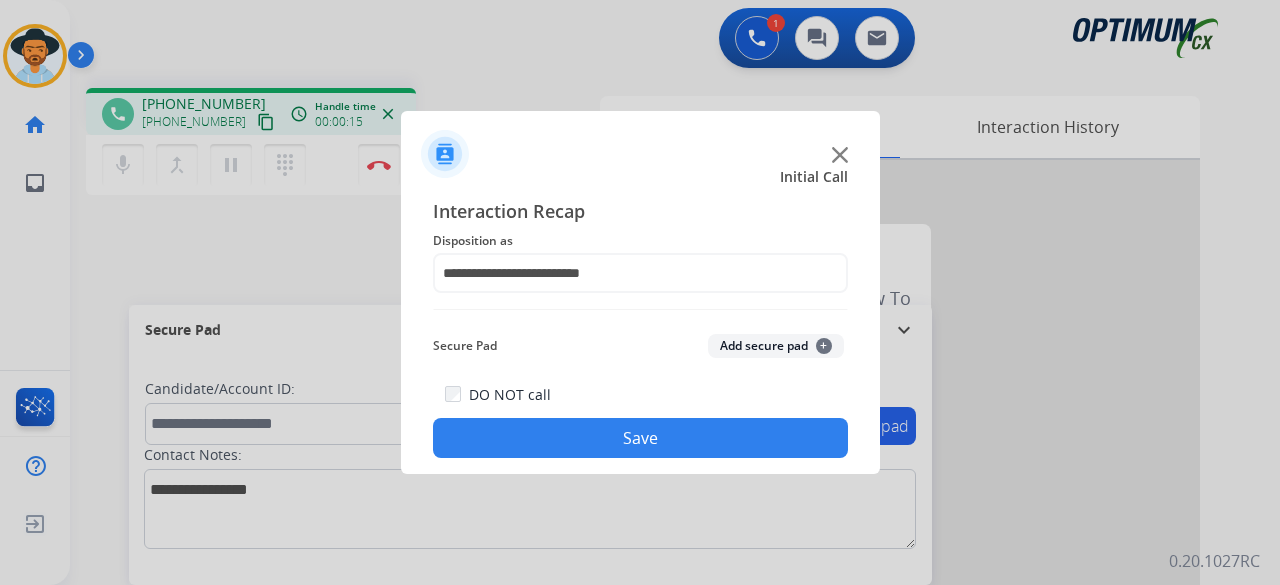 click on "Secure Pad  Add secure pad  +" 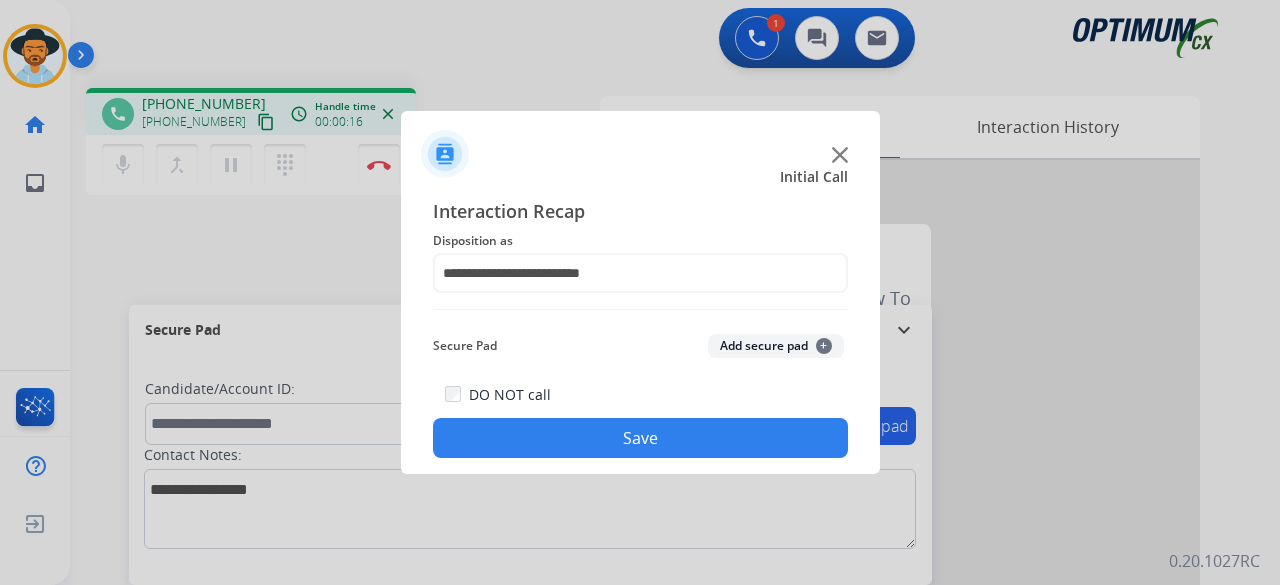 click on "Add secure pad  +" 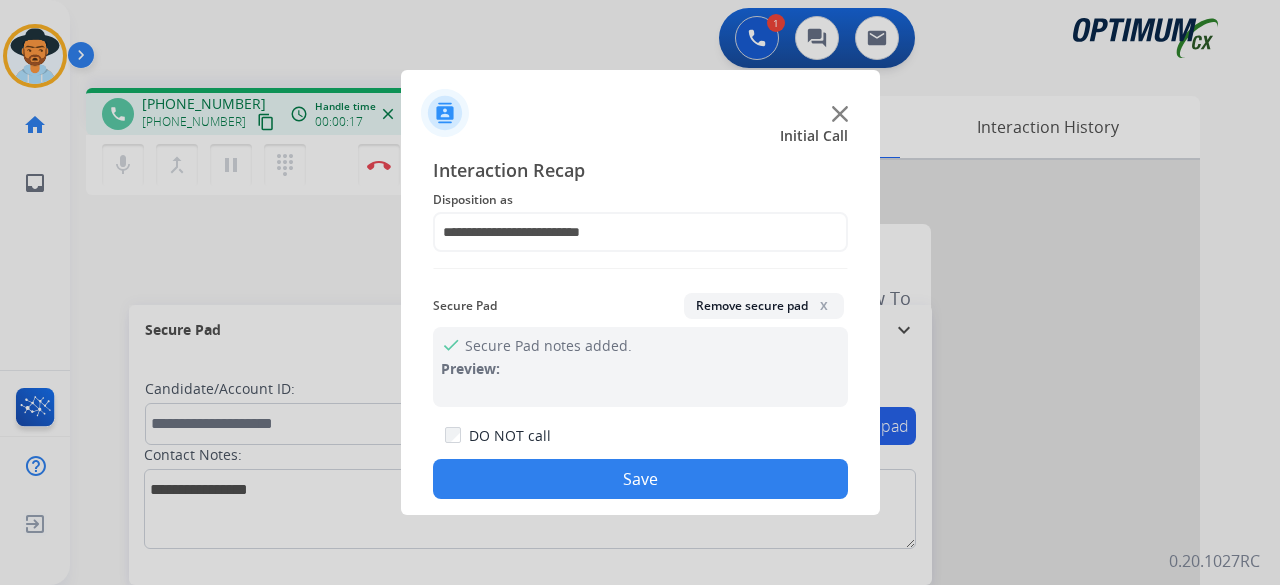 click on "Save" 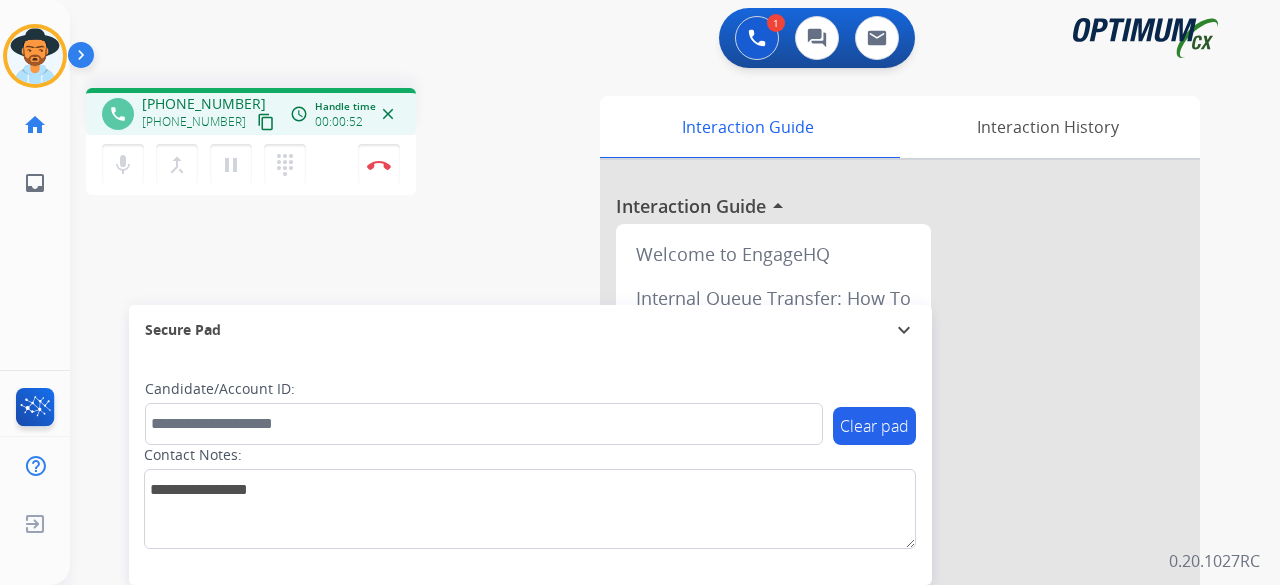 click on "phone [PHONE_NUMBER] [PHONE_NUMBER] content_copy access_time Call metrics Queue   00:18 Hold   00:00 Talk   00:53 Total   01:10 Handle time 00:00:52 close mic Mute merge_type Bridge pause Hold dialpad Dialpad Disconnect swap_horiz Break voice bridge close_fullscreen Connect 3-Way Call merge_type Separate 3-Way Call" at bounding box center (325, 144) 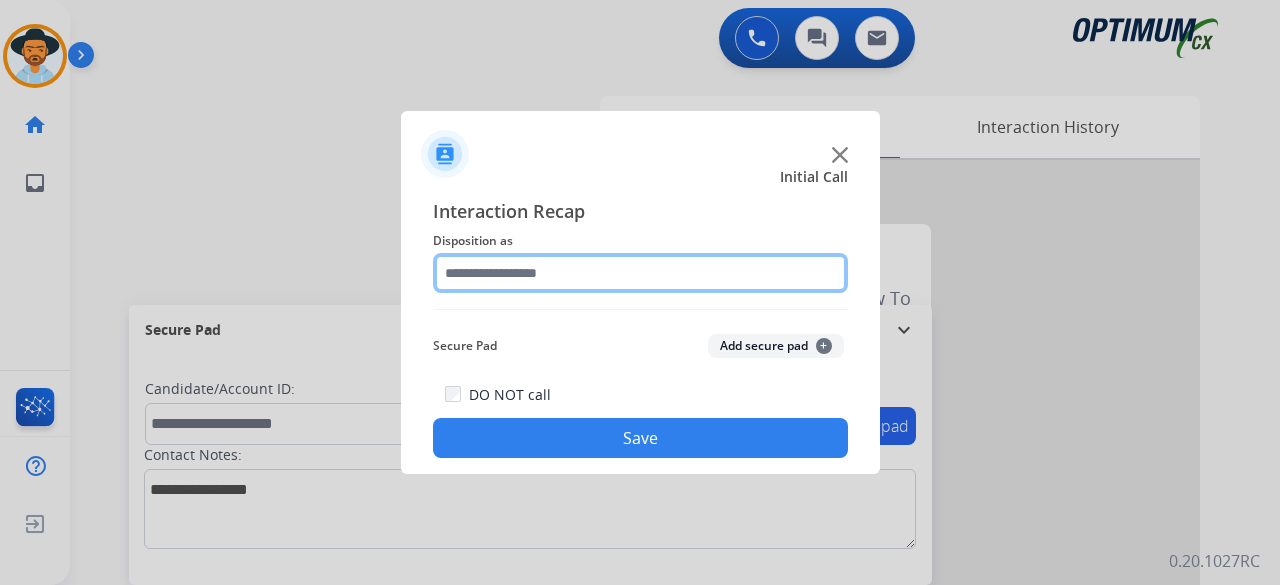 click 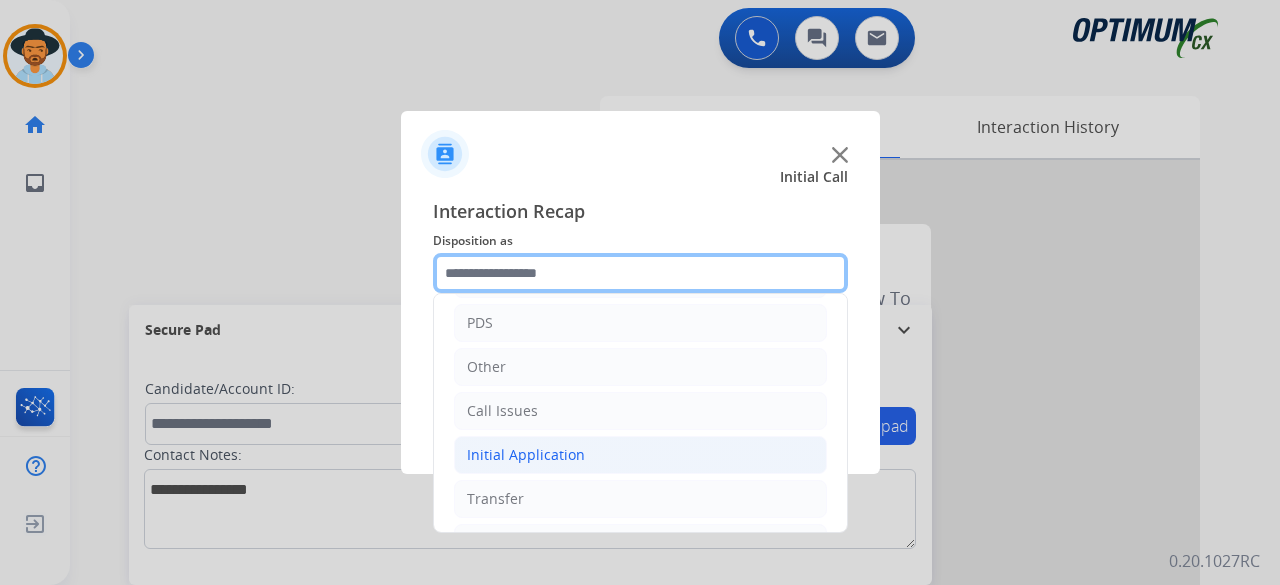 scroll, scrollTop: 99, scrollLeft: 0, axis: vertical 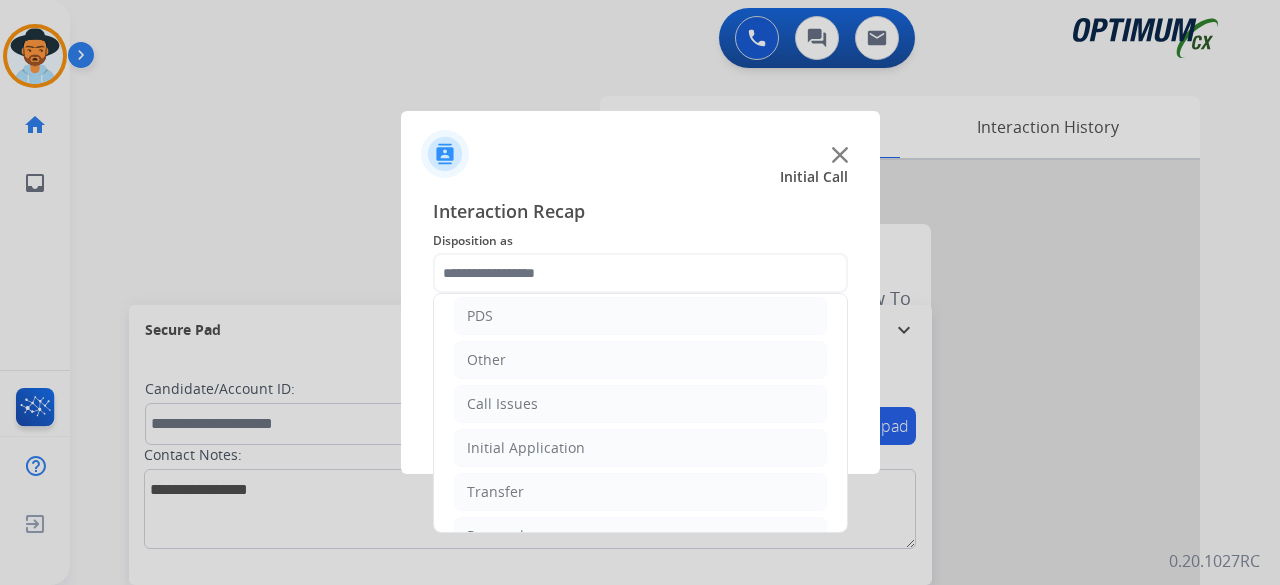 click on "Bookstore   Finance   PDS   Other   Call Issues   Initial Application   Transfer   Renewal" 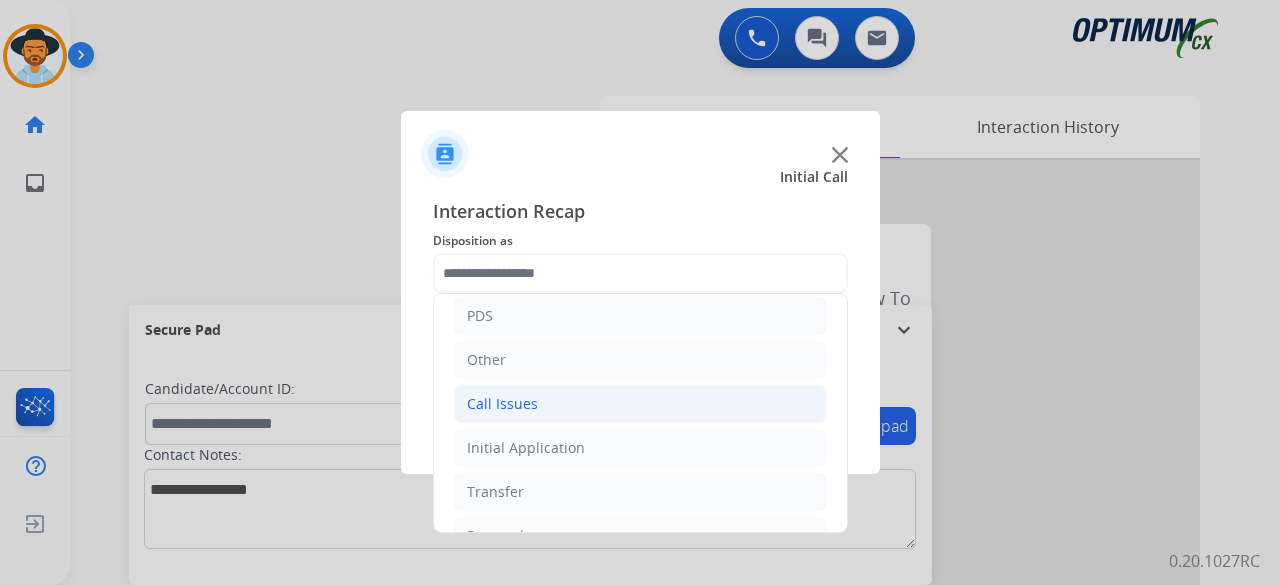click on "Call Issues" 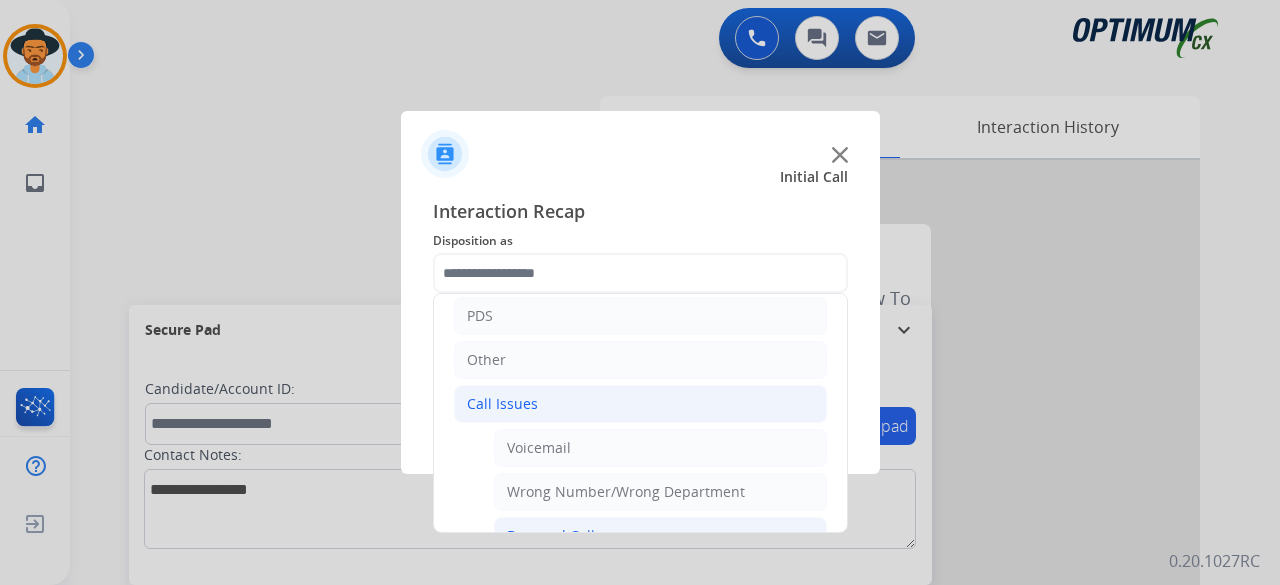 click on "Dropped Call" 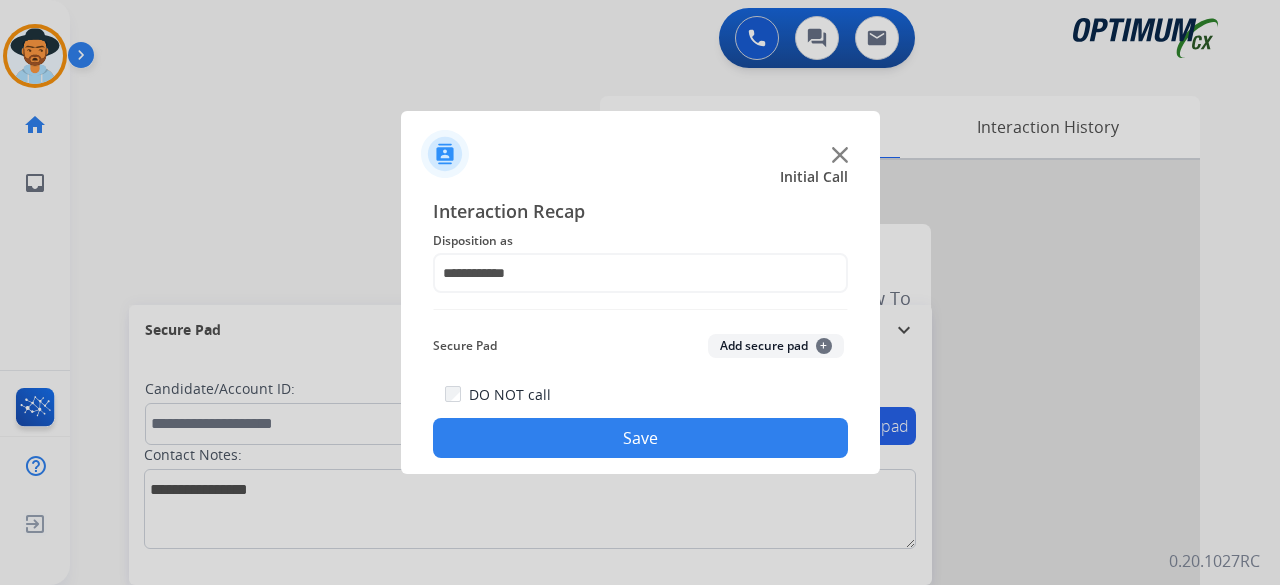 click on "Secure Pad  Add secure pad  +" 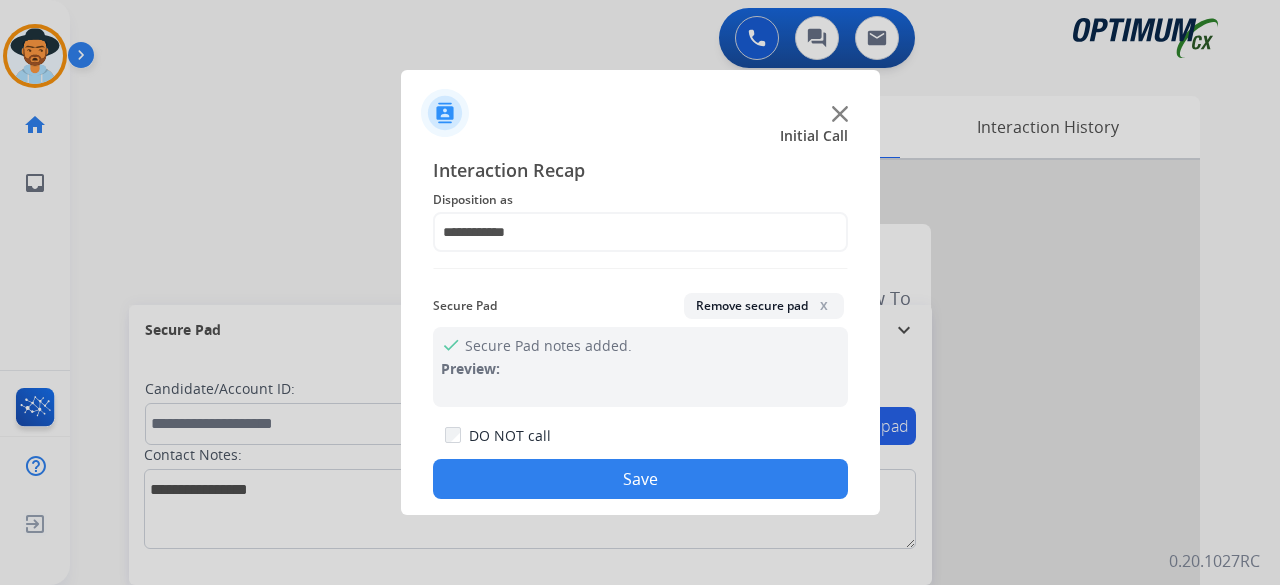 click on "Save" 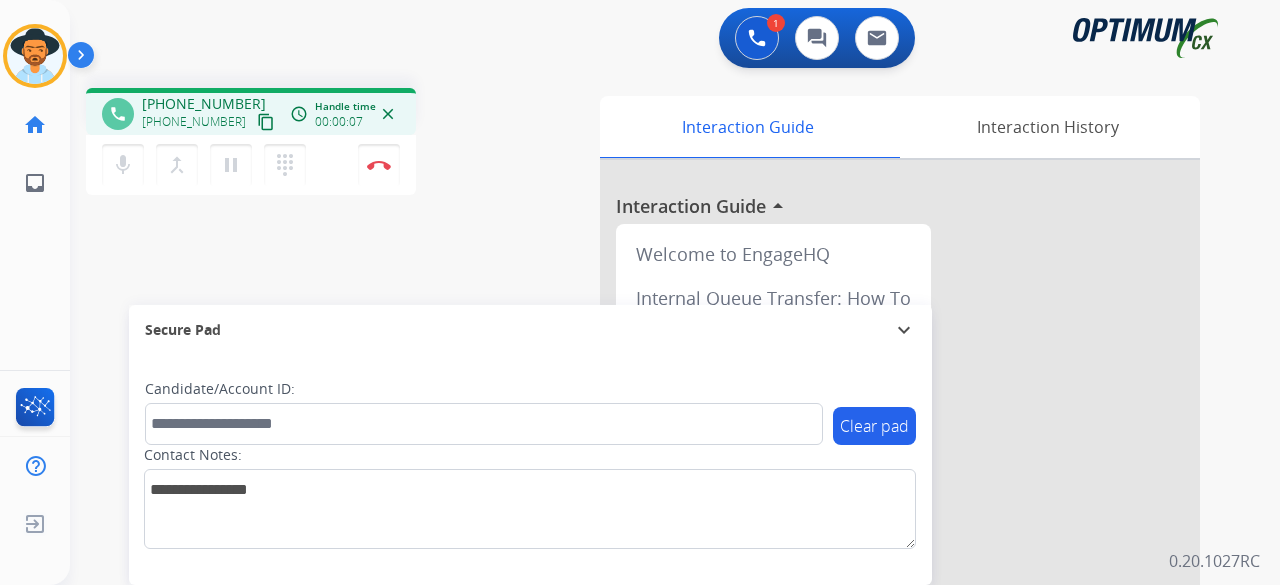 click on "content_copy" at bounding box center (266, 122) 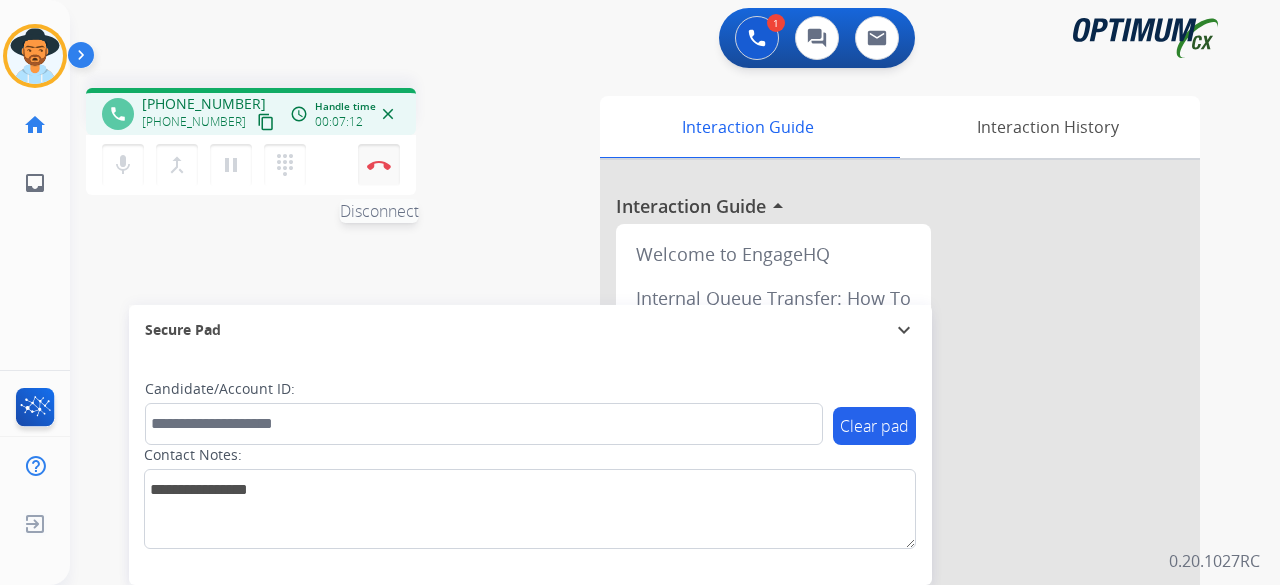 click on "Disconnect" at bounding box center [379, 165] 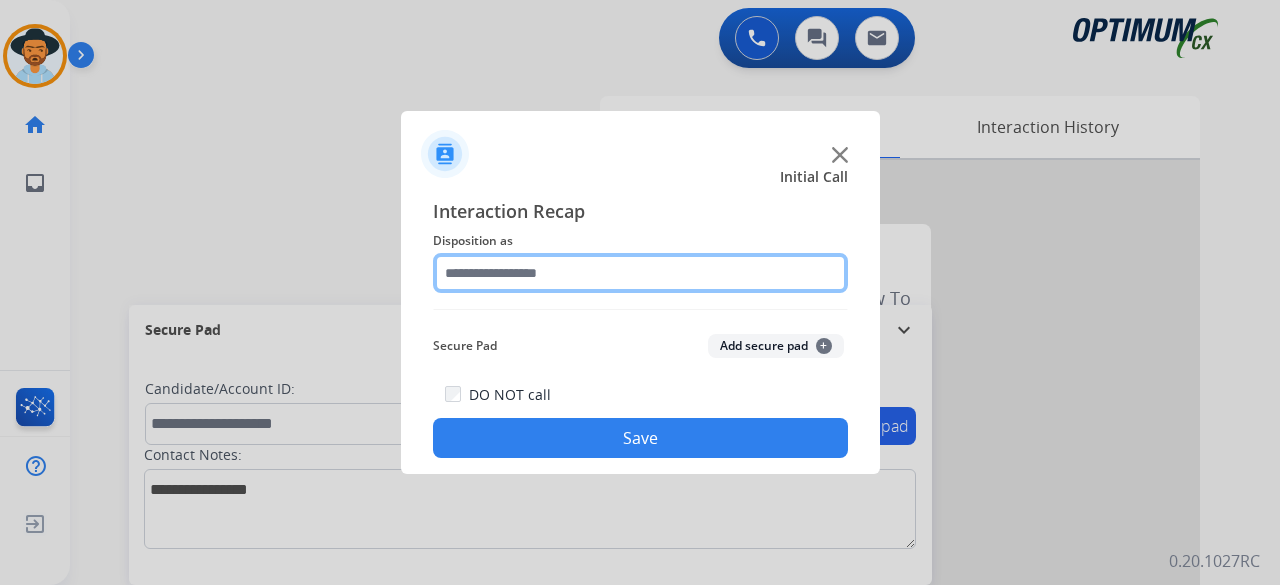 click 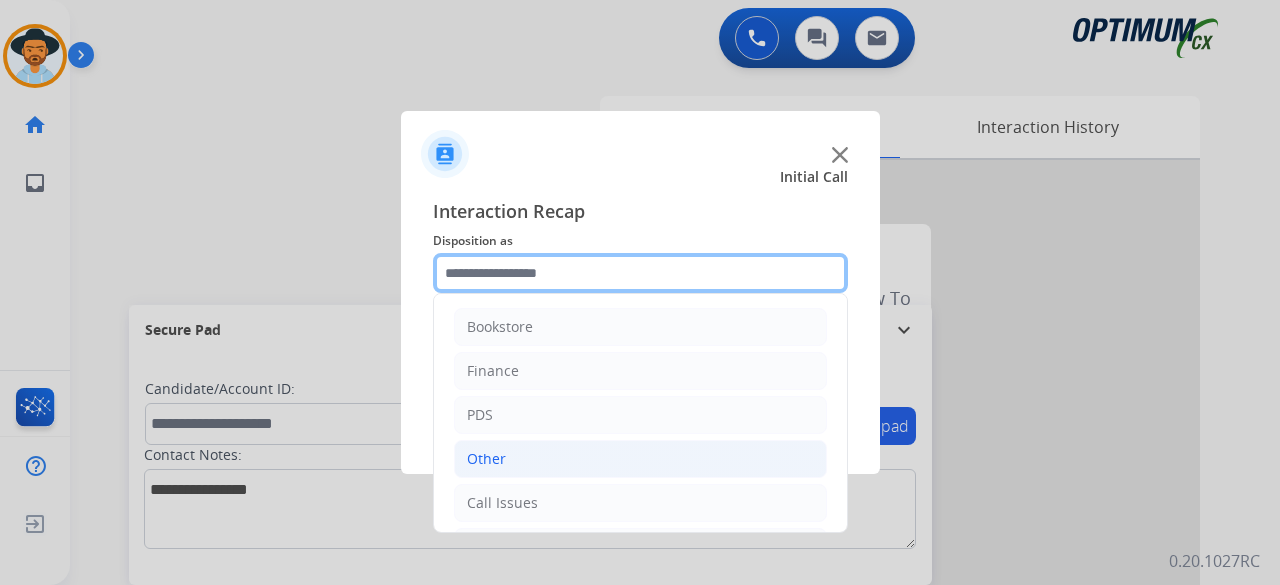 scroll, scrollTop: 130, scrollLeft: 0, axis: vertical 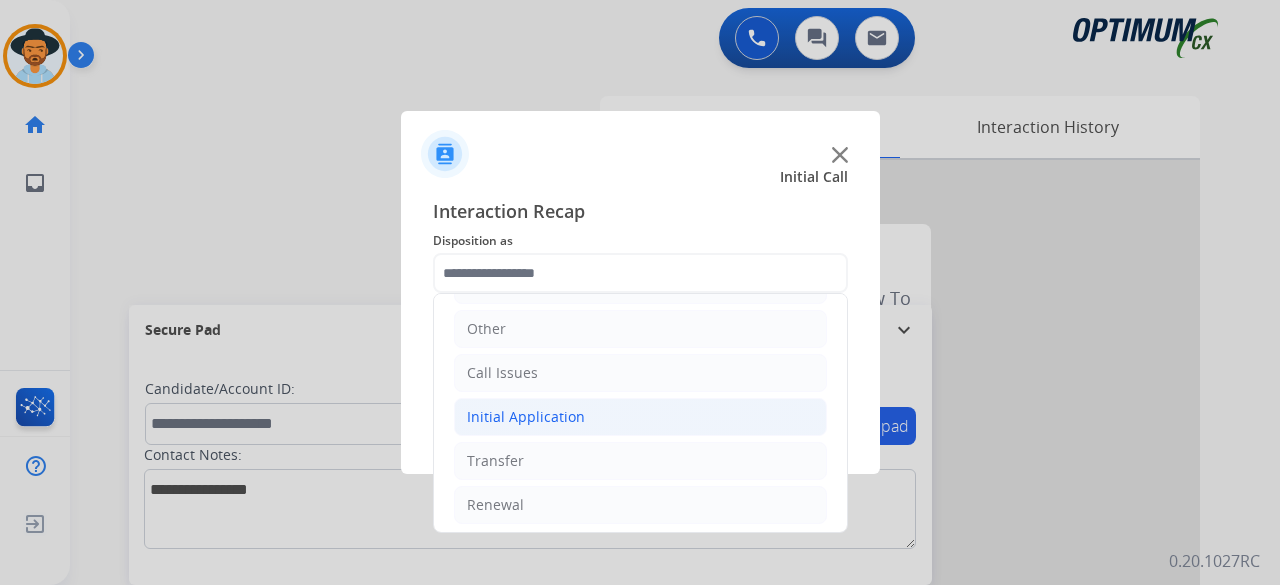 click on "Initial Application" 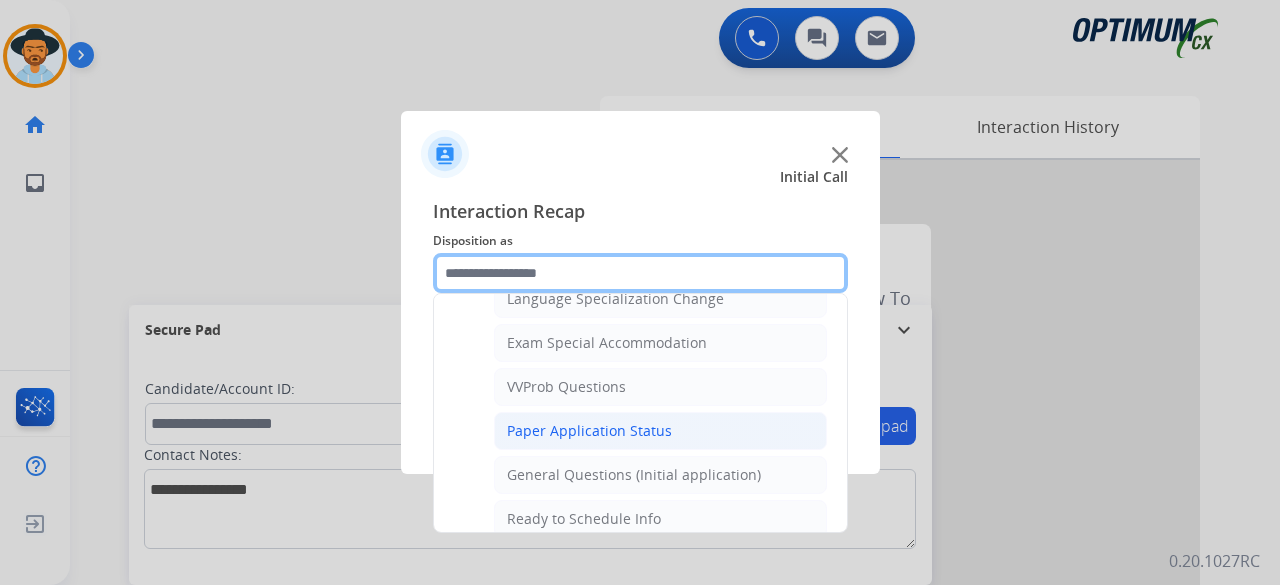 scroll, scrollTop: 999, scrollLeft: 0, axis: vertical 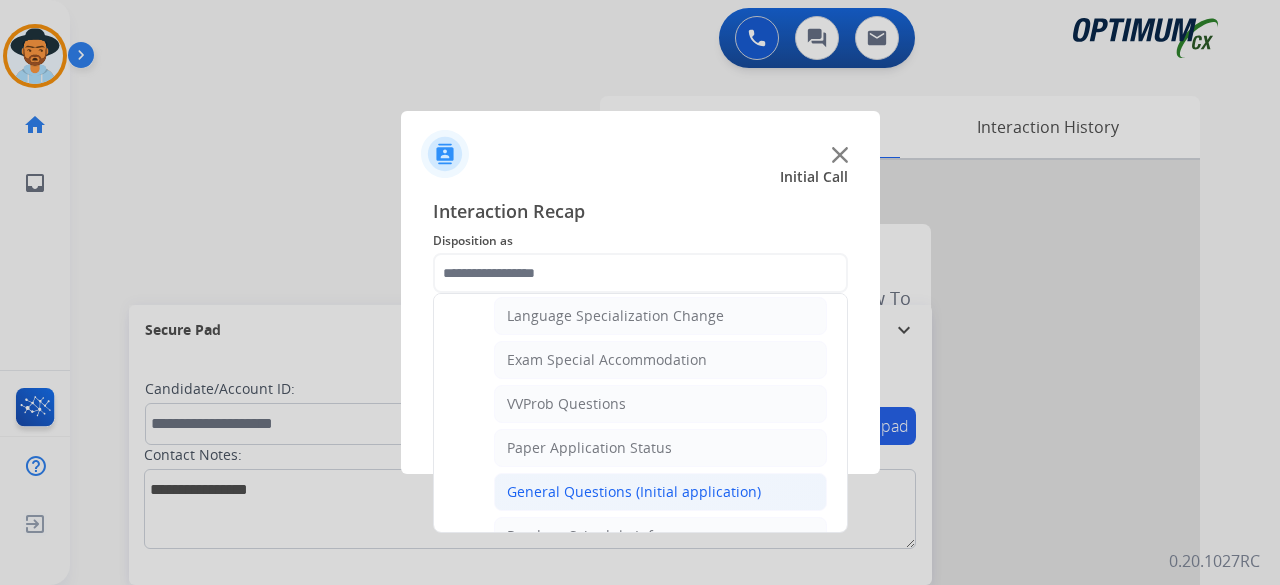 click on "General Questions (Initial application)" 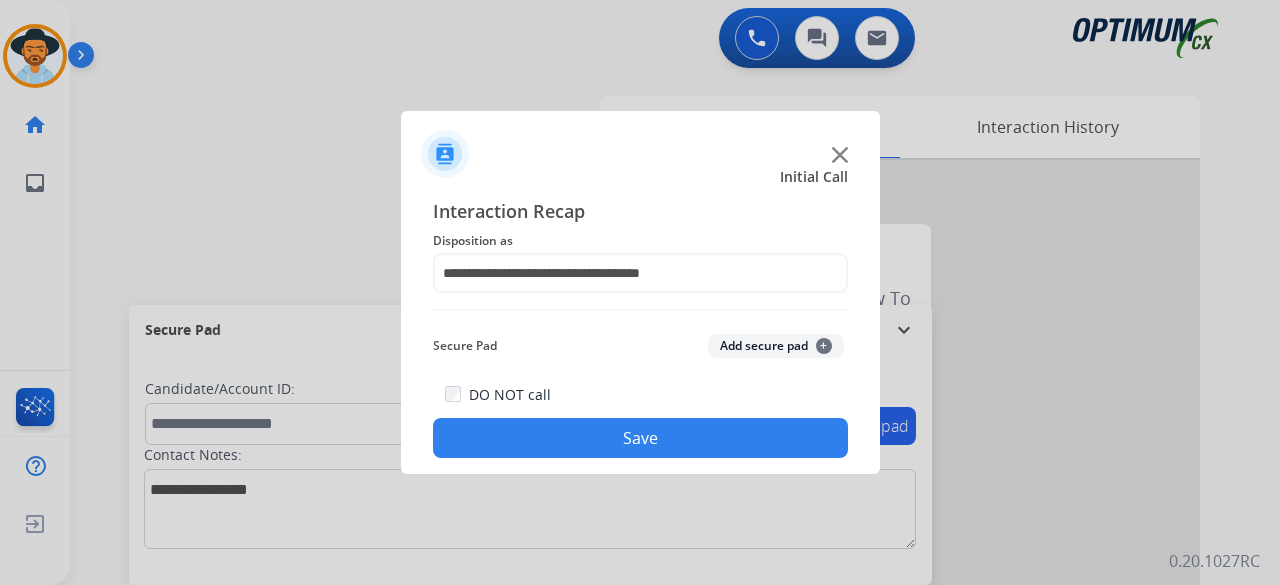 click on "Add secure pad  +" 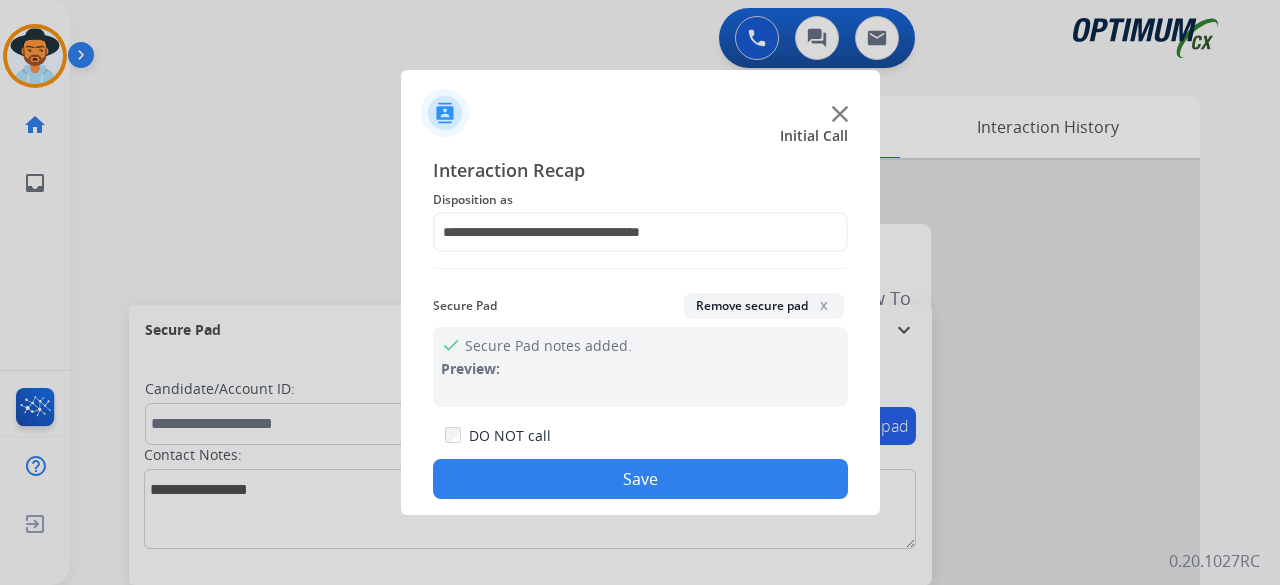 click on "Save" 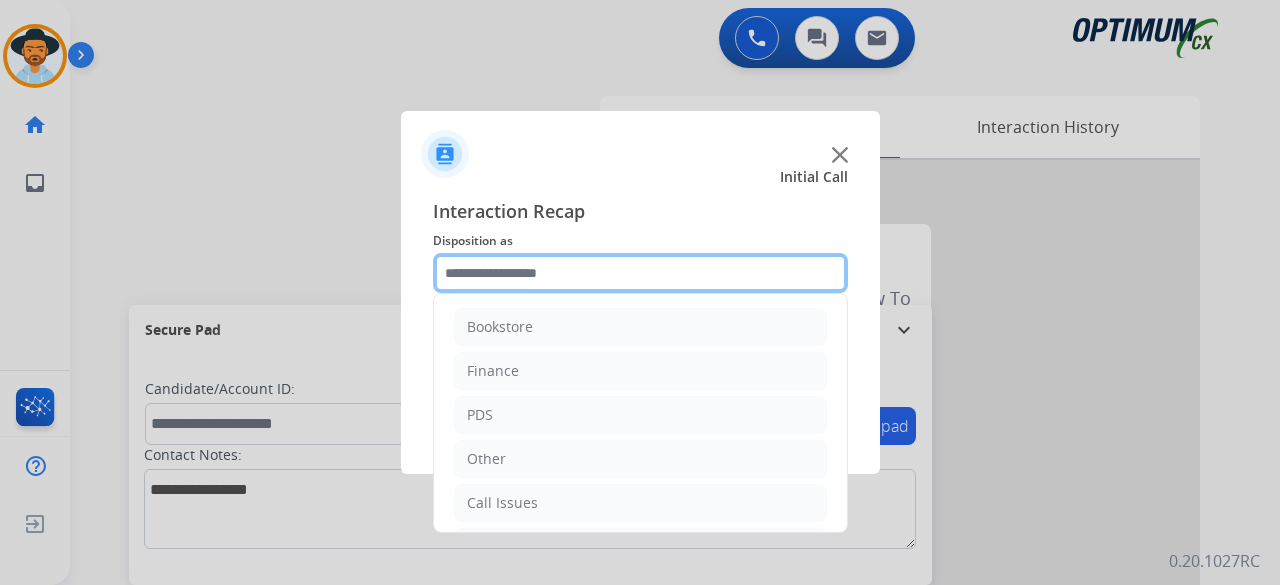 click 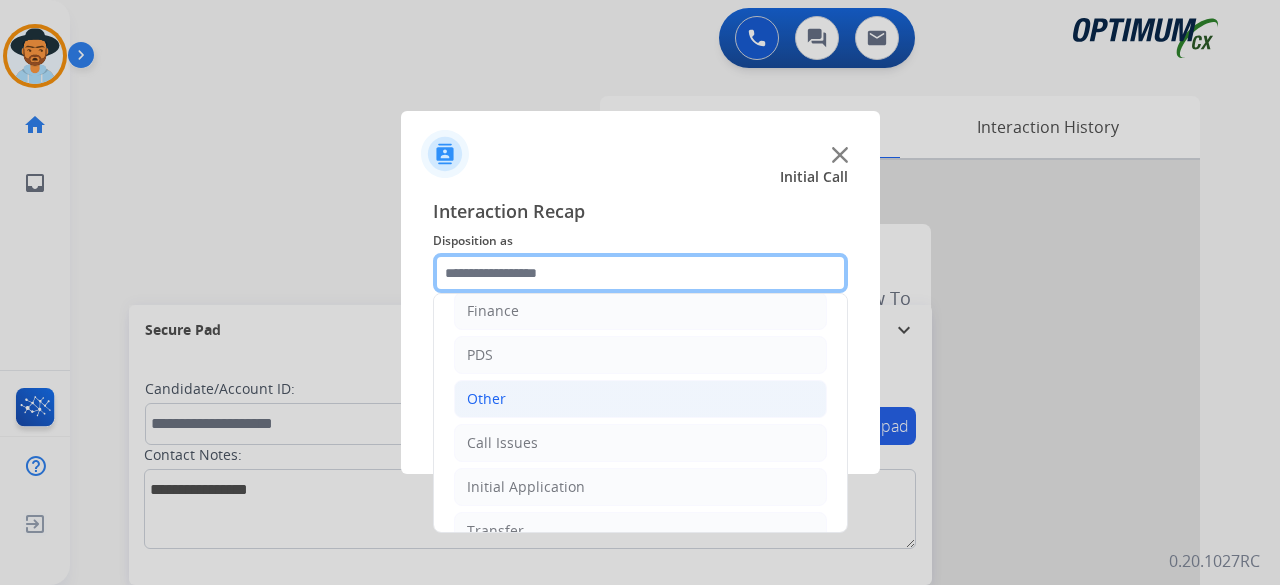 scroll, scrollTop: 130, scrollLeft: 0, axis: vertical 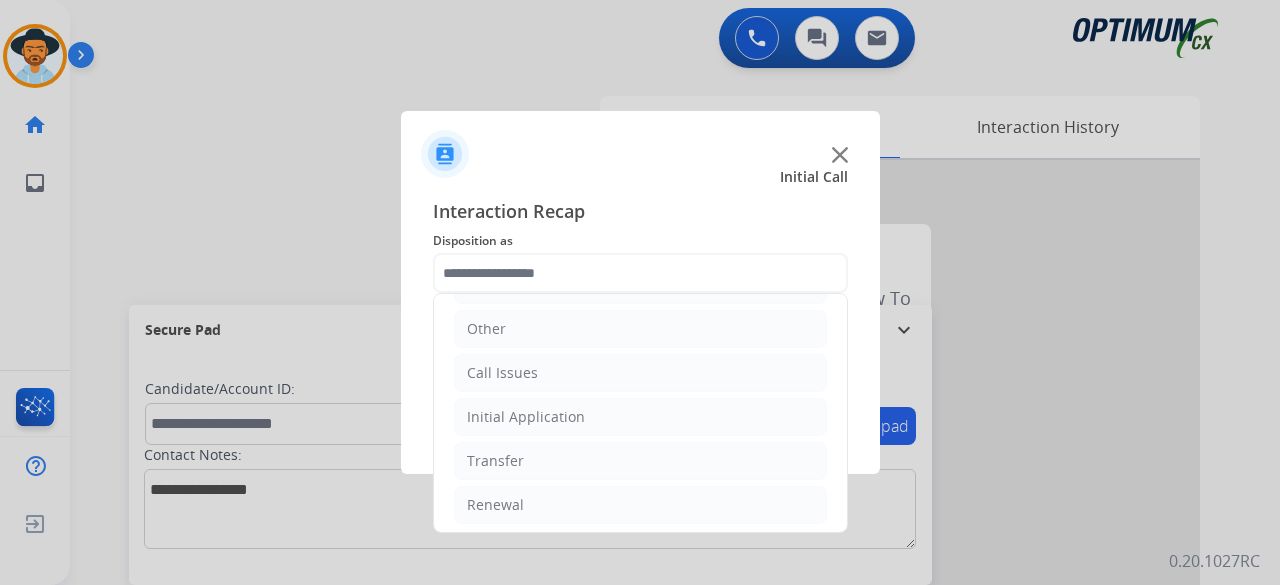 click 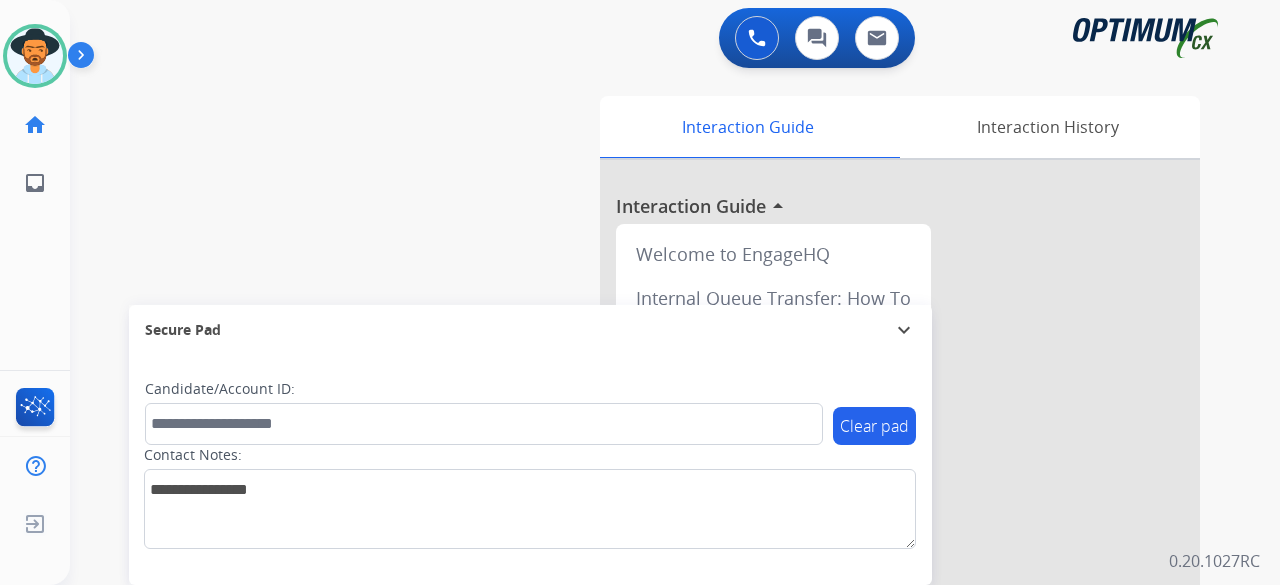 click on "swap_horiz Break voice bridge close_fullscreen Connect 3-Way Call merge_type Separate 3-Way Call  Interaction Guide   Interaction History  Interaction Guide arrow_drop_up  Welcome to EngageHQ   Internal Queue Transfer: How To  Secure Pad expand_more Clear pad Candidate/Account ID: Contact Notes:" at bounding box center (651, 489) 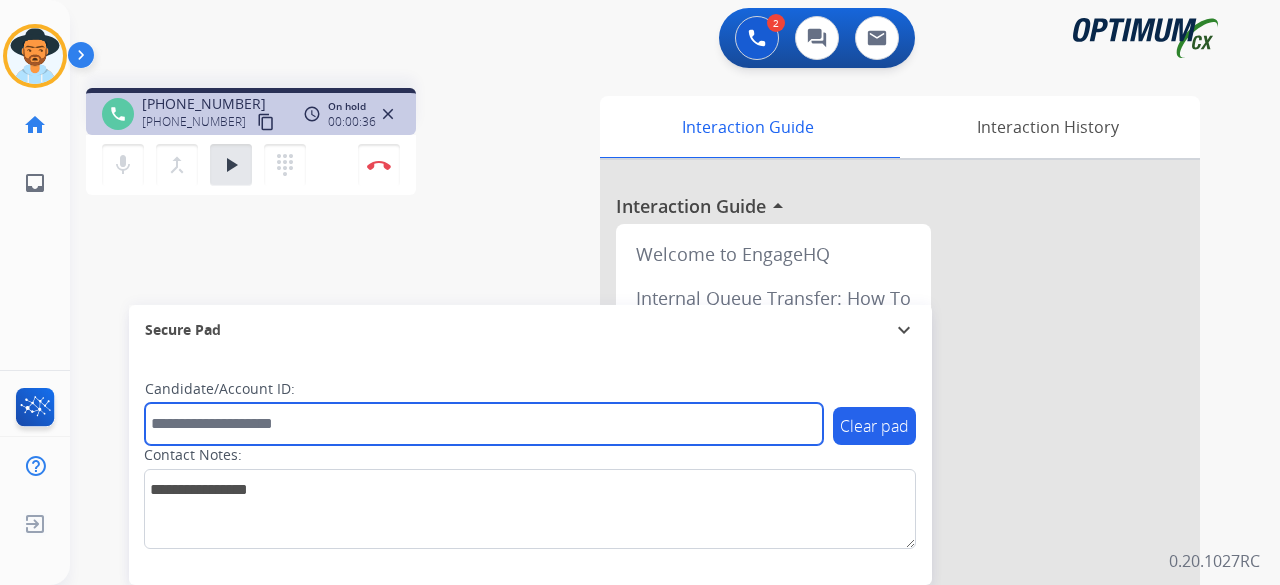 click at bounding box center [484, 424] 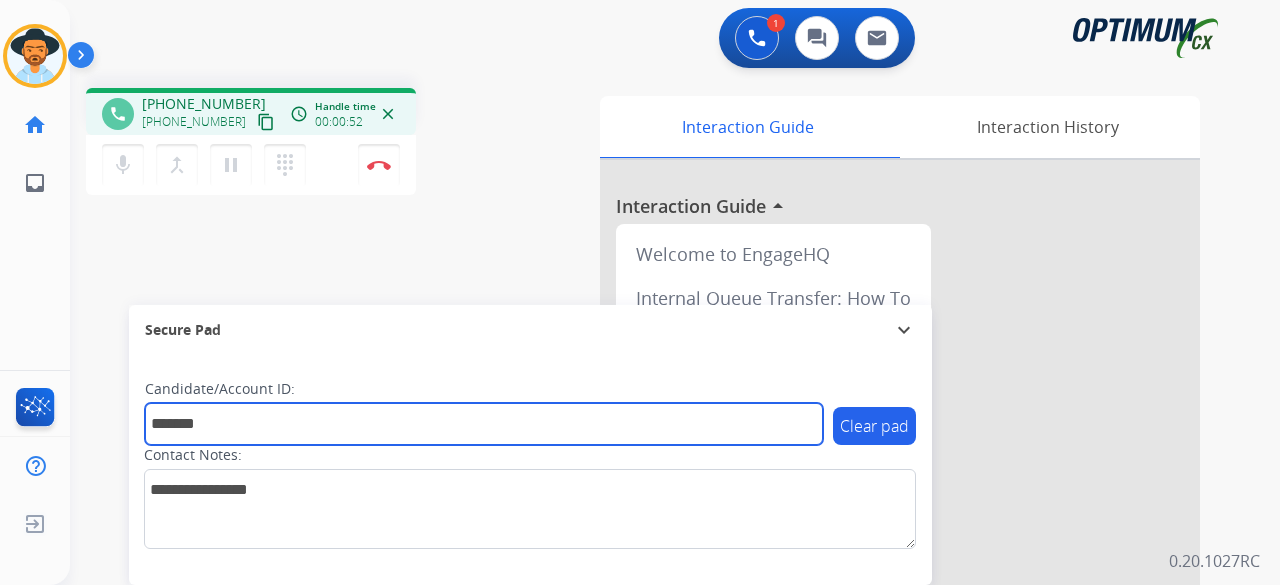 type on "*******" 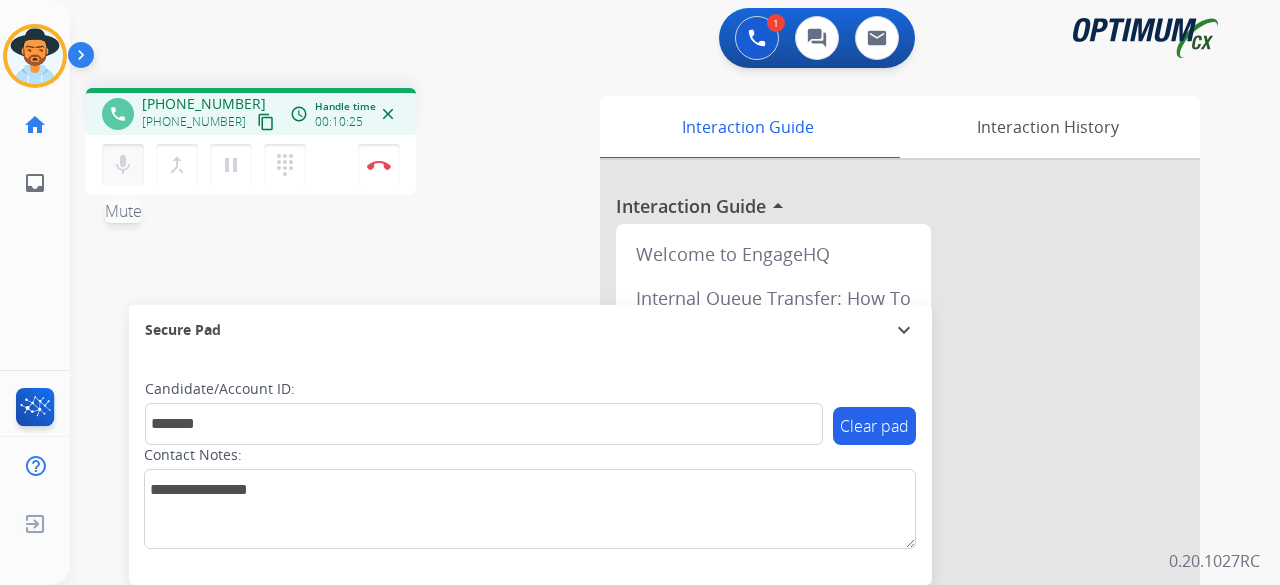 click on "mic" at bounding box center [123, 165] 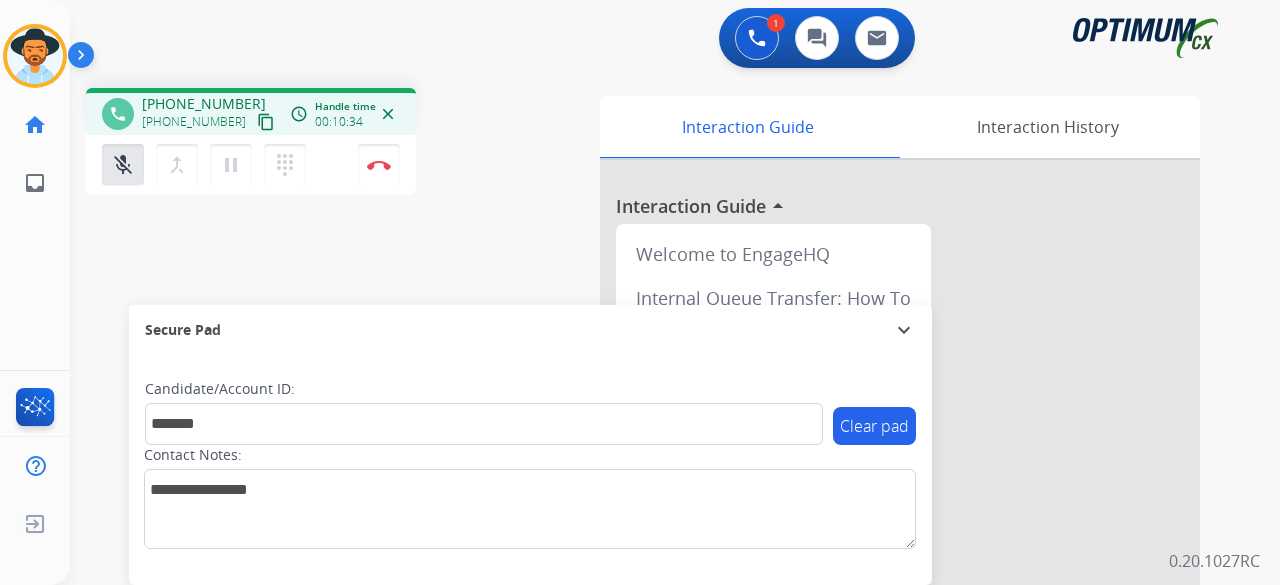 click on "mic_off Mute merge_type Bridge pause Hold dialpad Dialpad Disconnect" at bounding box center [251, 165] 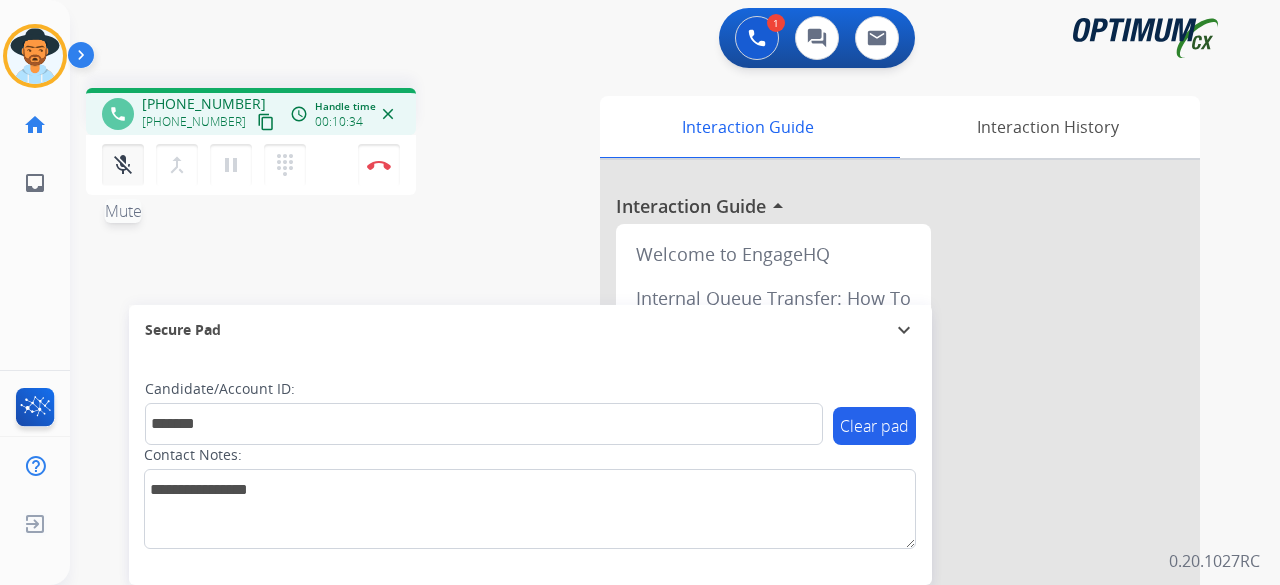 click on "mic_off Mute" at bounding box center (123, 165) 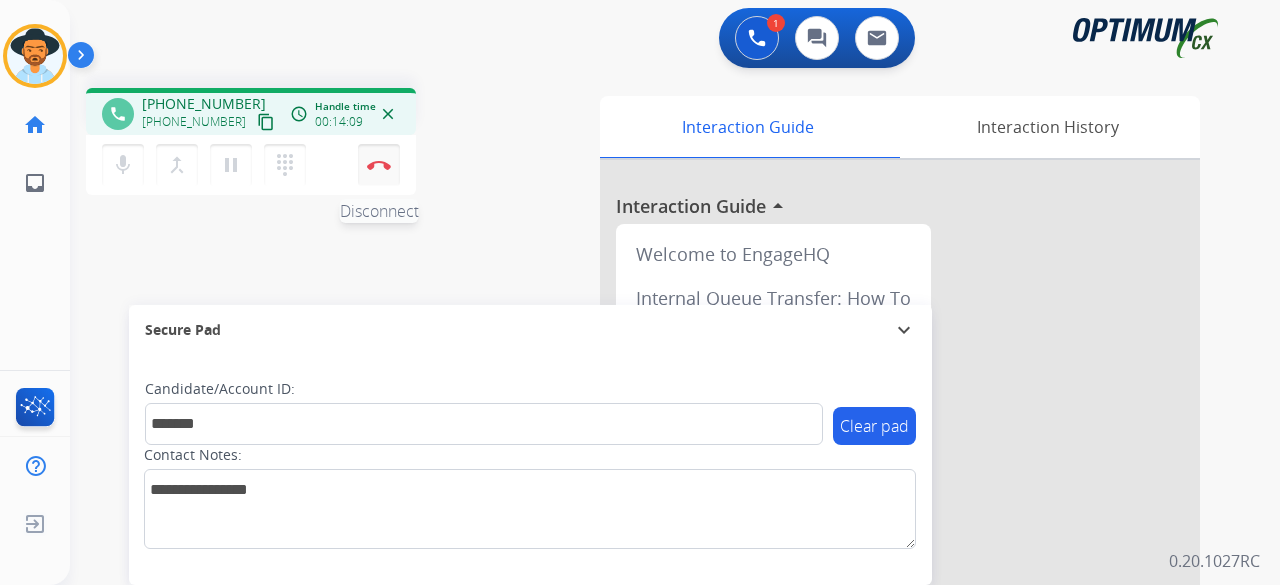 click at bounding box center (379, 165) 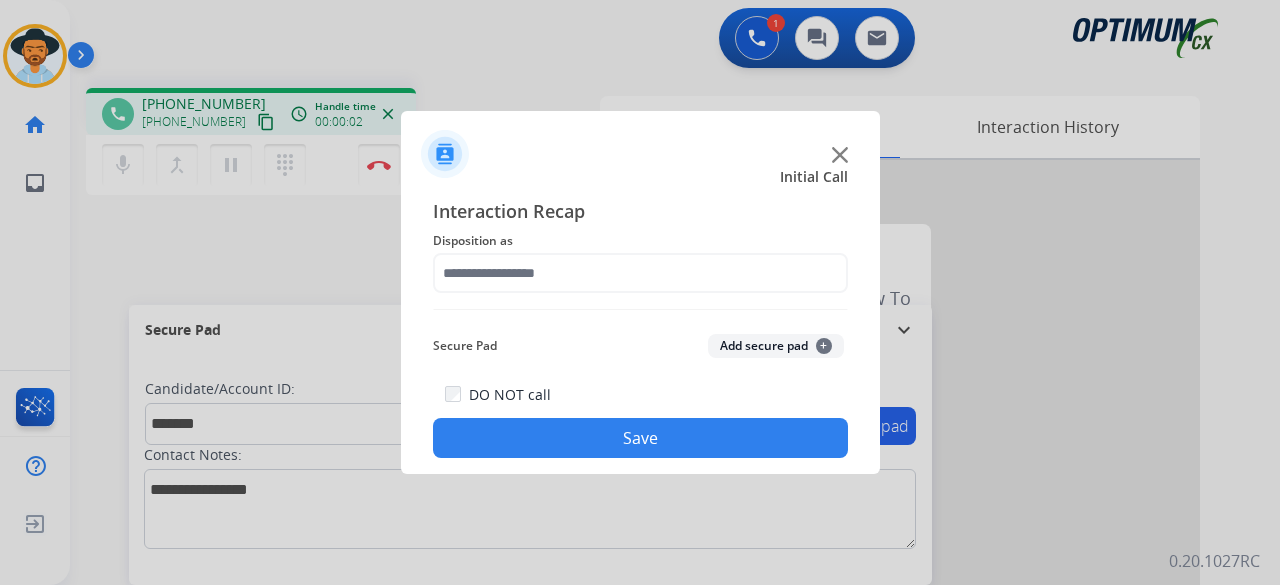 click 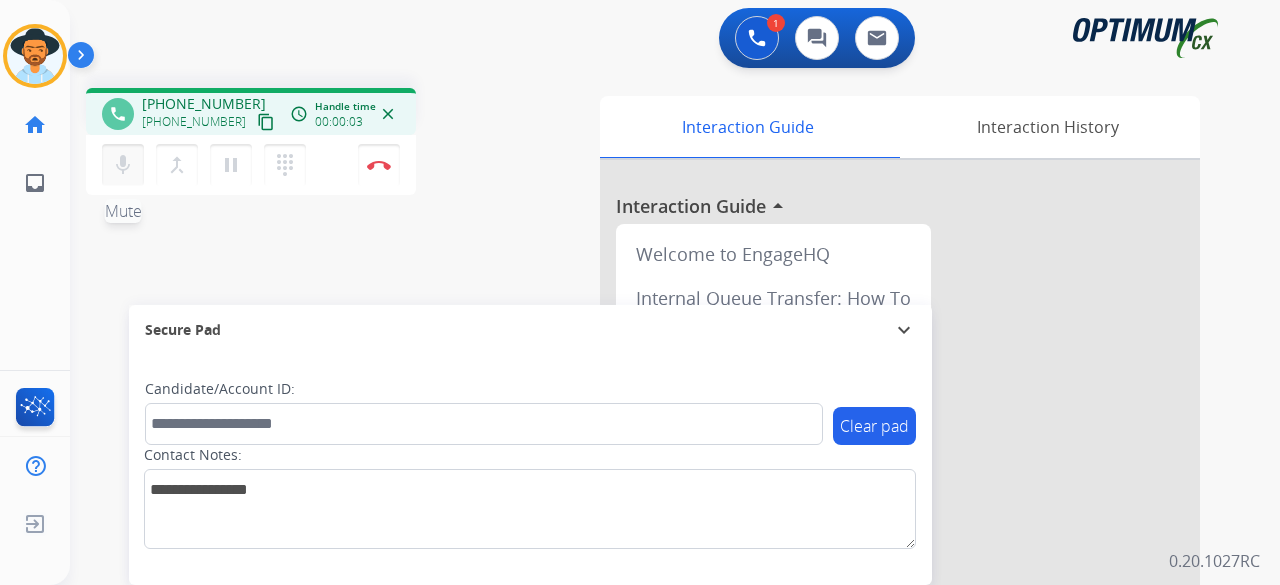 click on "mic Mute" at bounding box center [123, 165] 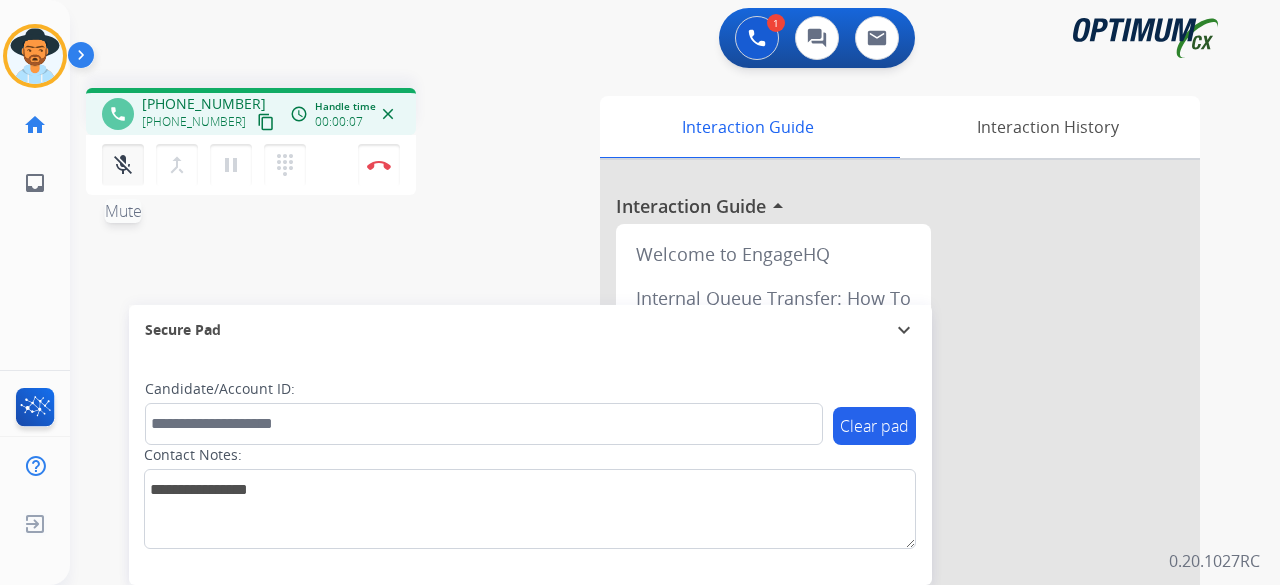 click on "mic_off Mute" at bounding box center [123, 165] 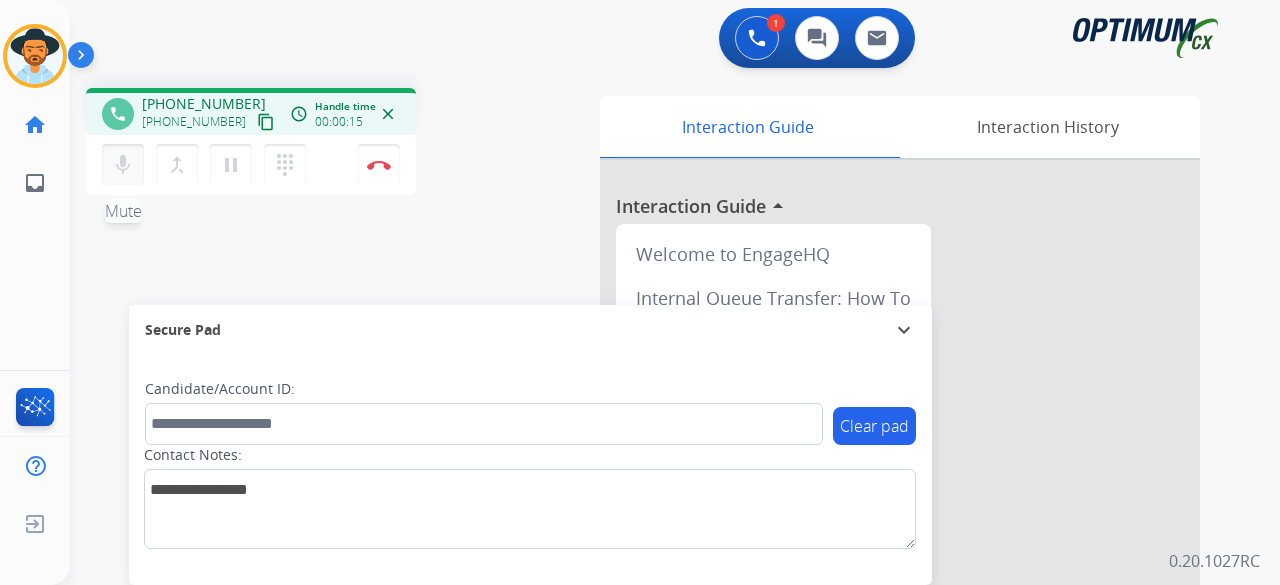 click on "mic" at bounding box center [123, 165] 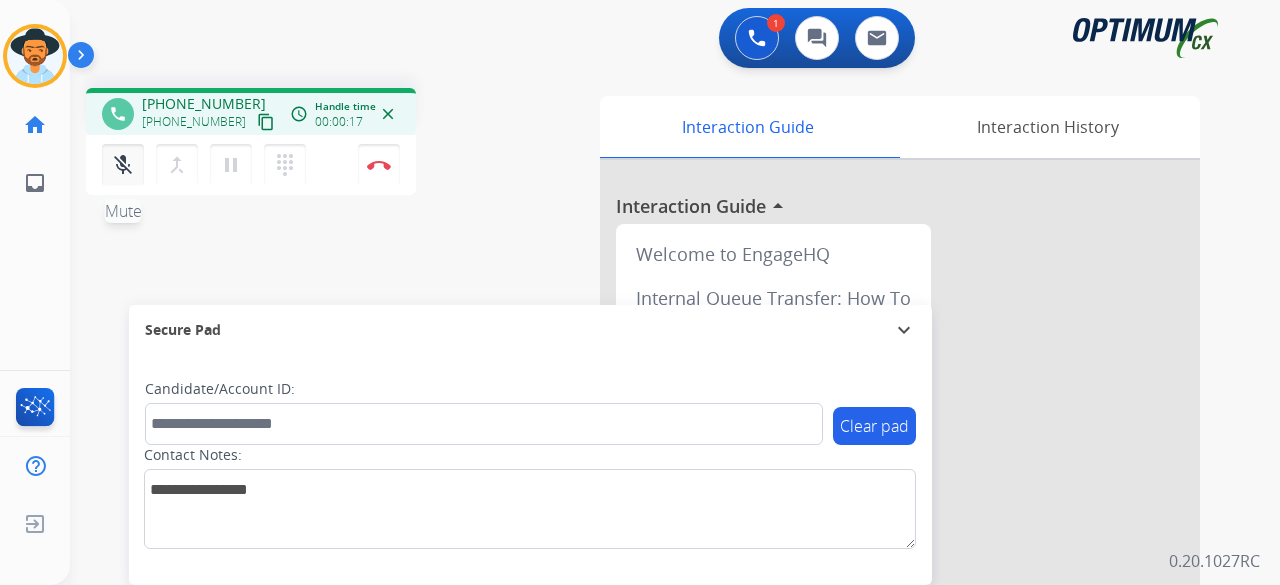 click on "mic_off" at bounding box center [123, 165] 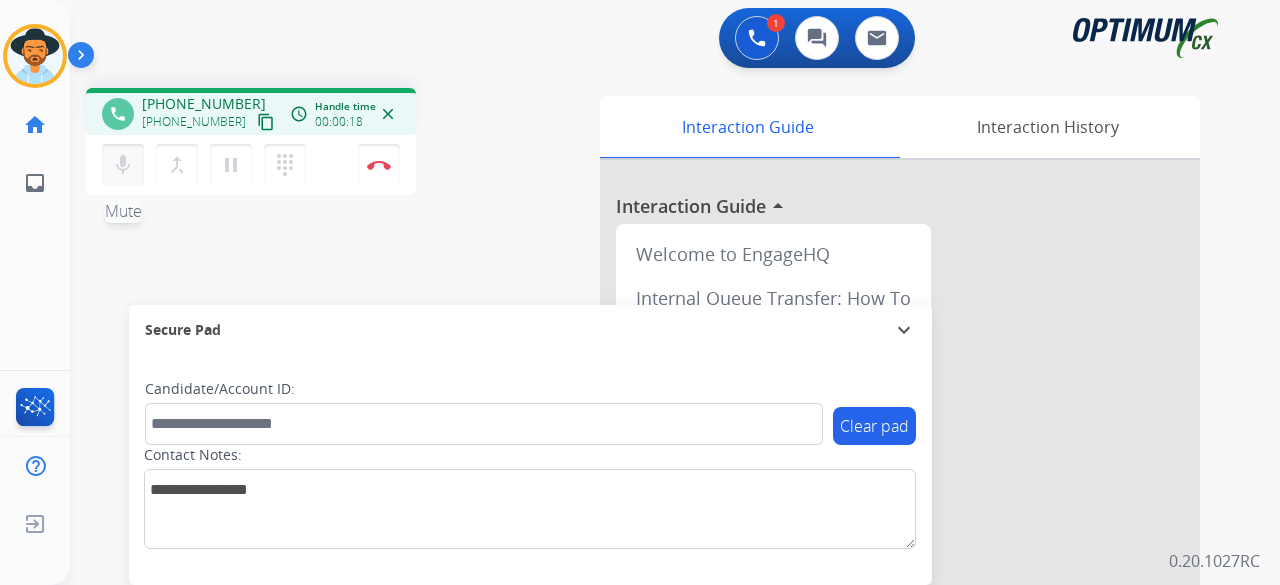 click on "mic" at bounding box center (123, 165) 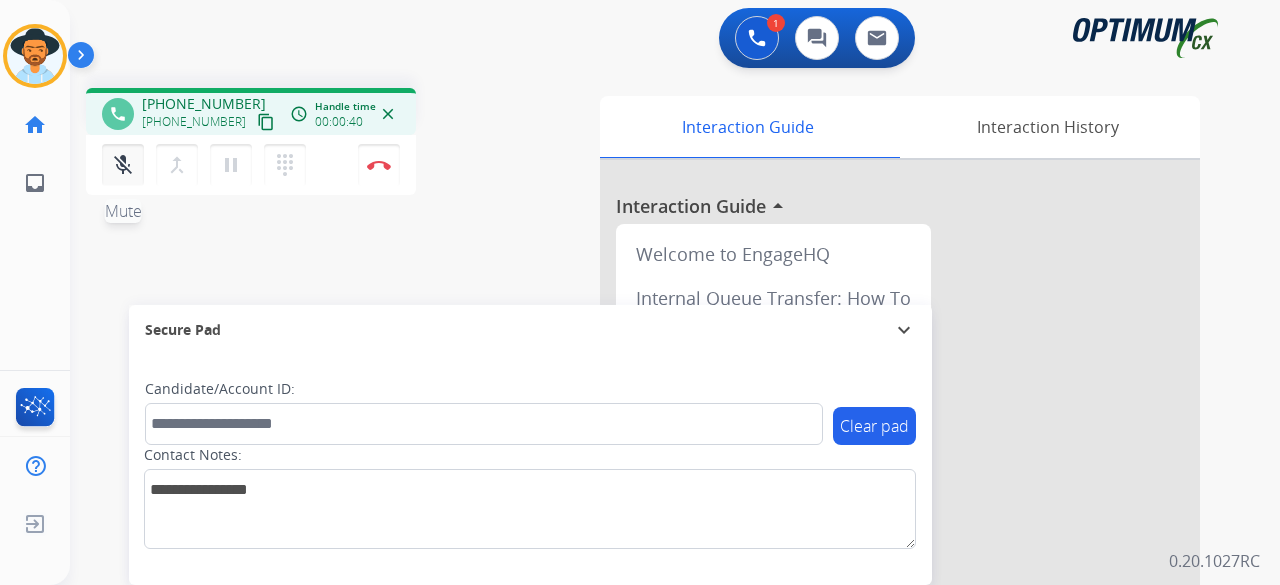click on "mic_off" at bounding box center [123, 165] 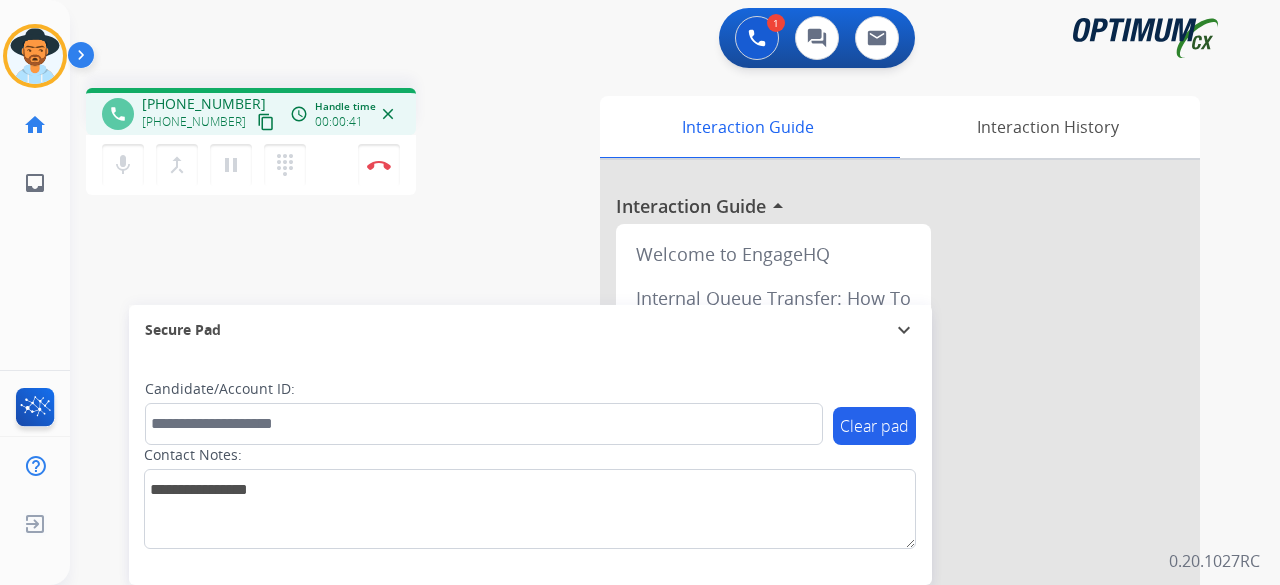 click on "content_copy" at bounding box center [266, 122] 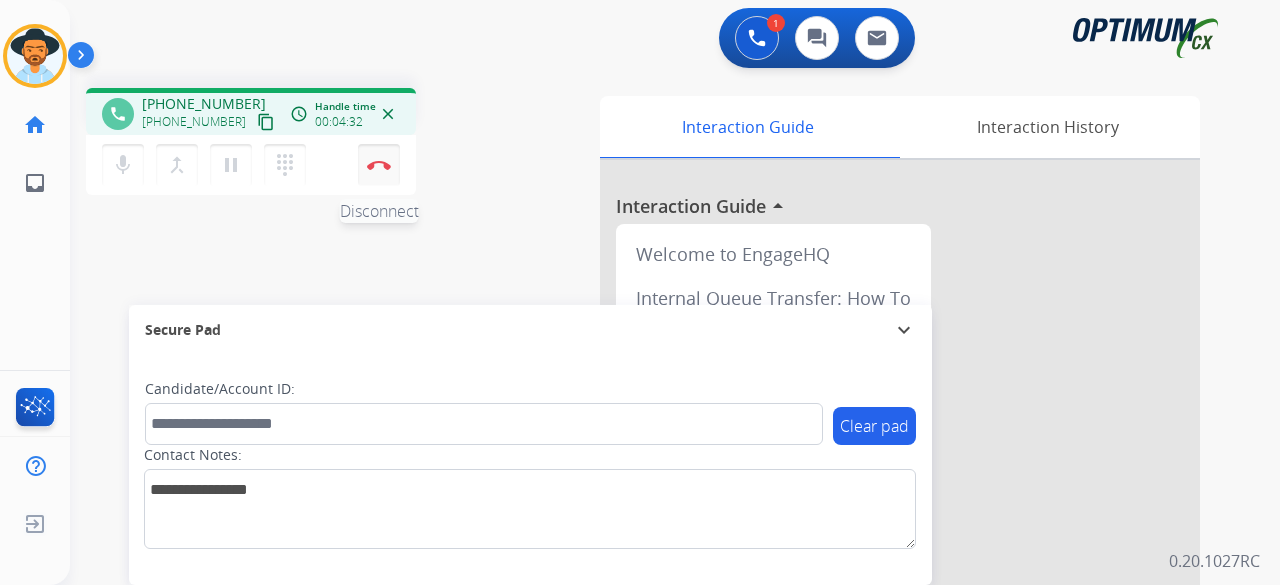 click on "Disconnect" at bounding box center (379, 165) 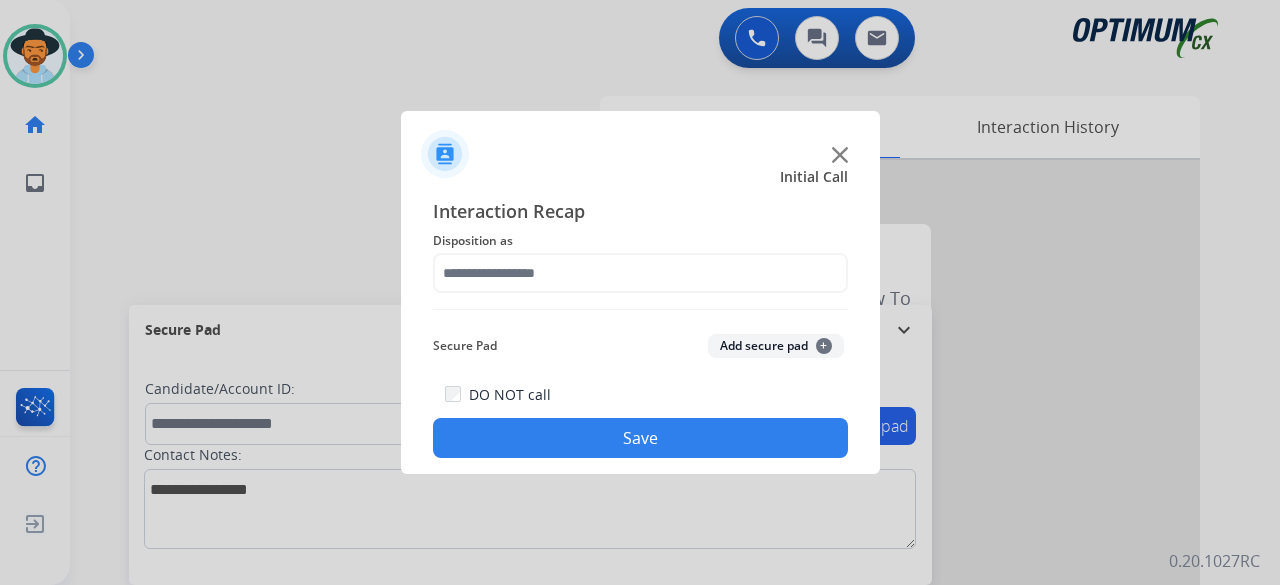 click 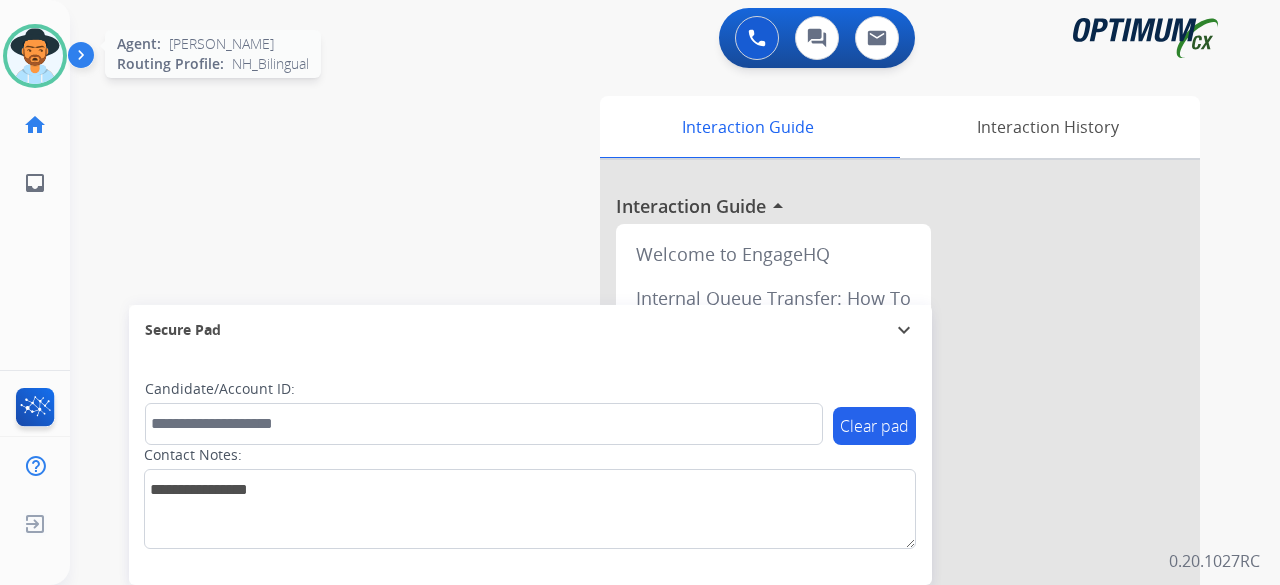 click at bounding box center (35, 56) 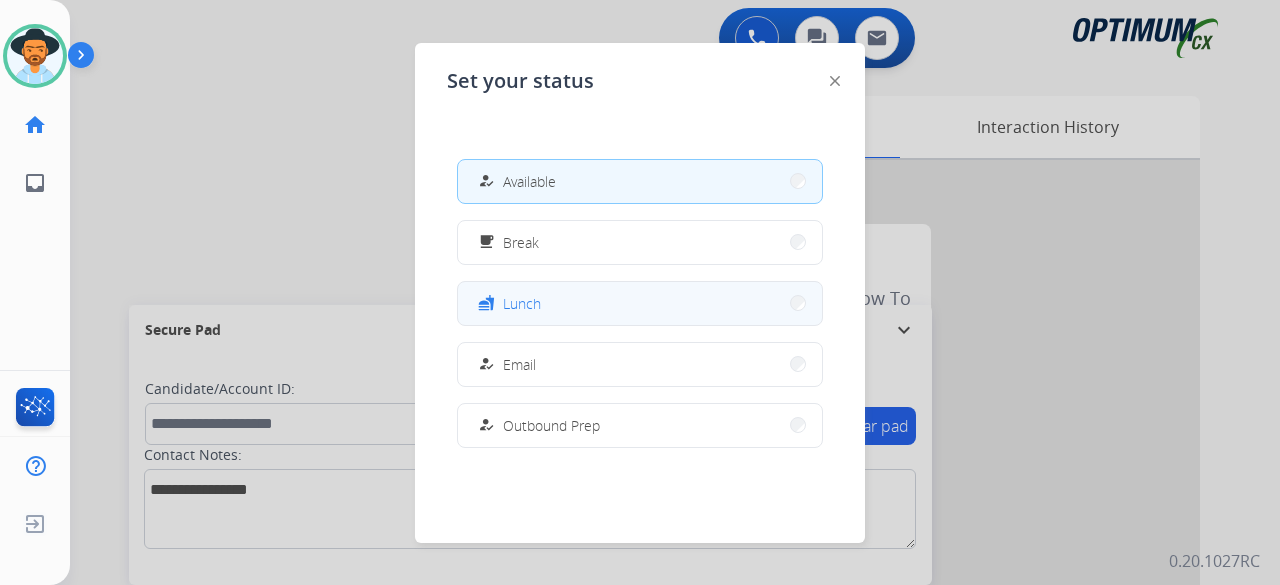 click on "Lunch" at bounding box center [522, 303] 